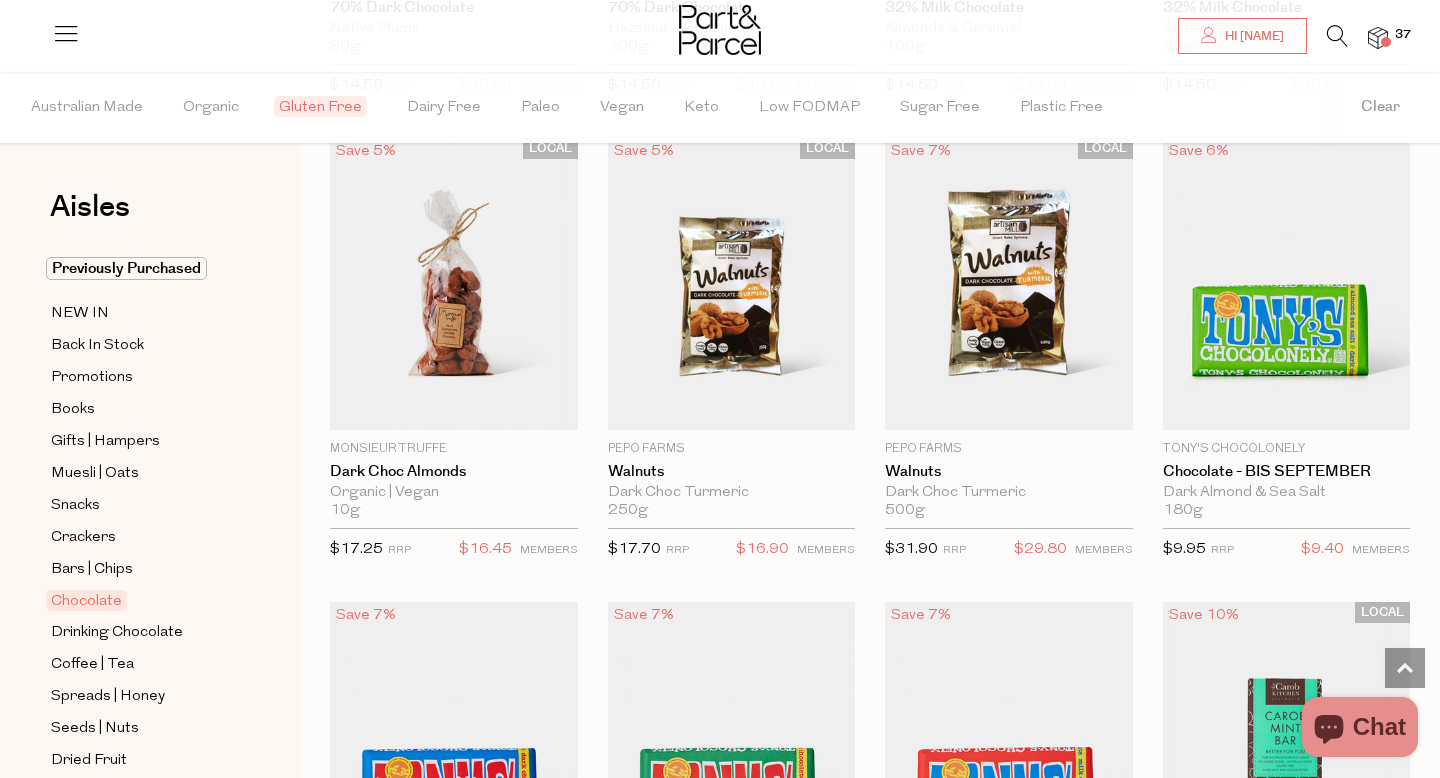 scroll, scrollTop: 4308, scrollLeft: 0, axis: vertical 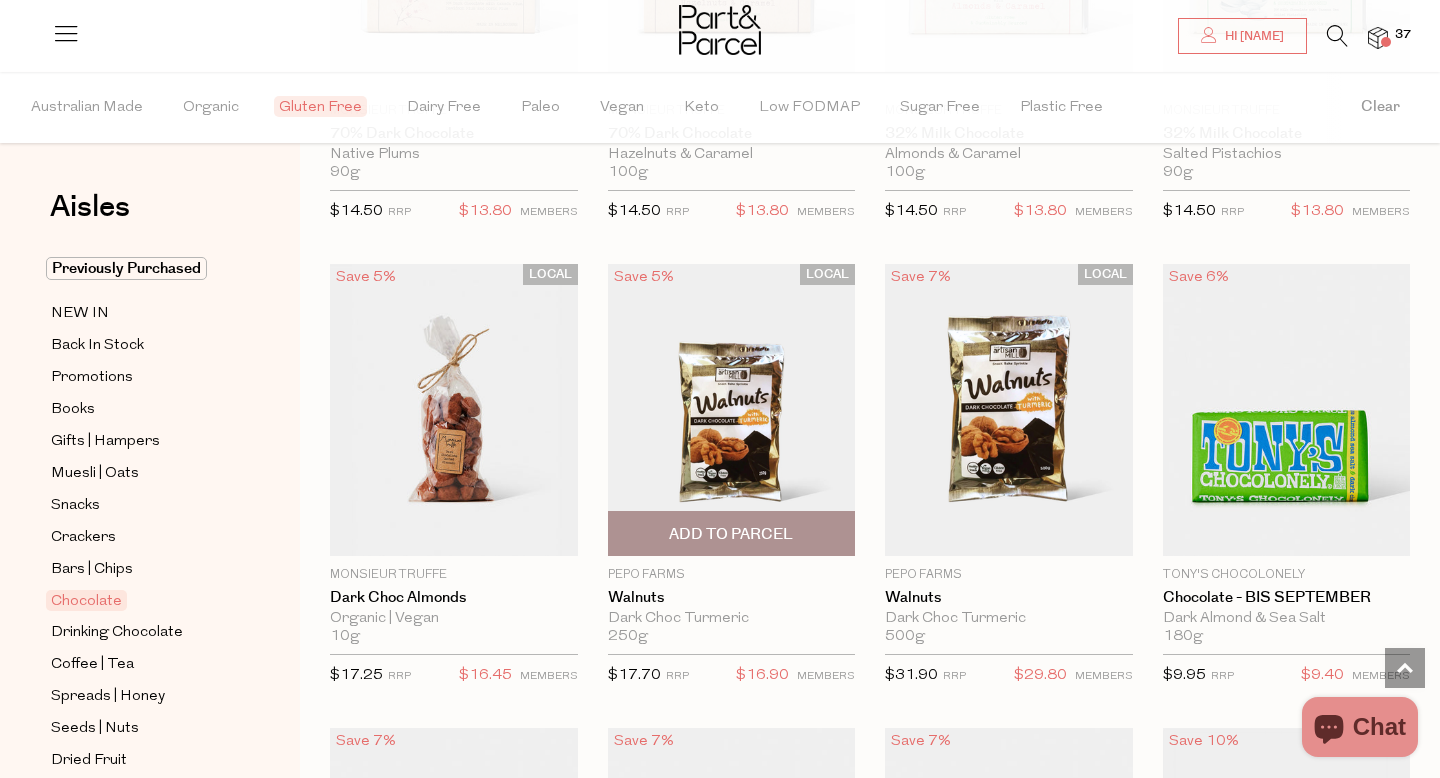 click on "Add To Parcel" at bounding box center (731, 534) 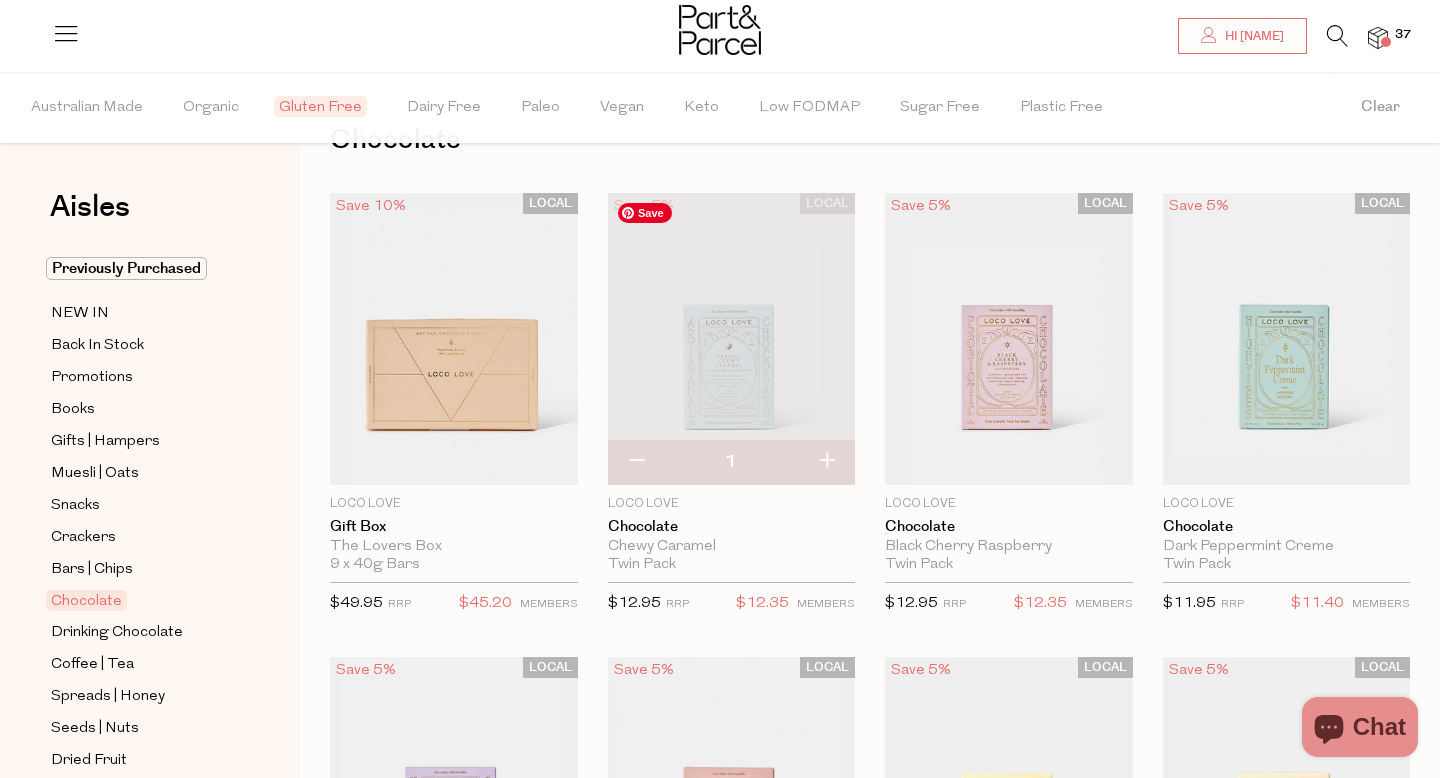 scroll, scrollTop: 73, scrollLeft: 0, axis: vertical 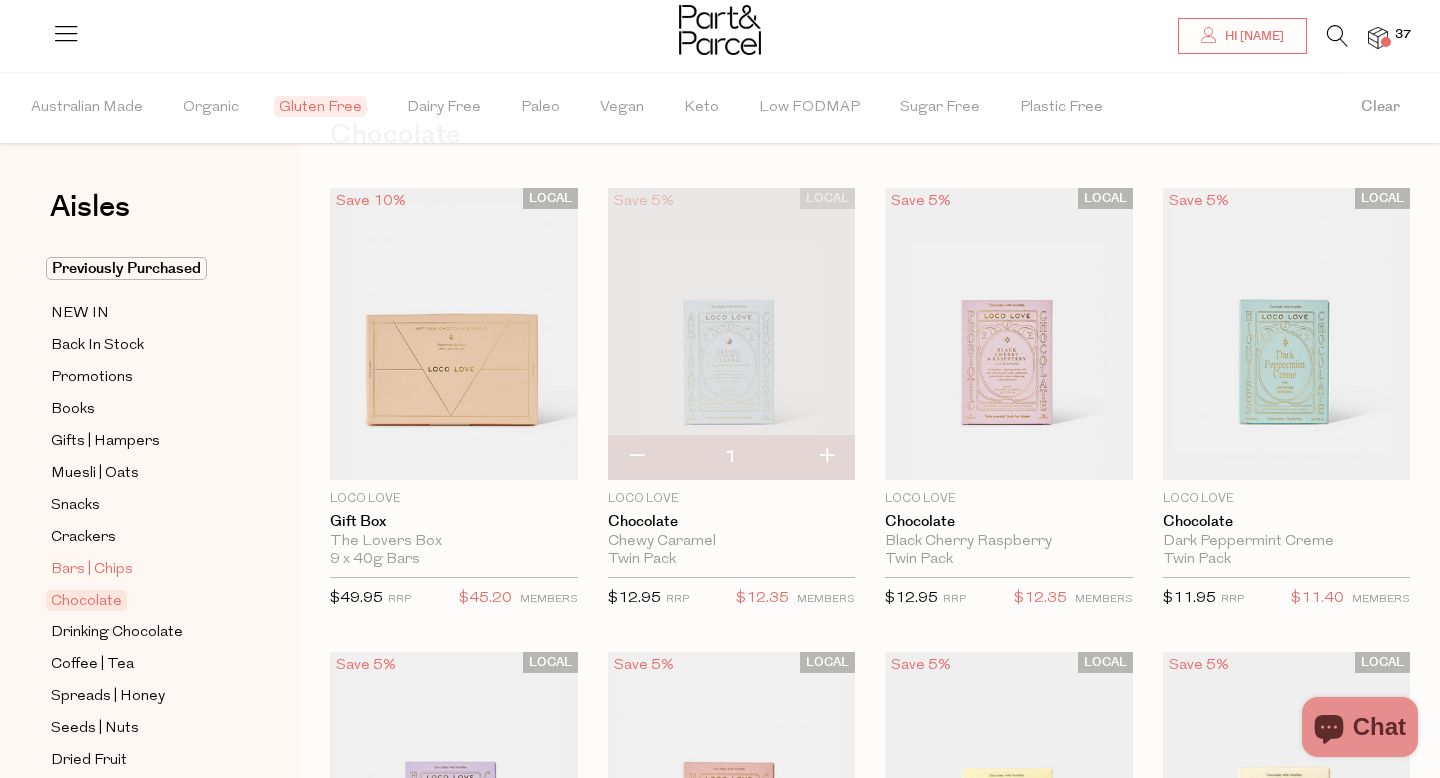 click on "Bars | Chips" at bounding box center [92, 570] 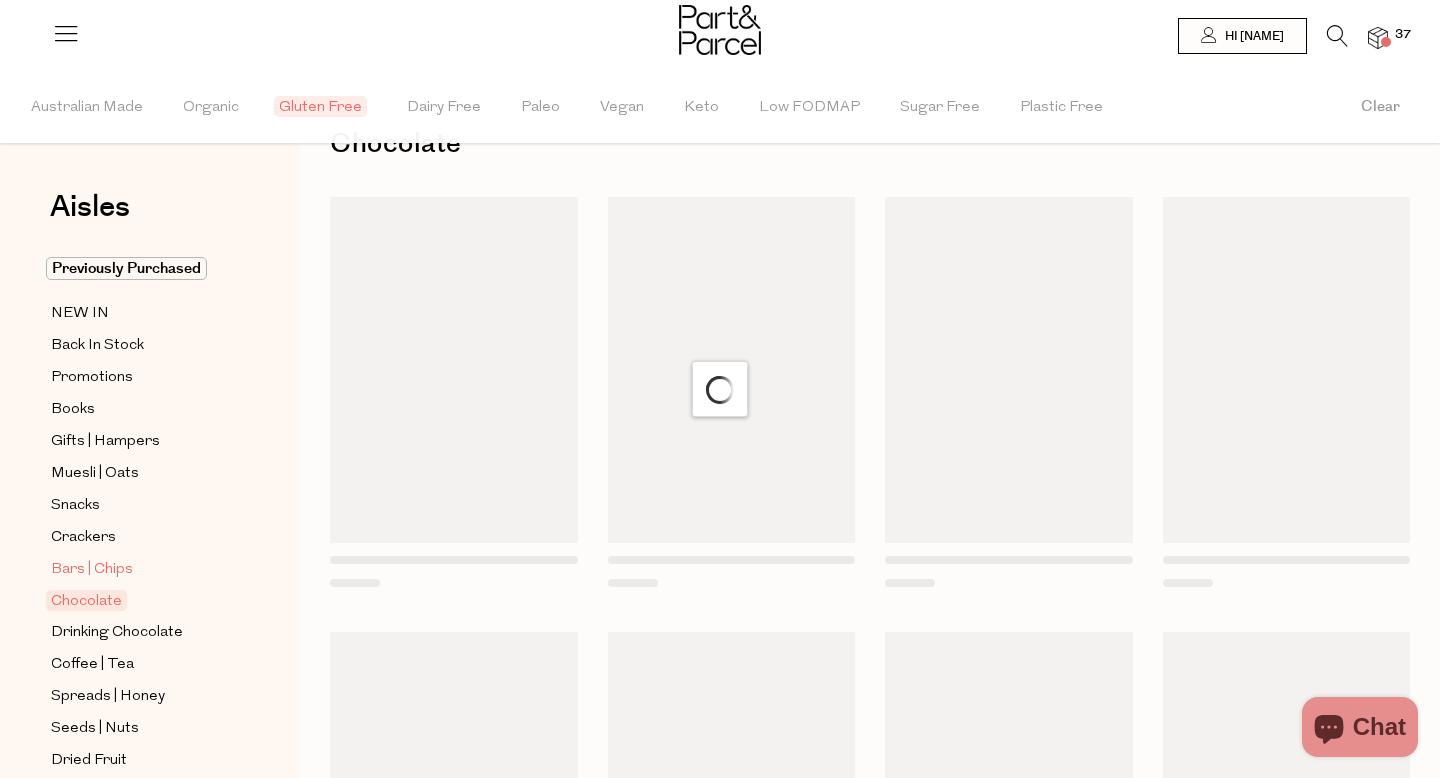 scroll, scrollTop: 0, scrollLeft: 0, axis: both 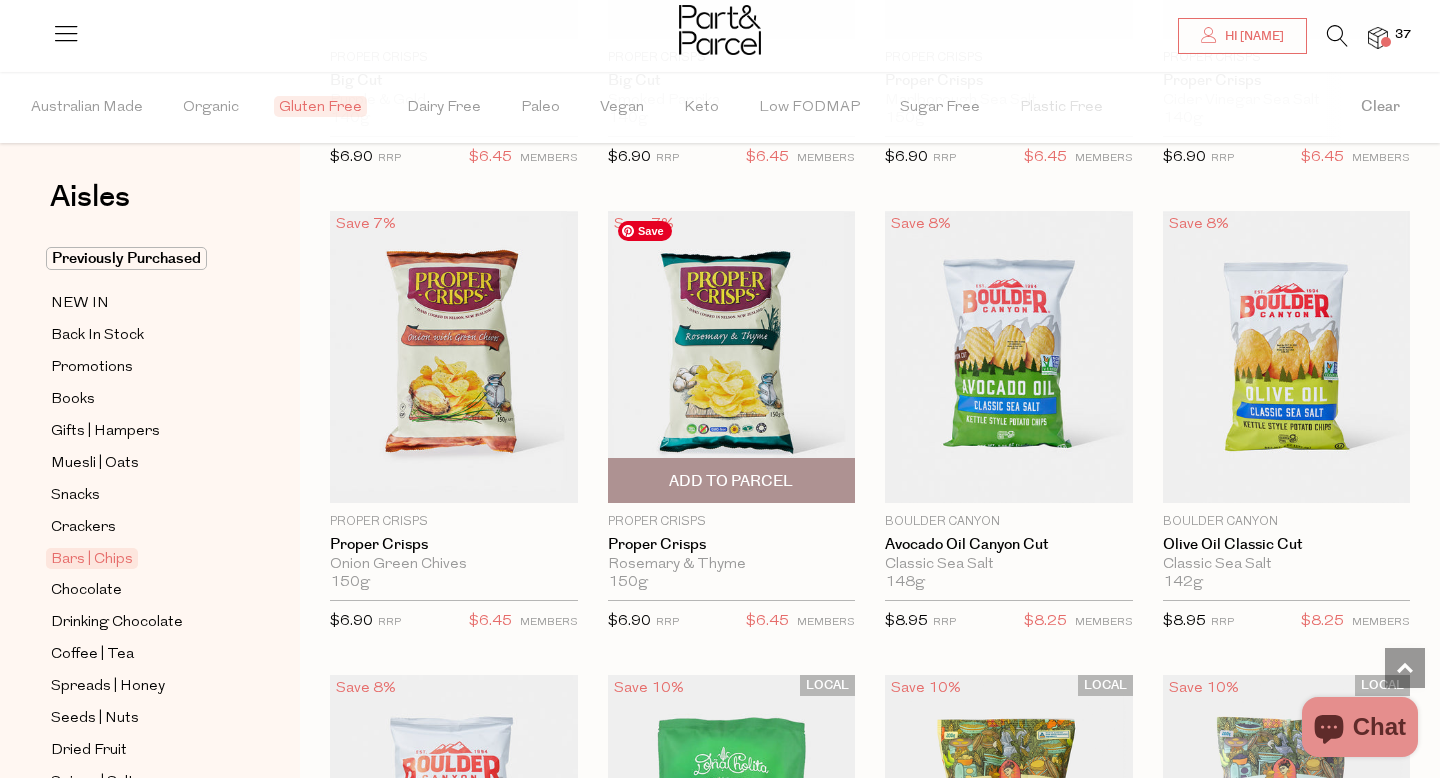 click at bounding box center (732, 357) 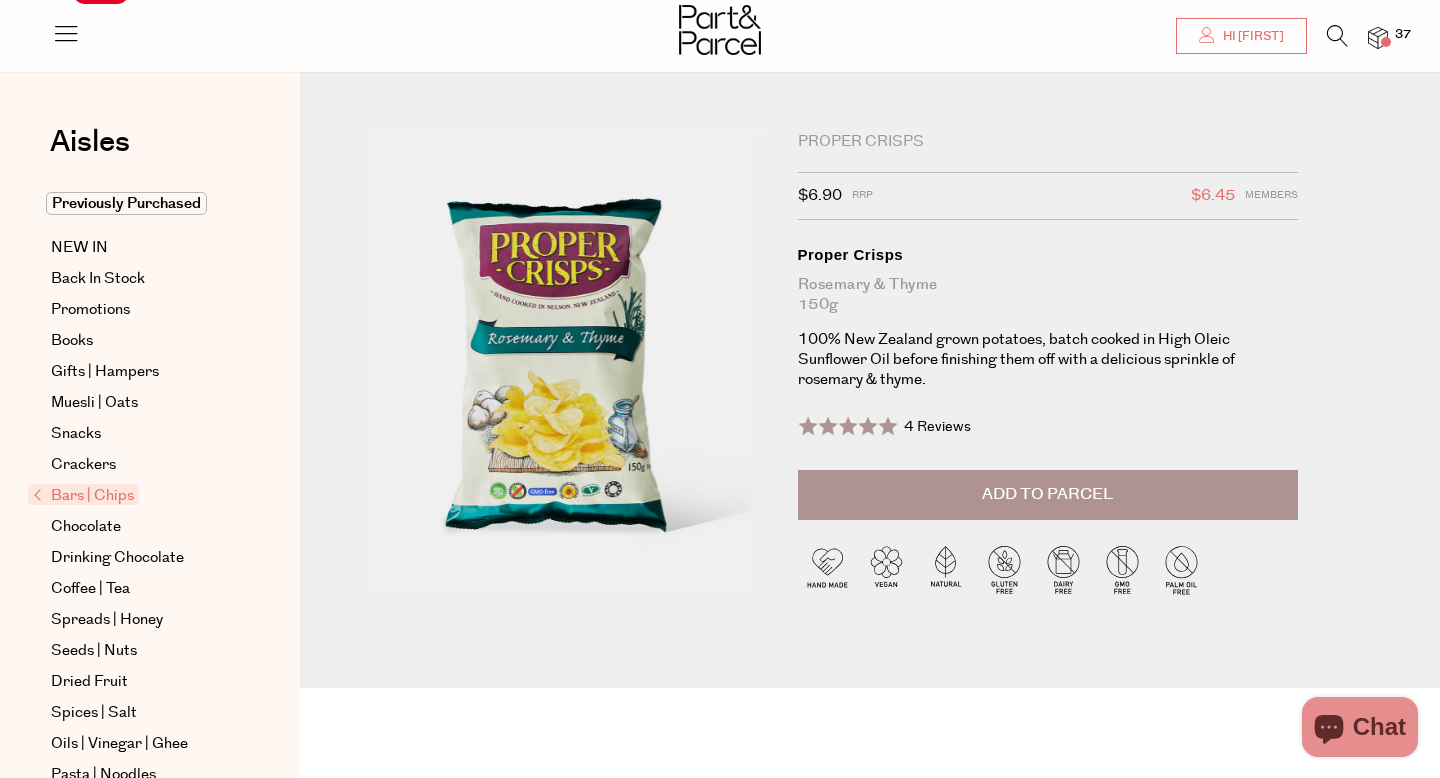 scroll, scrollTop: 95, scrollLeft: 0, axis: vertical 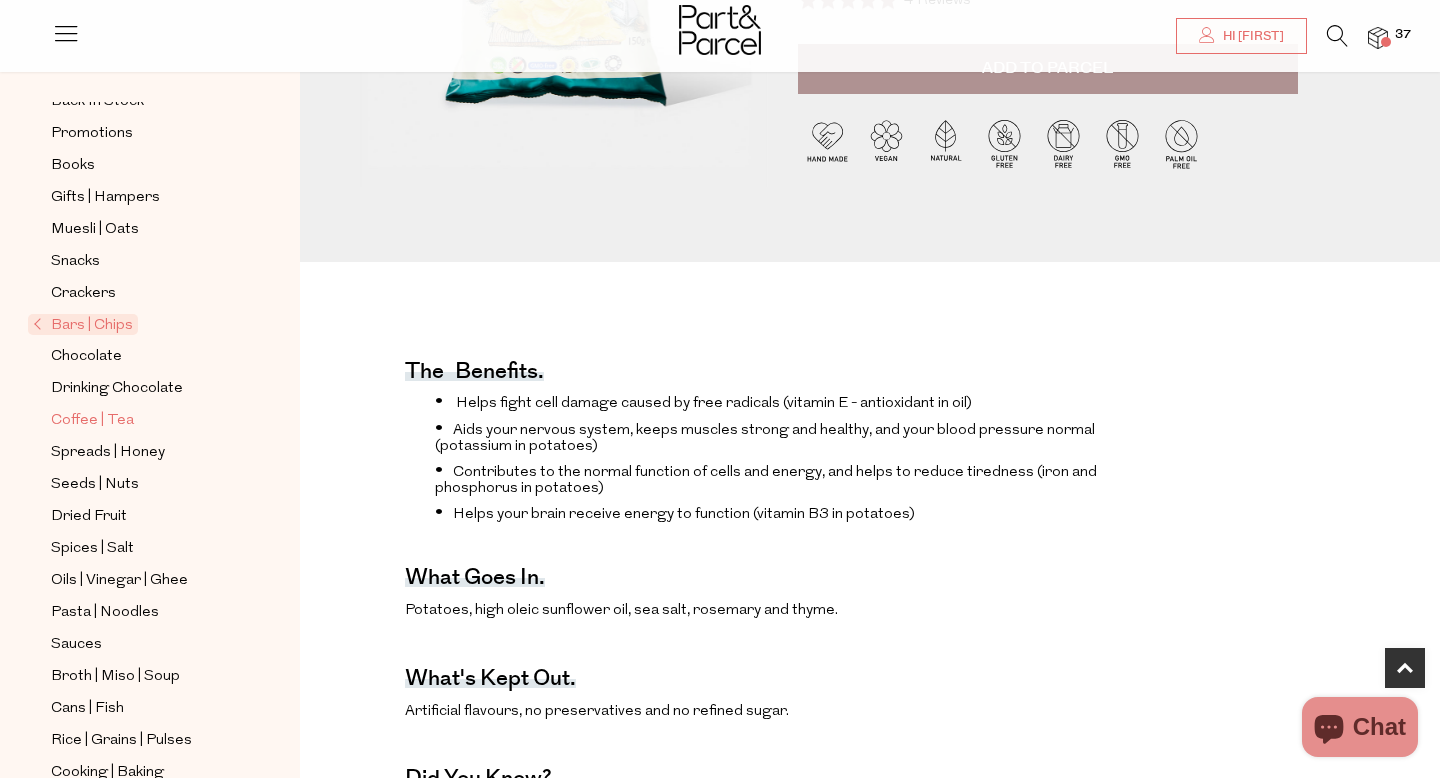 click on "Coffee | Tea" at bounding box center (92, 421) 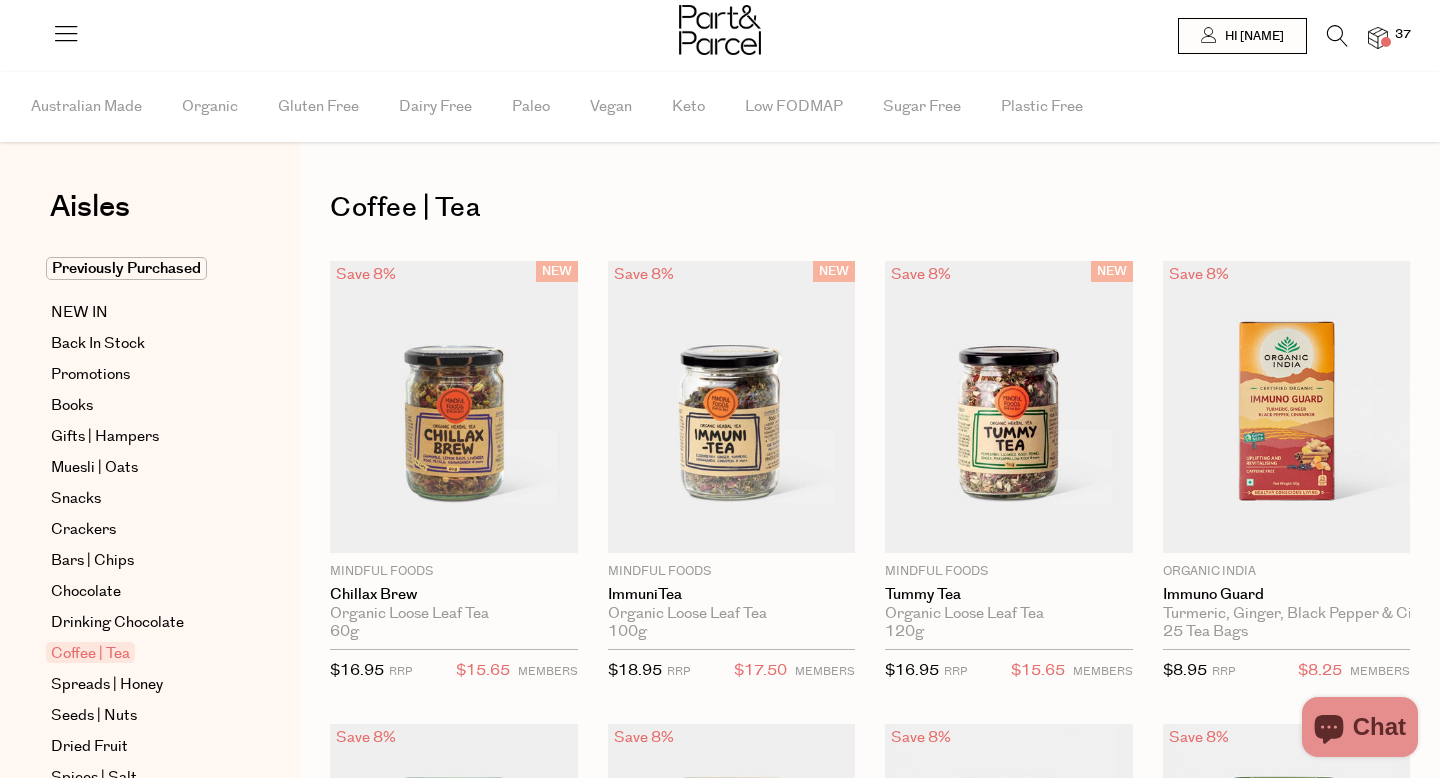 scroll, scrollTop: 0, scrollLeft: 0, axis: both 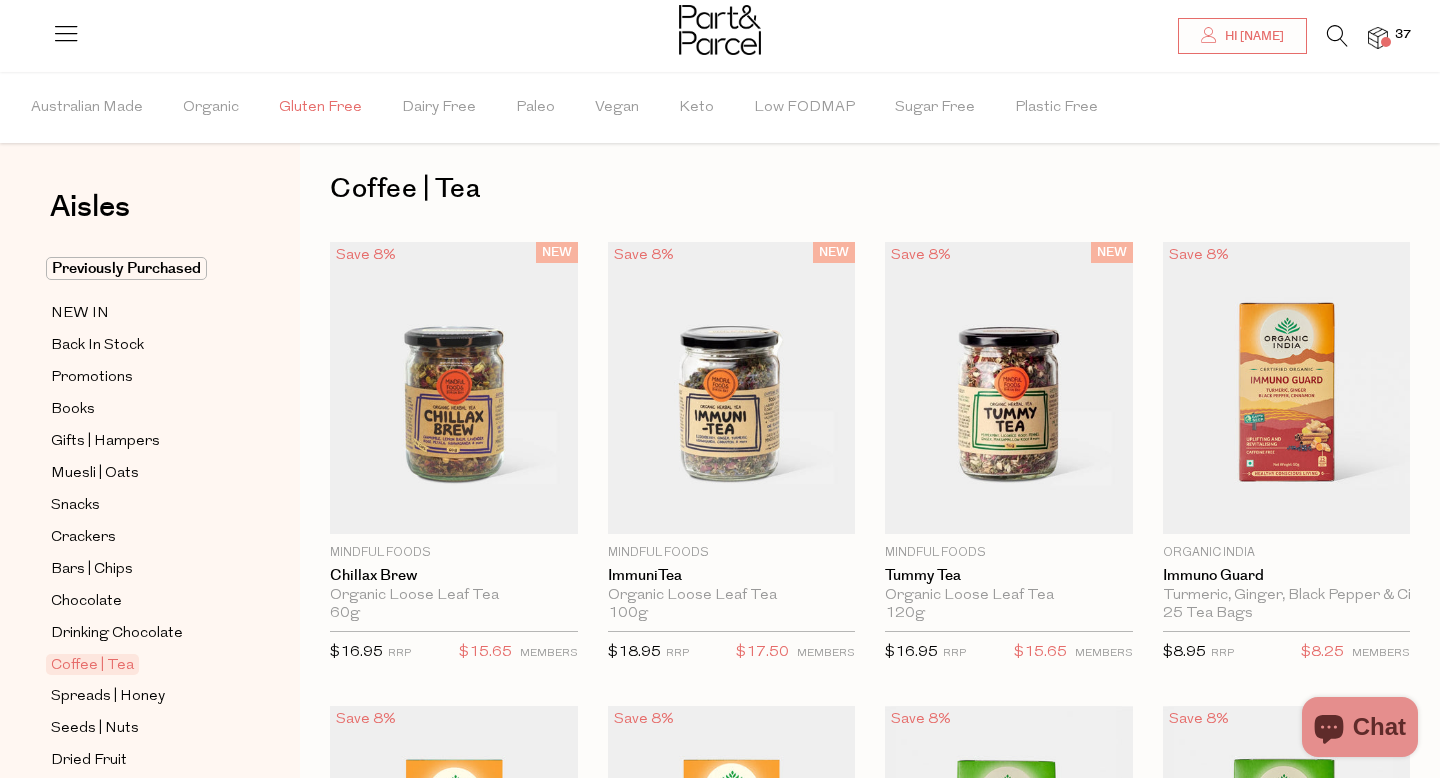 click on "Gluten Free" at bounding box center (320, 108) 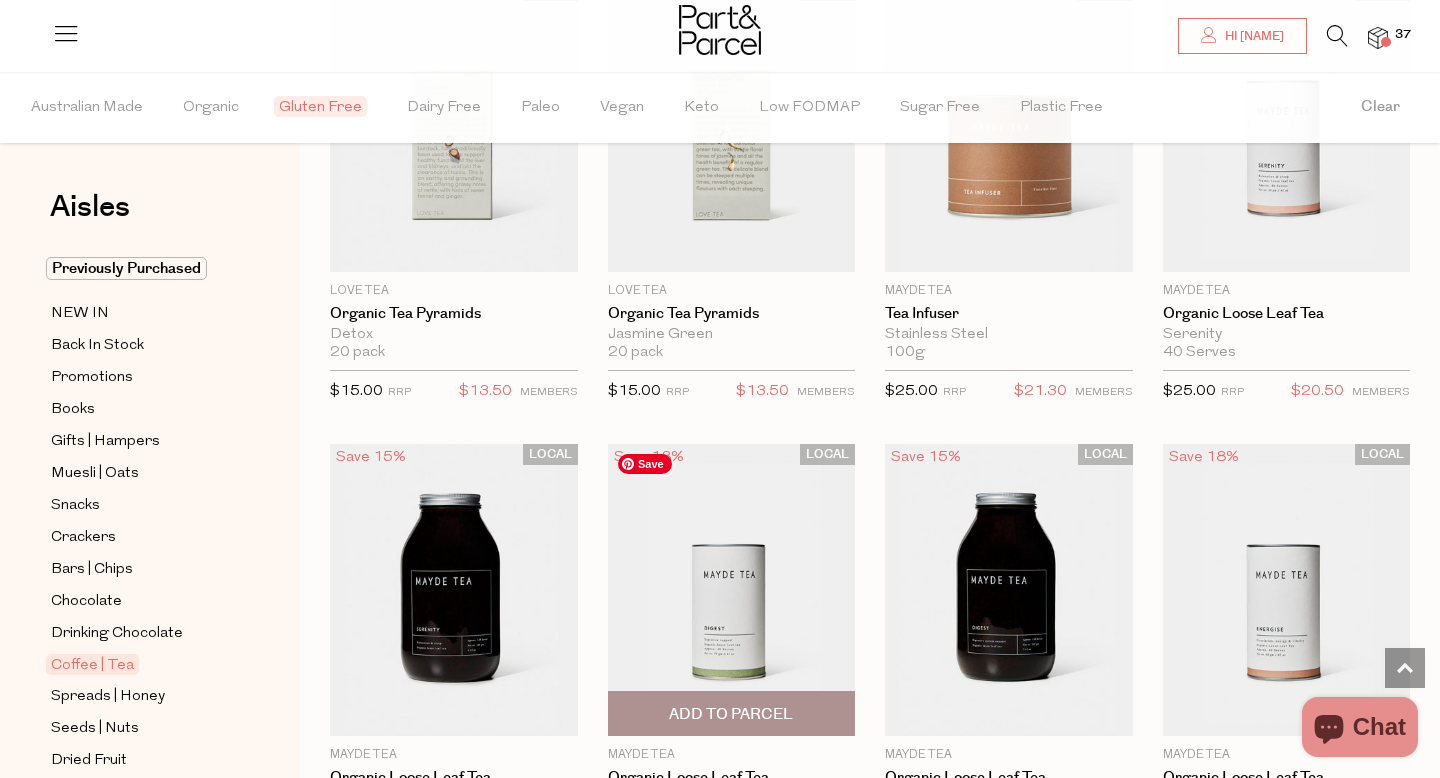 scroll, scrollTop: 3987, scrollLeft: 0, axis: vertical 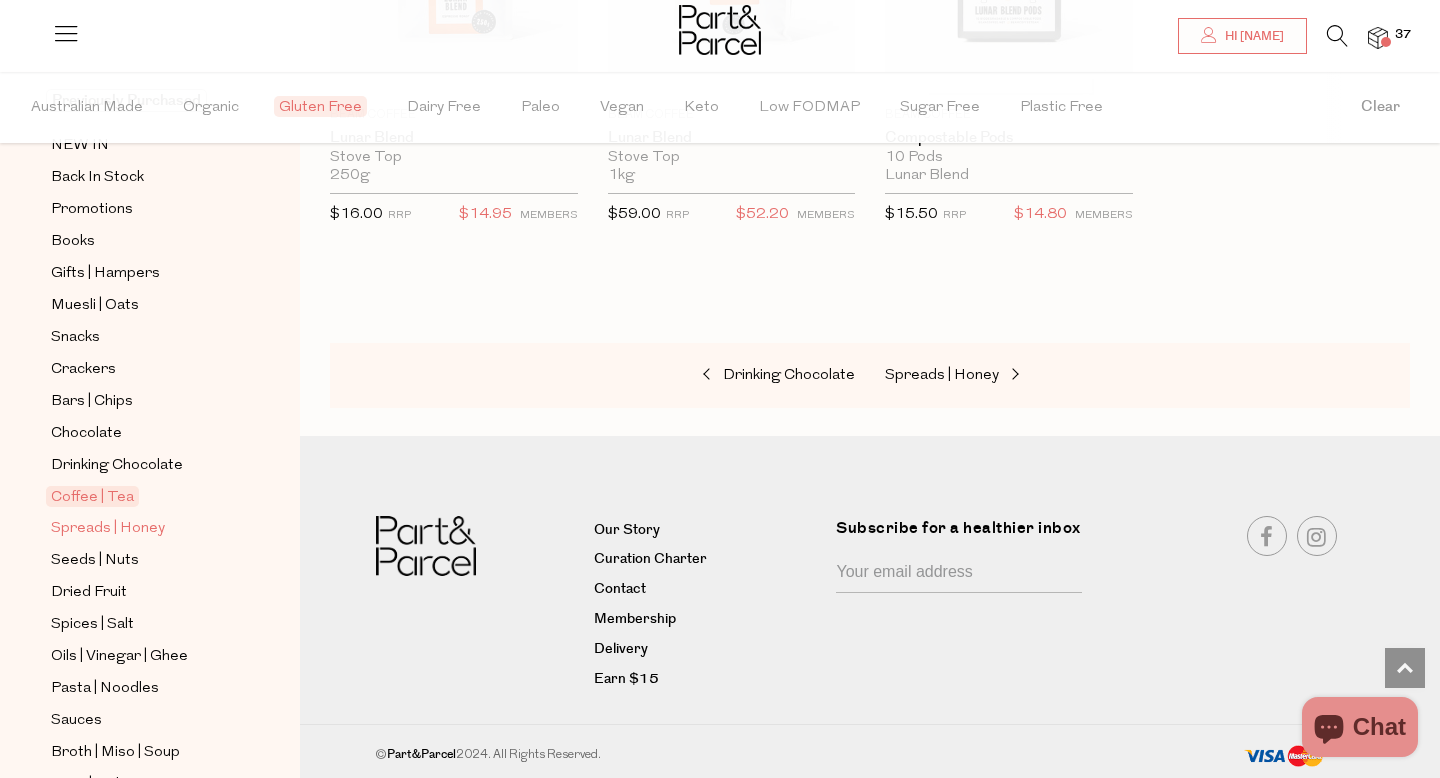 click on "Spreads | Honey" at bounding box center (108, 529) 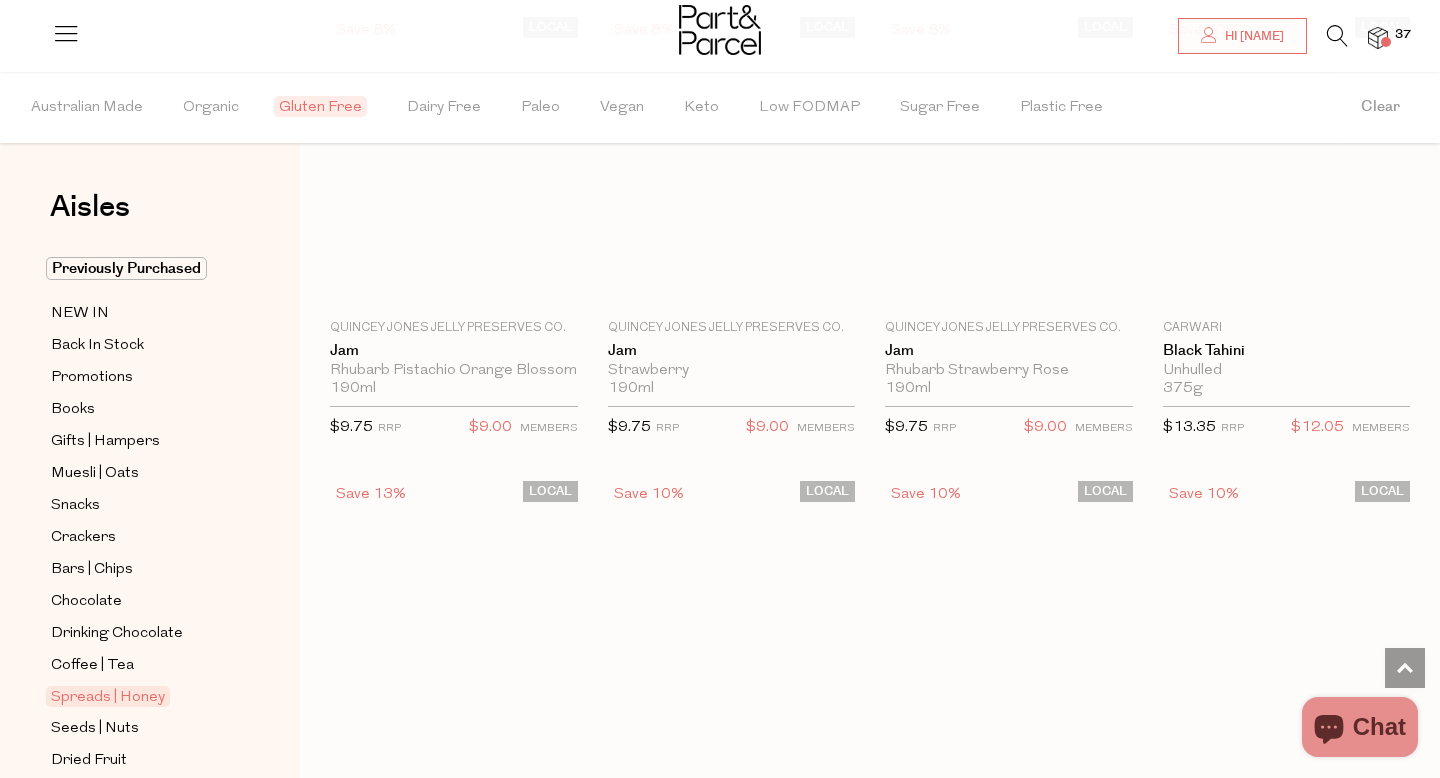 scroll, scrollTop: 0, scrollLeft: 0, axis: both 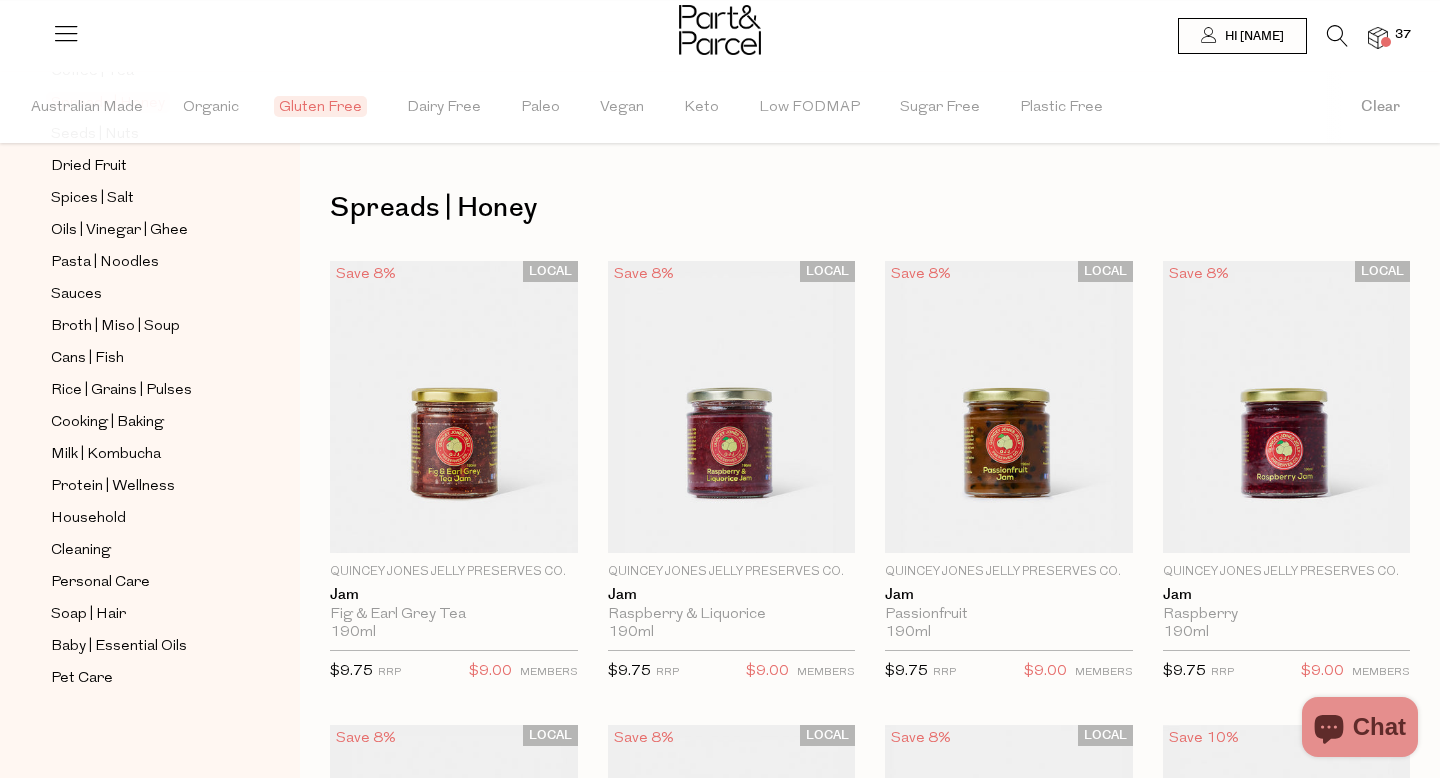 click on "Gluten Free" at bounding box center [320, 106] 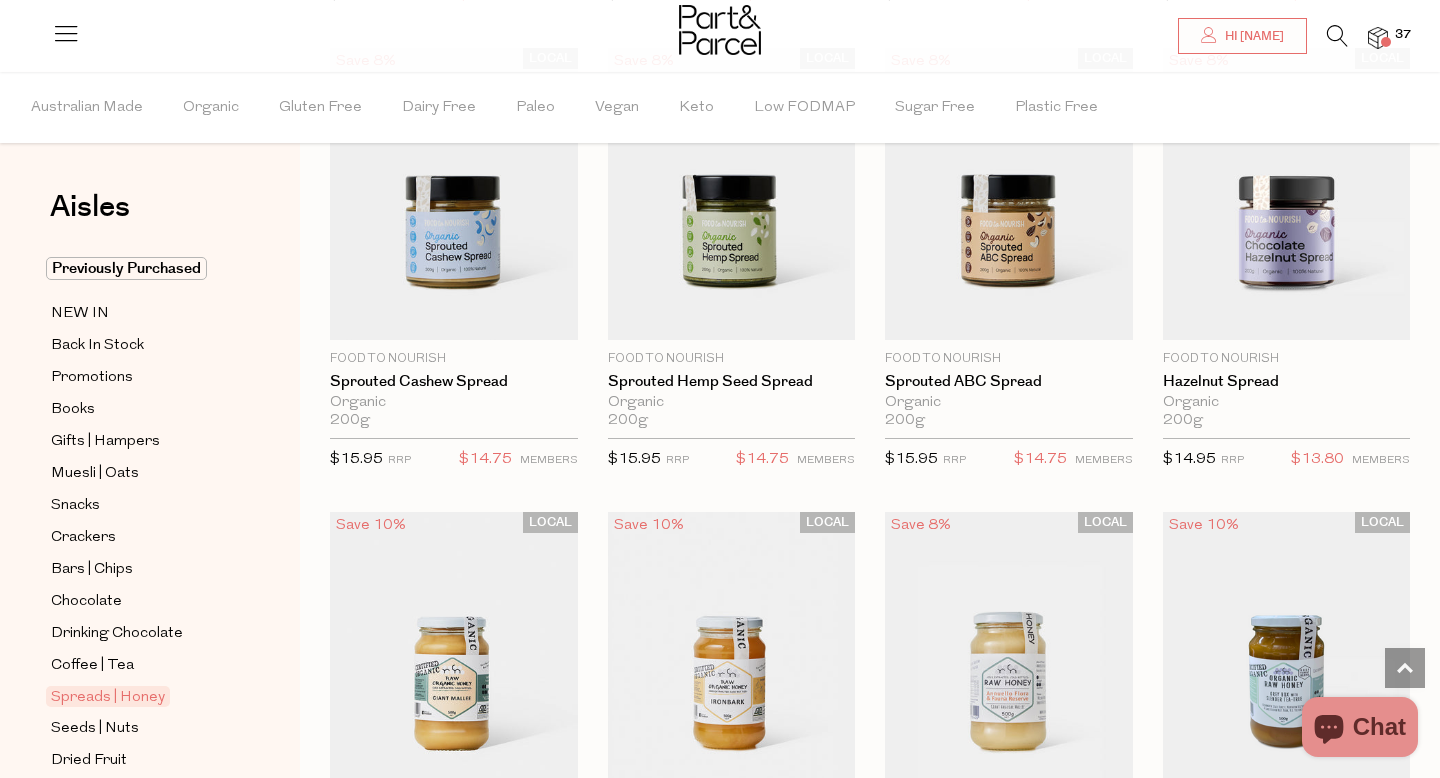 scroll, scrollTop: 4388, scrollLeft: 0, axis: vertical 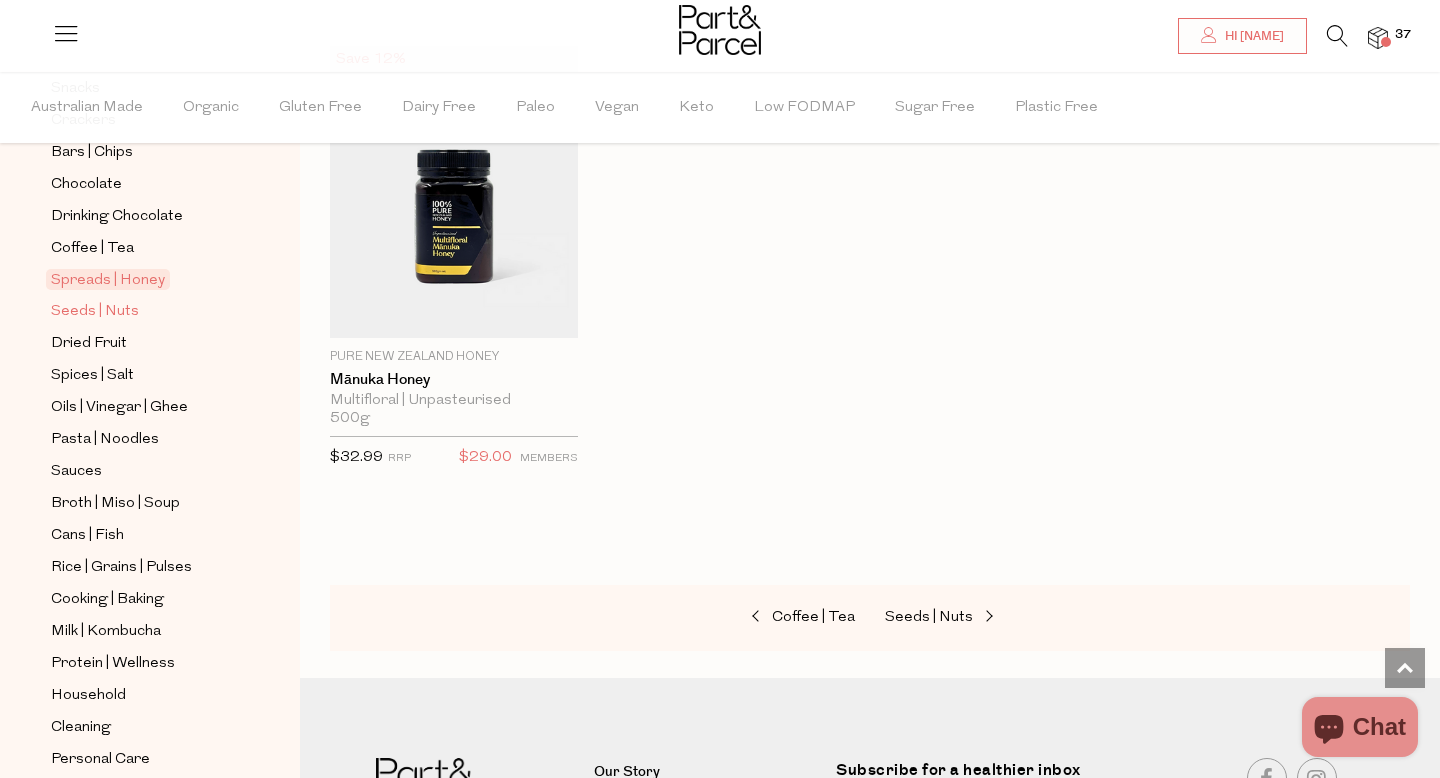 click on "Seeds | Nuts" at bounding box center [95, 312] 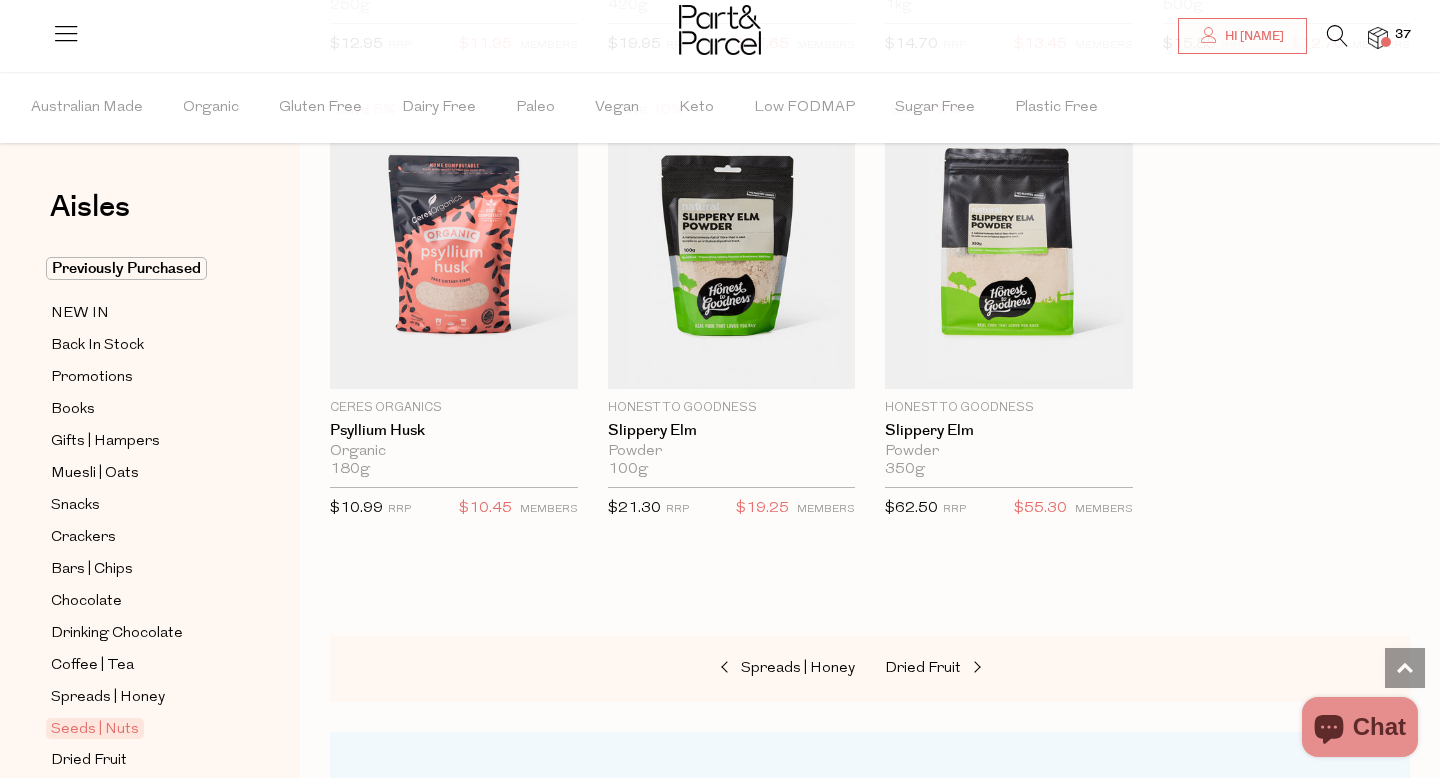 scroll, scrollTop: 5275, scrollLeft: 0, axis: vertical 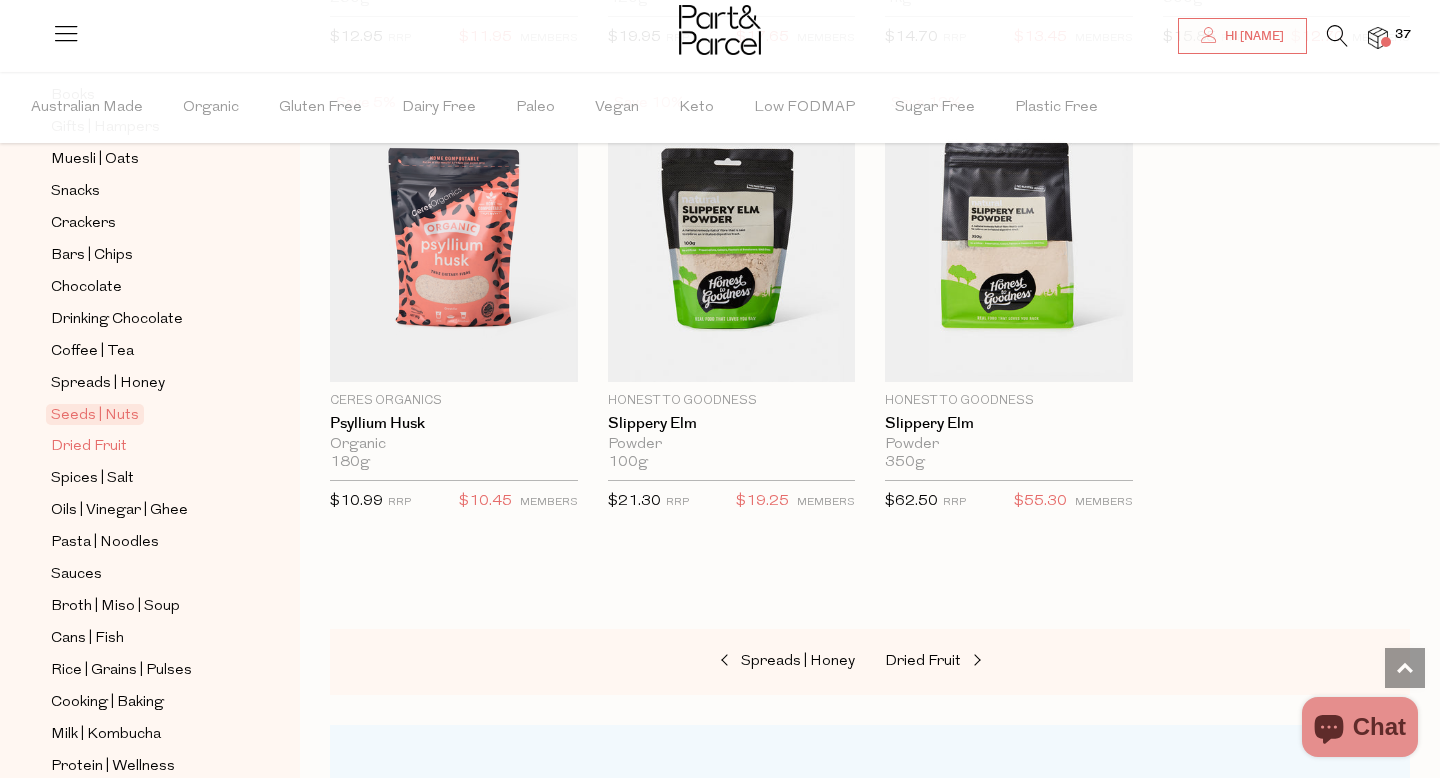 click on "Dried Fruit" at bounding box center [89, 447] 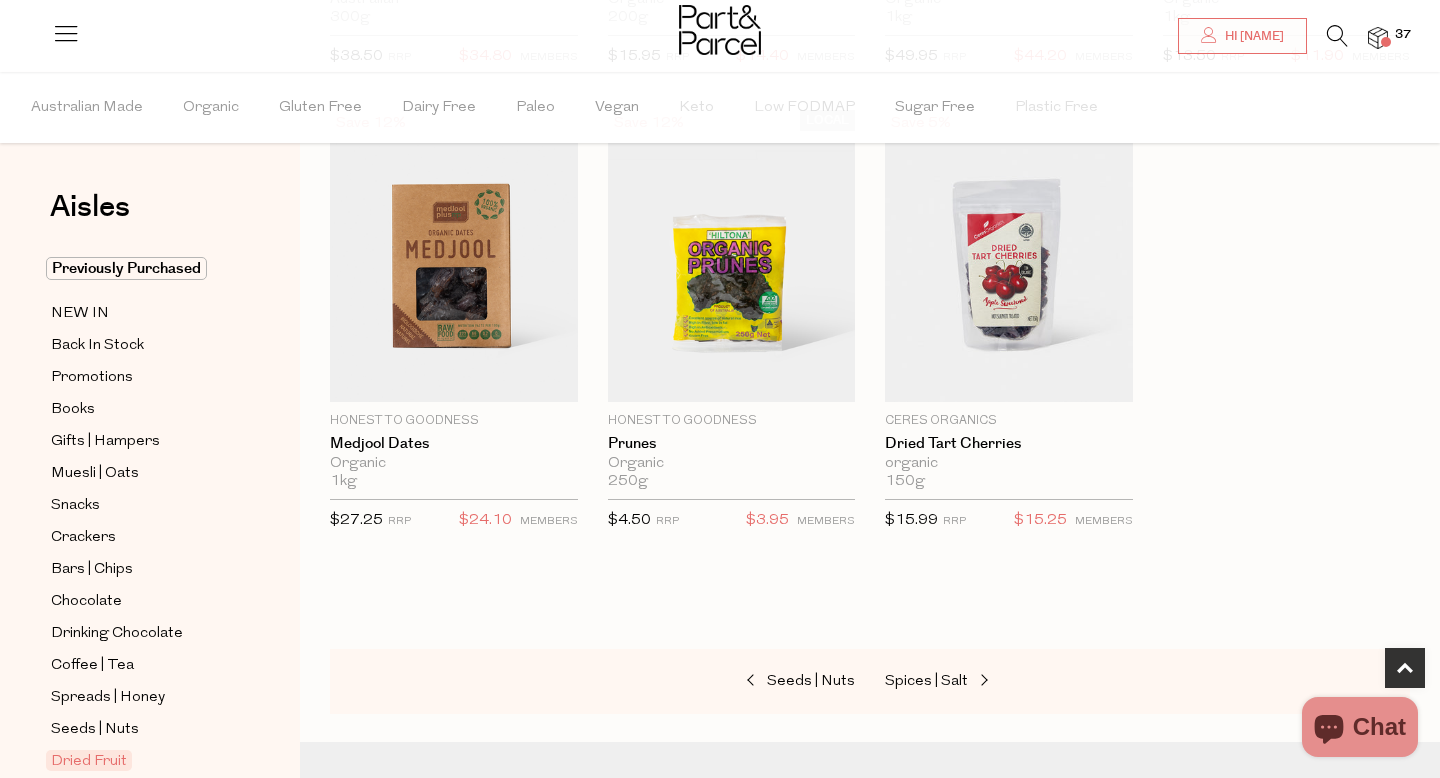 scroll, scrollTop: 1077, scrollLeft: 0, axis: vertical 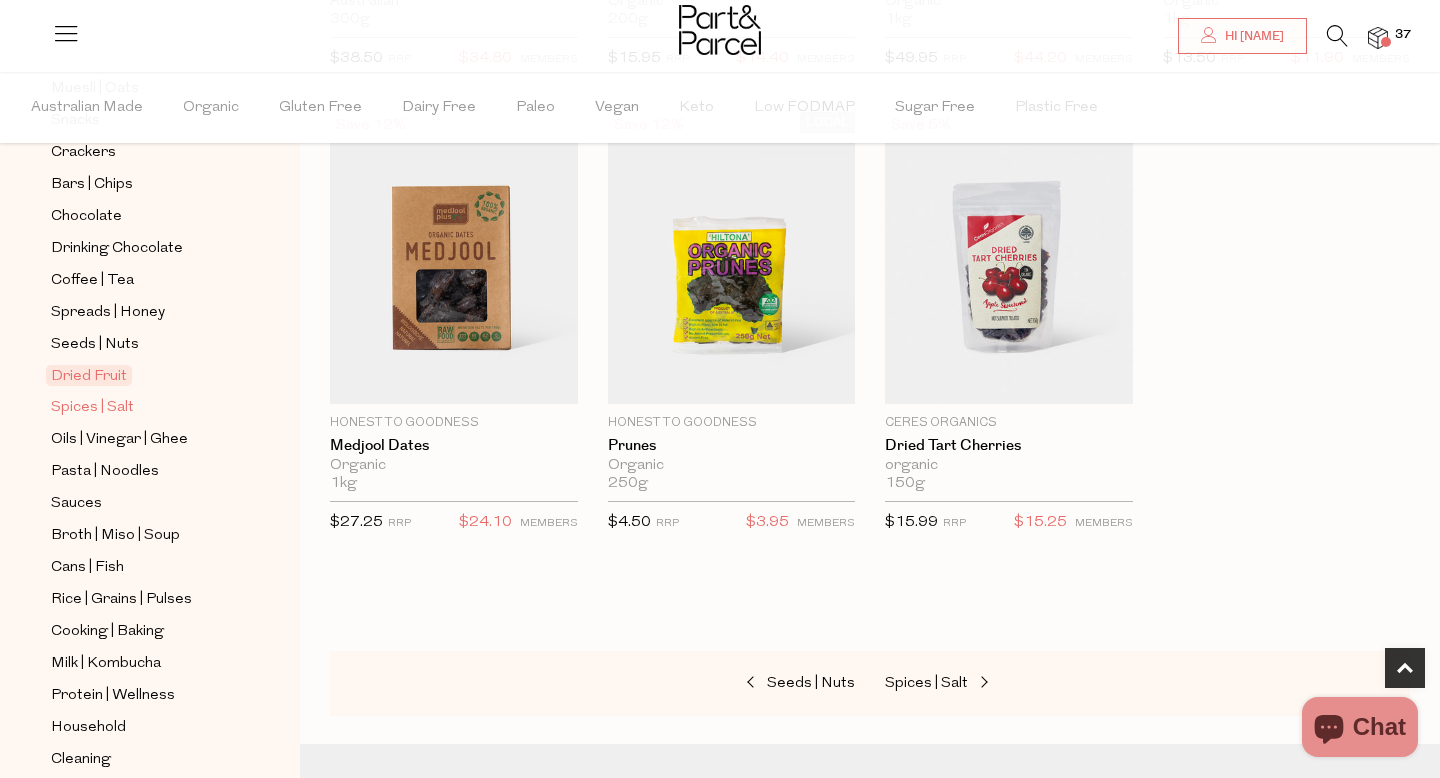 click on "Spices | Salt" at bounding box center (92, 408) 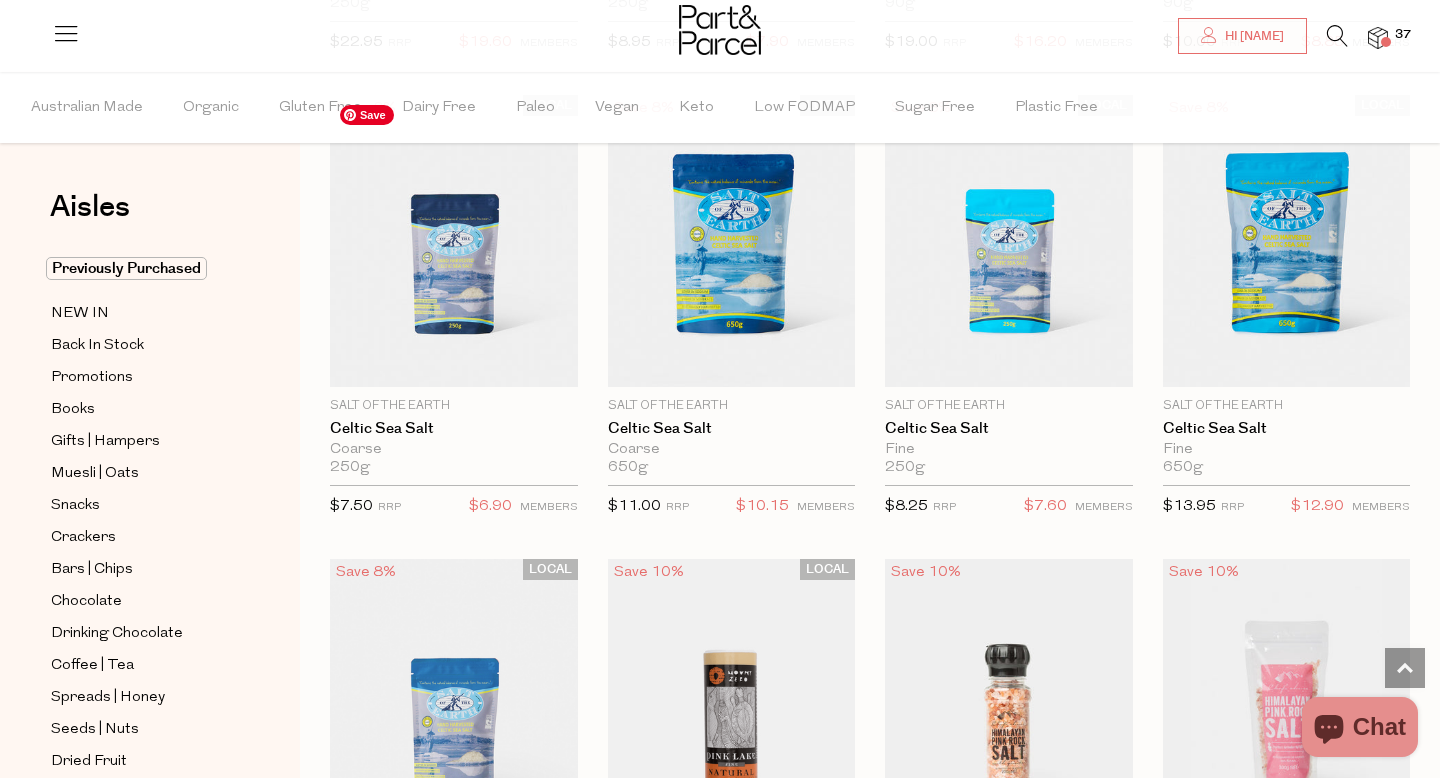 scroll, scrollTop: 663, scrollLeft: 0, axis: vertical 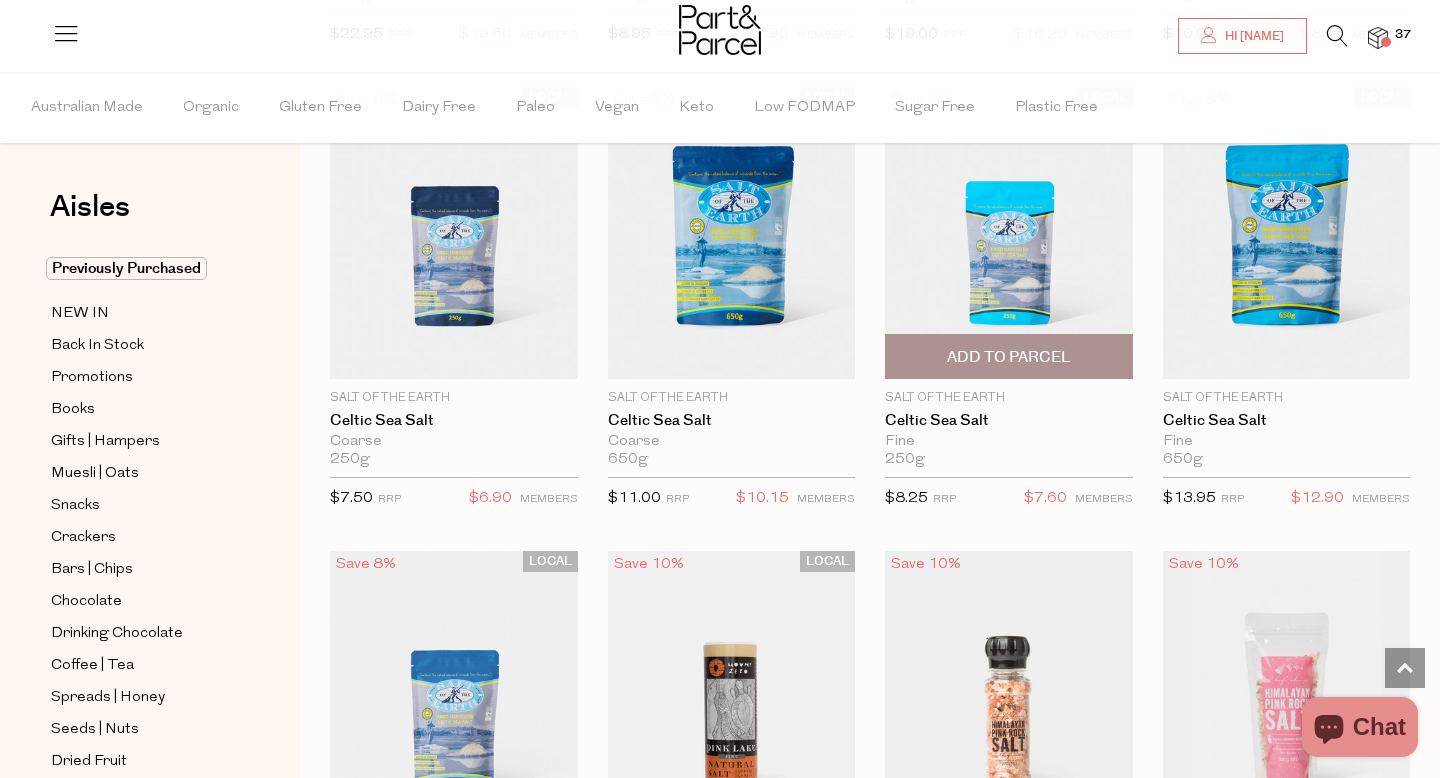 click on "Add To Parcel" at bounding box center [1009, 357] 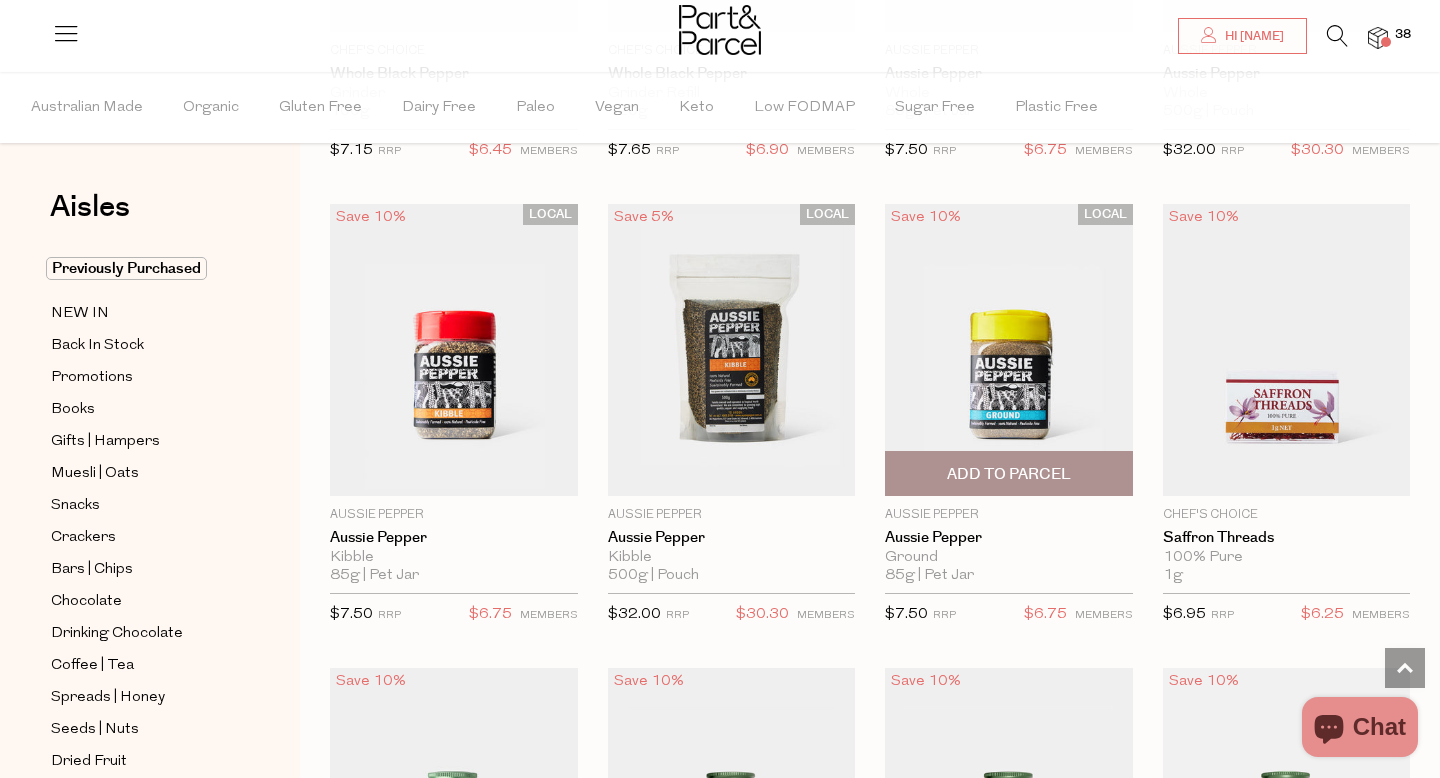 scroll, scrollTop: 1935, scrollLeft: 0, axis: vertical 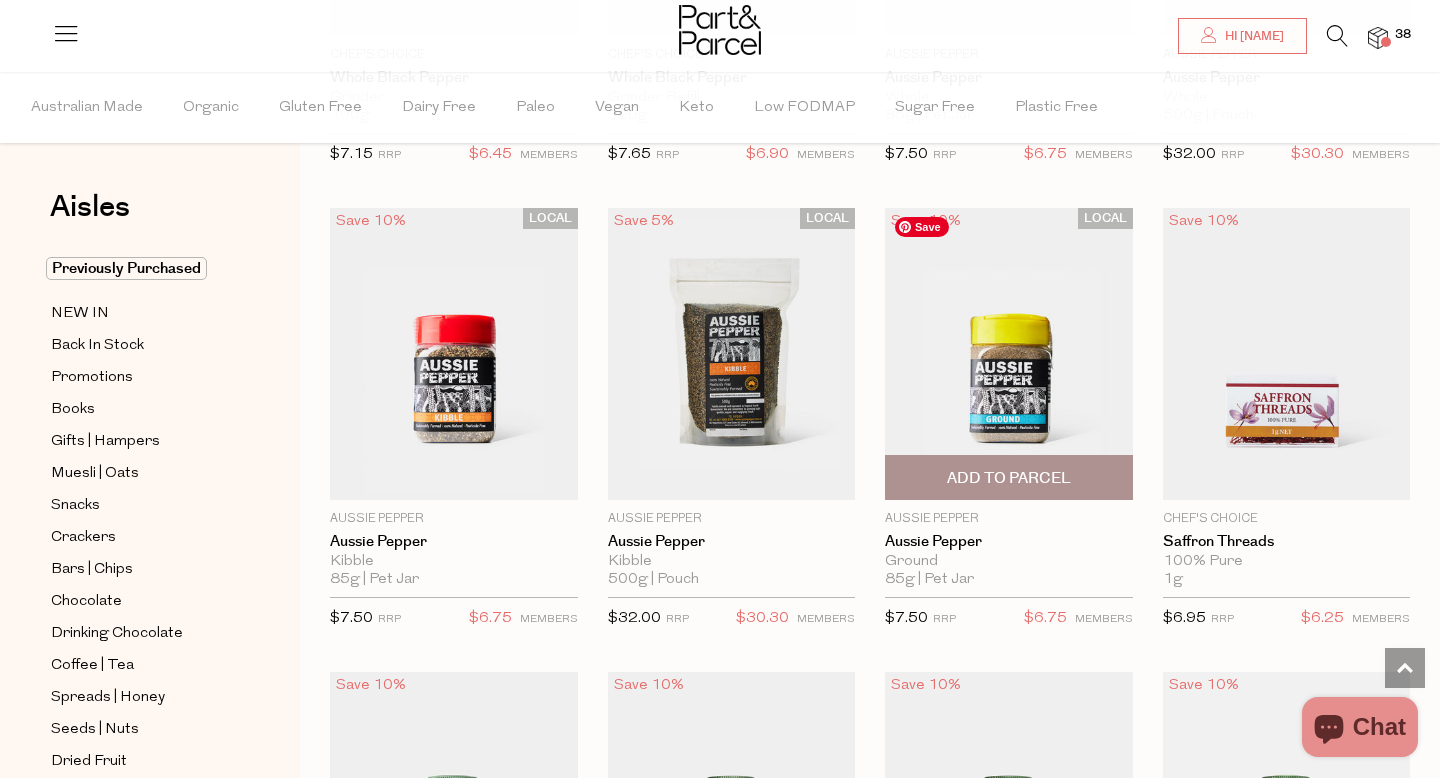 click at bounding box center [1009, 353] 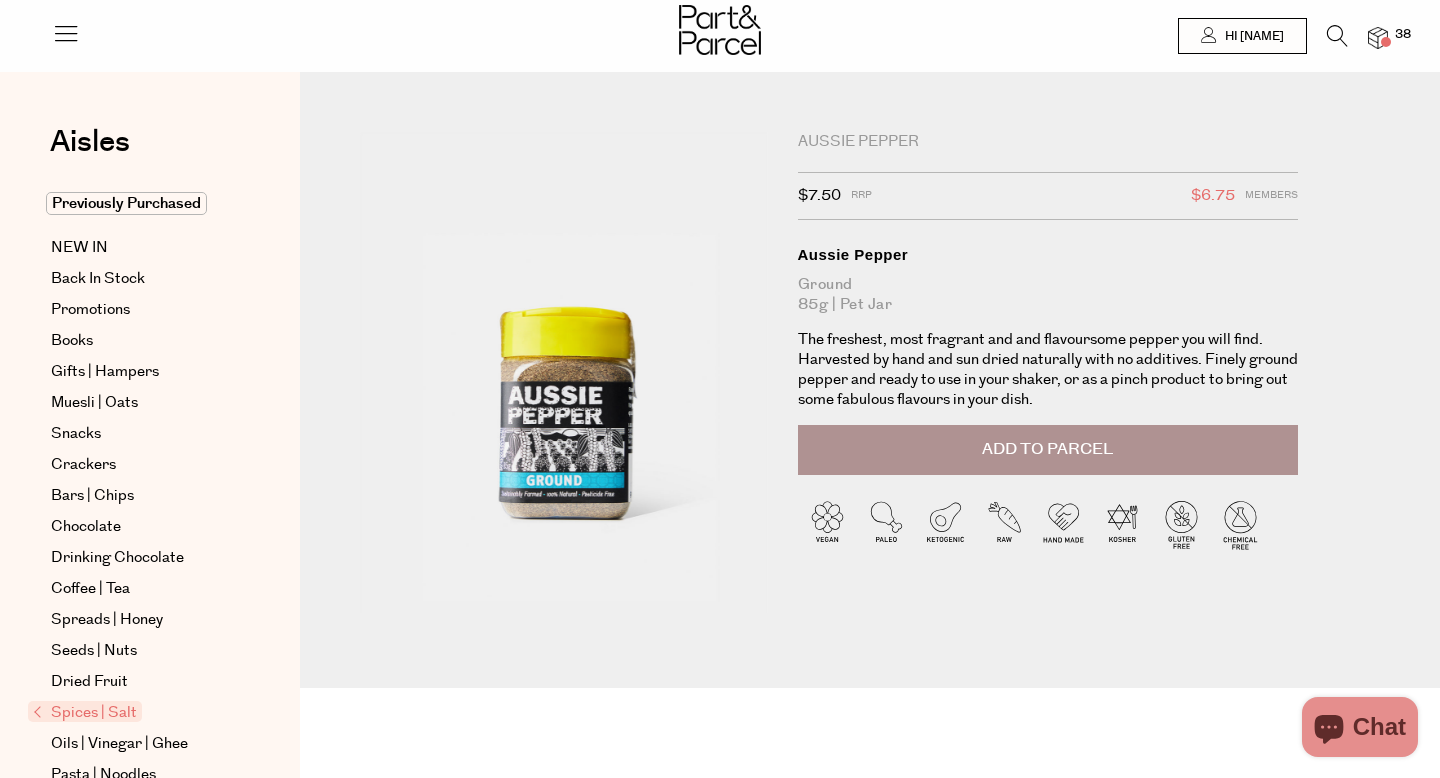 scroll, scrollTop: 0, scrollLeft: 0, axis: both 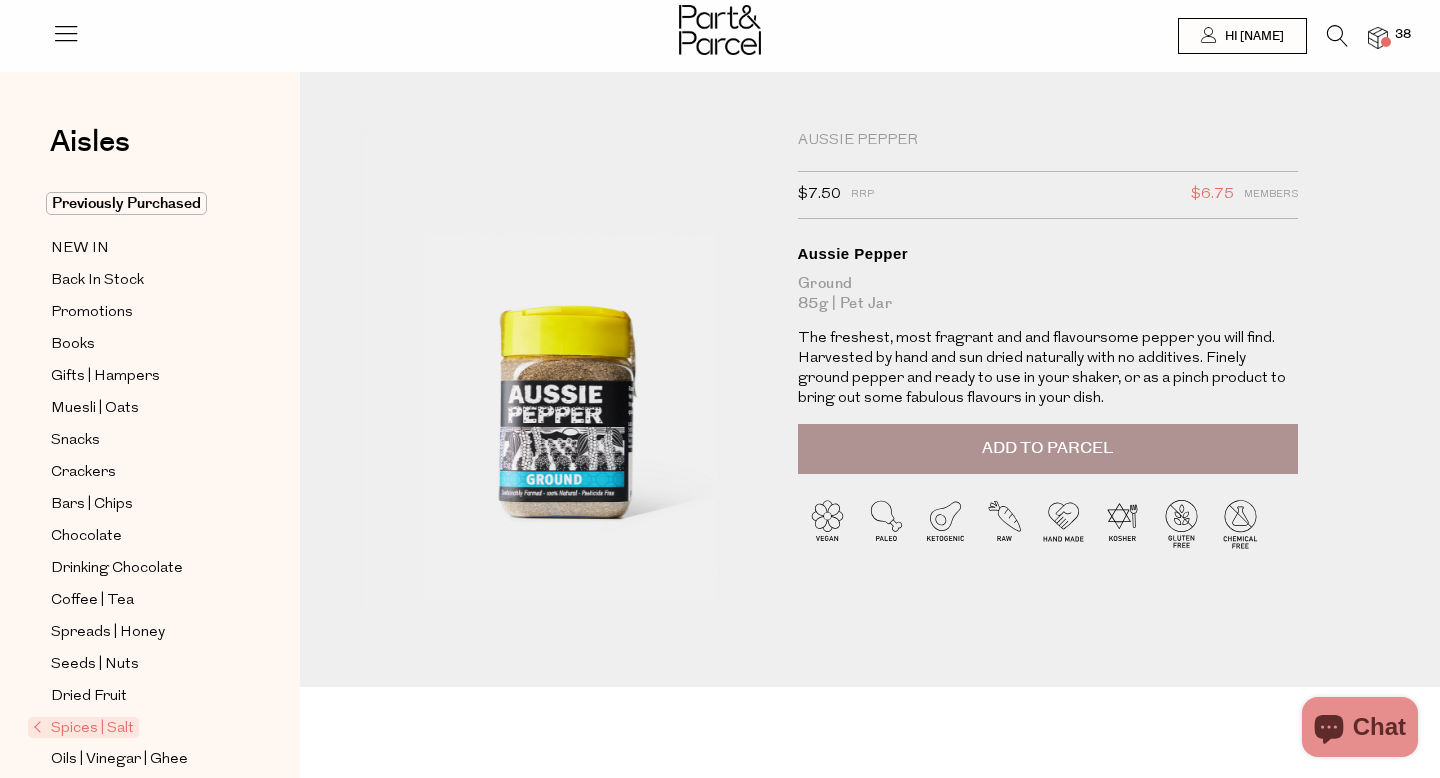 click on "Add to Parcel" at bounding box center [1047, 448] 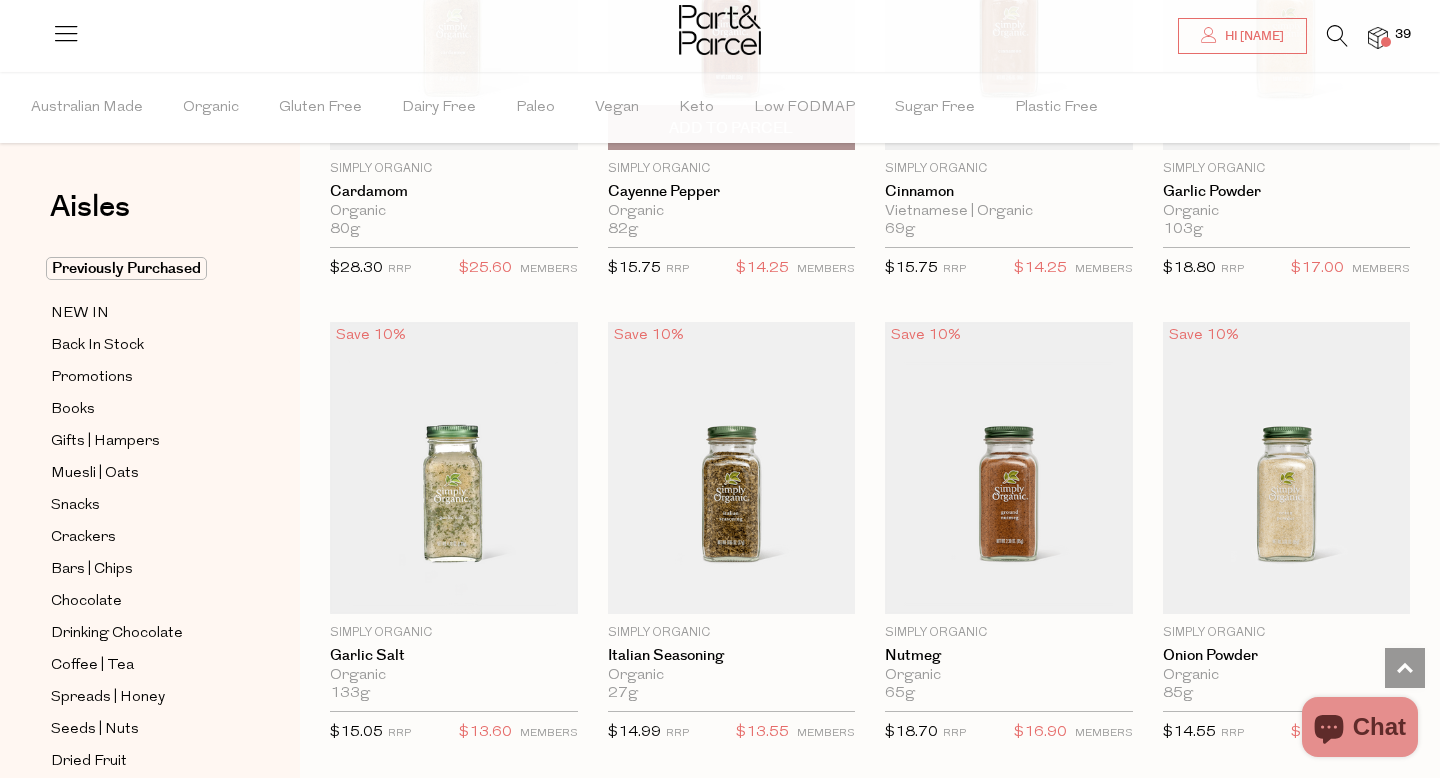 scroll, scrollTop: 2747, scrollLeft: 0, axis: vertical 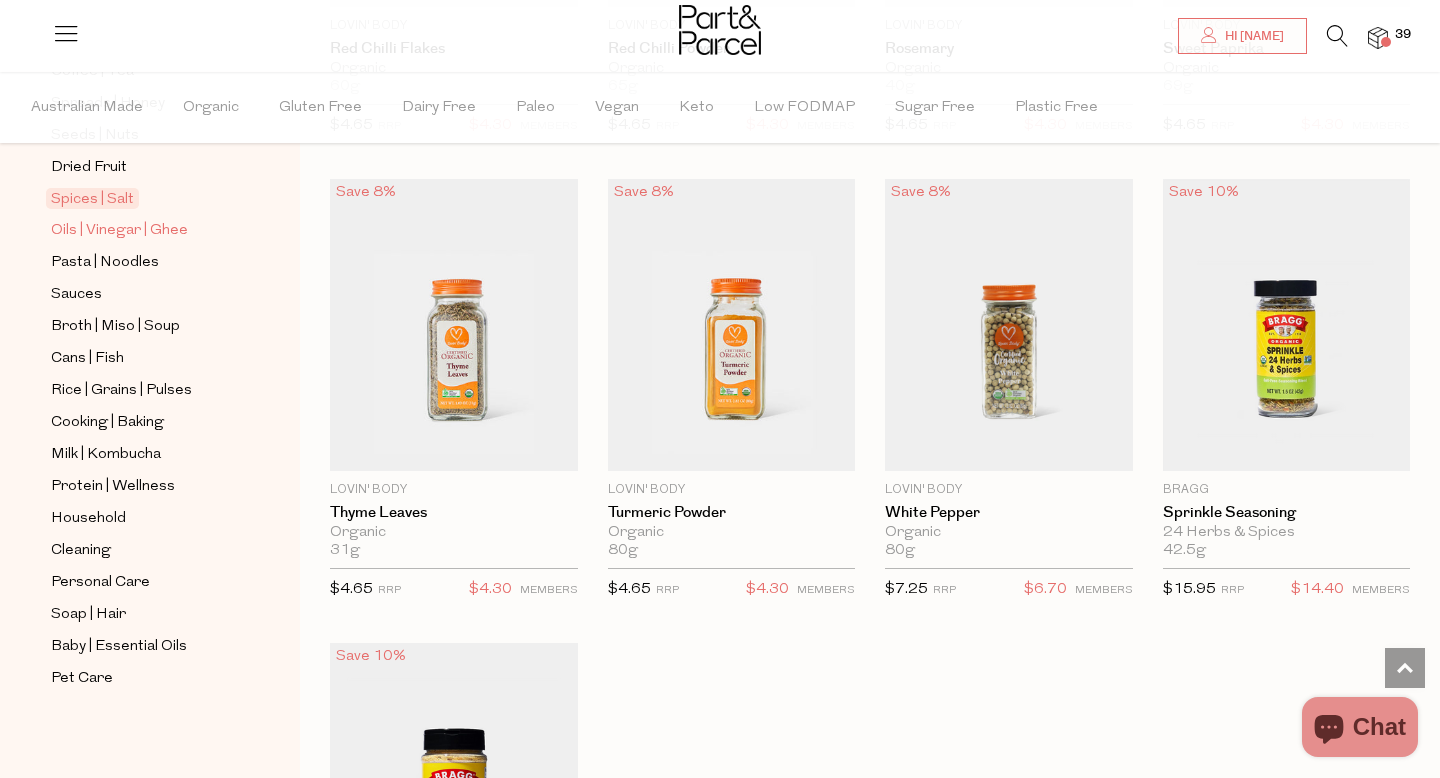 click on "Oils | Vinegar | Ghee" at bounding box center (119, 231) 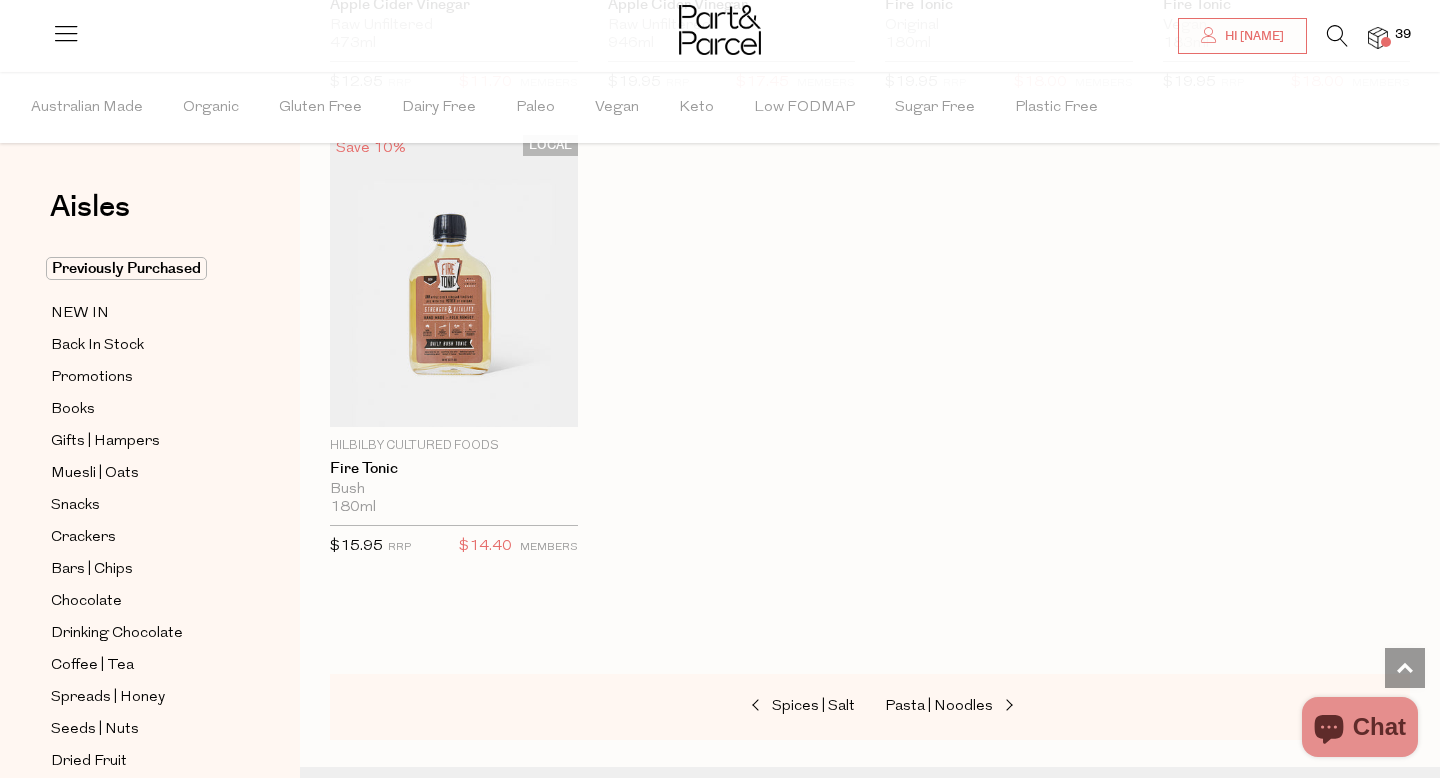 scroll, scrollTop: 5258, scrollLeft: 0, axis: vertical 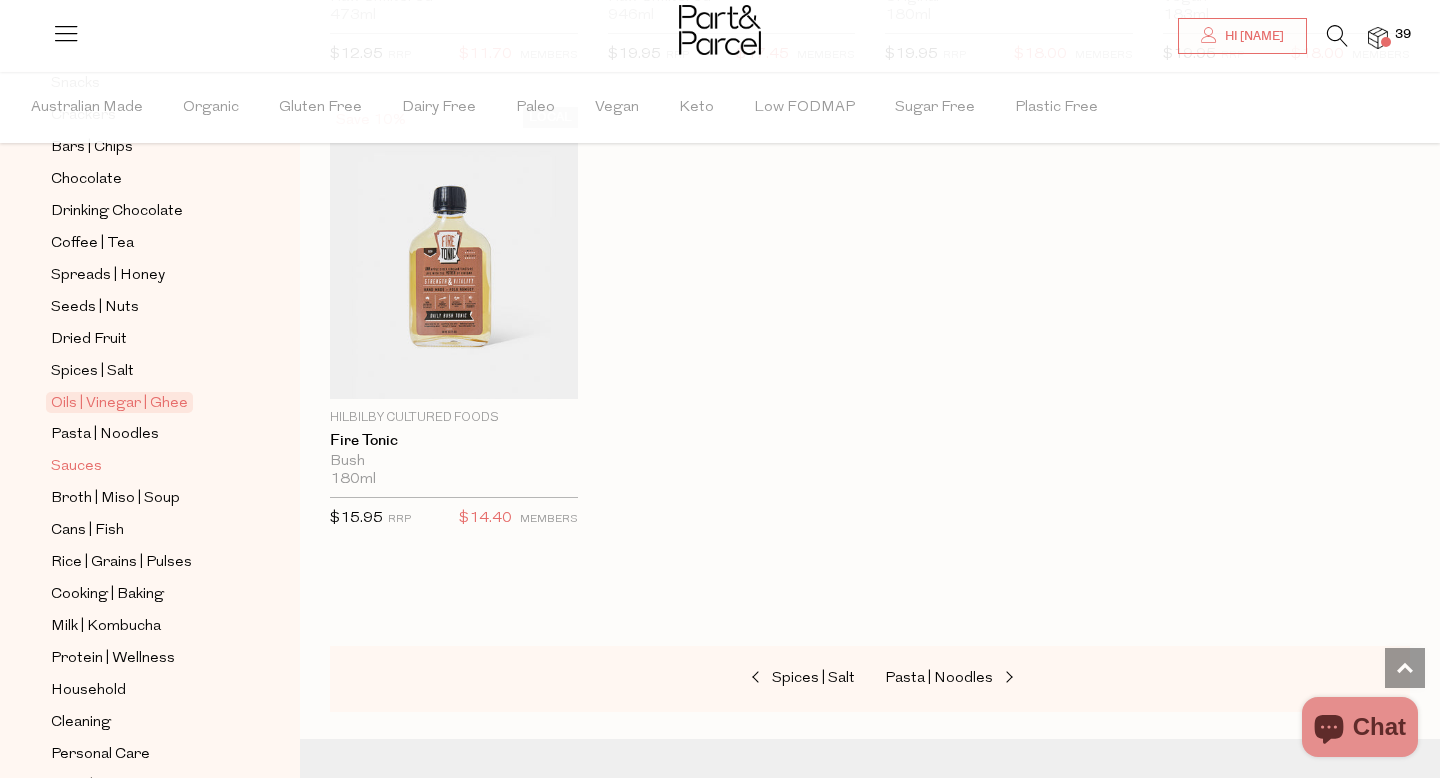 click on "Sauces" at bounding box center [76, 467] 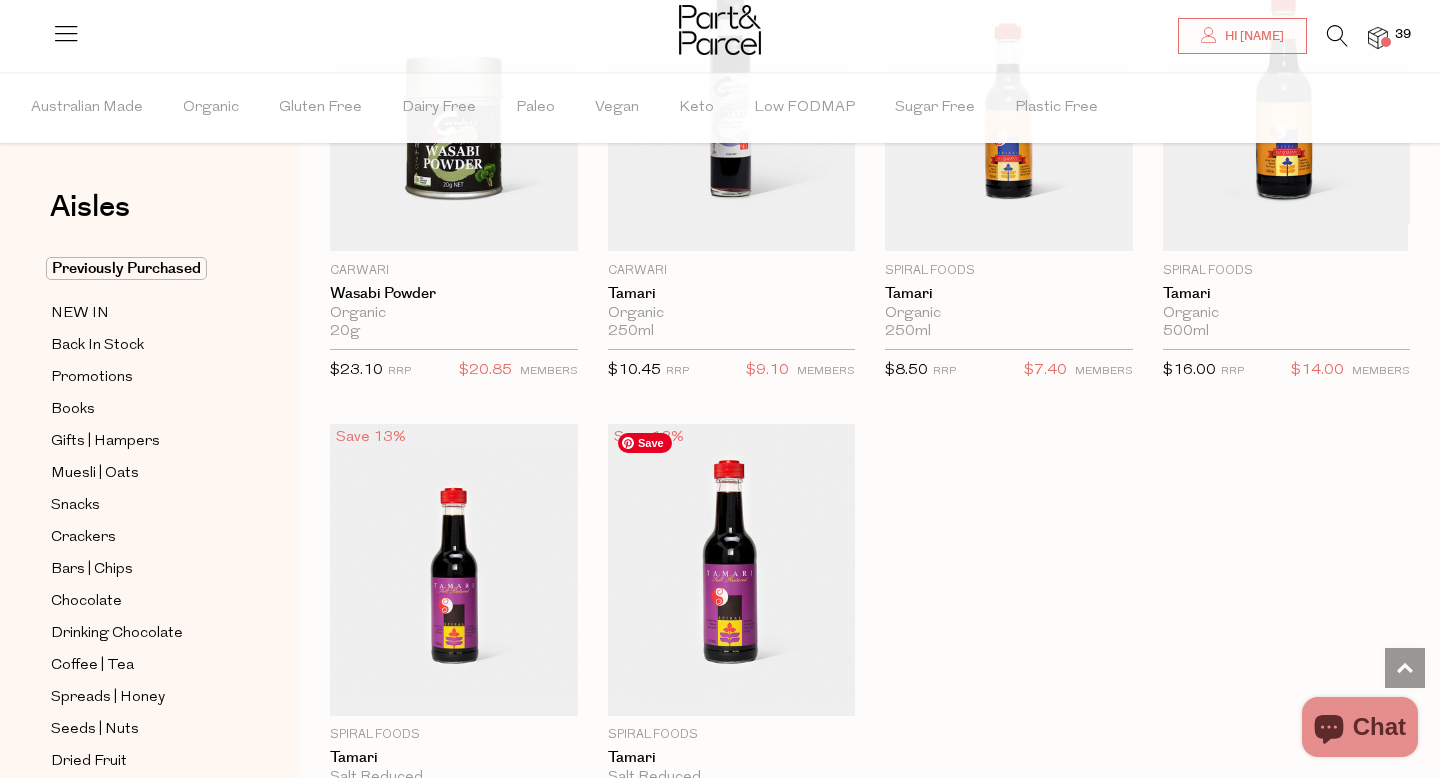 scroll, scrollTop: 5411, scrollLeft: 0, axis: vertical 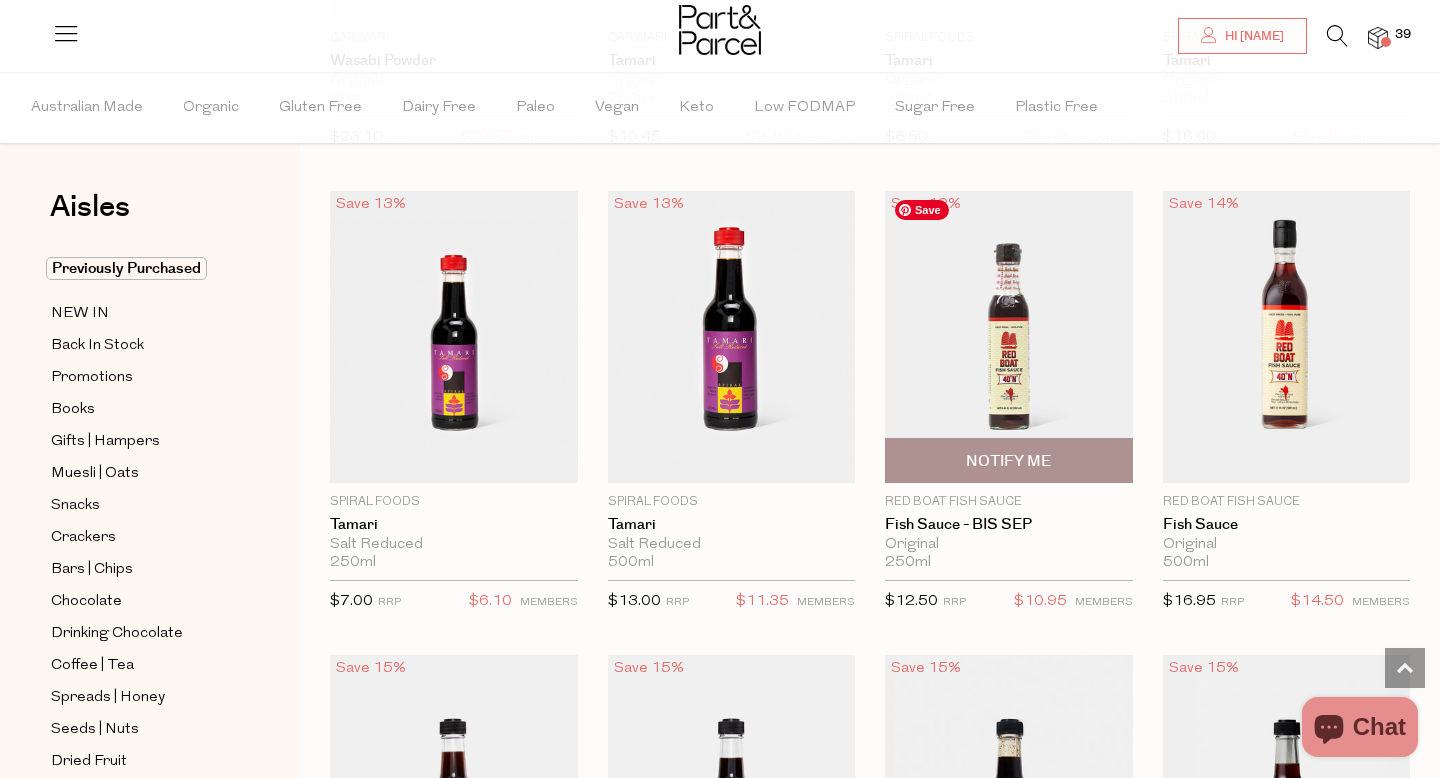 click at bounding box center [1009, 336] 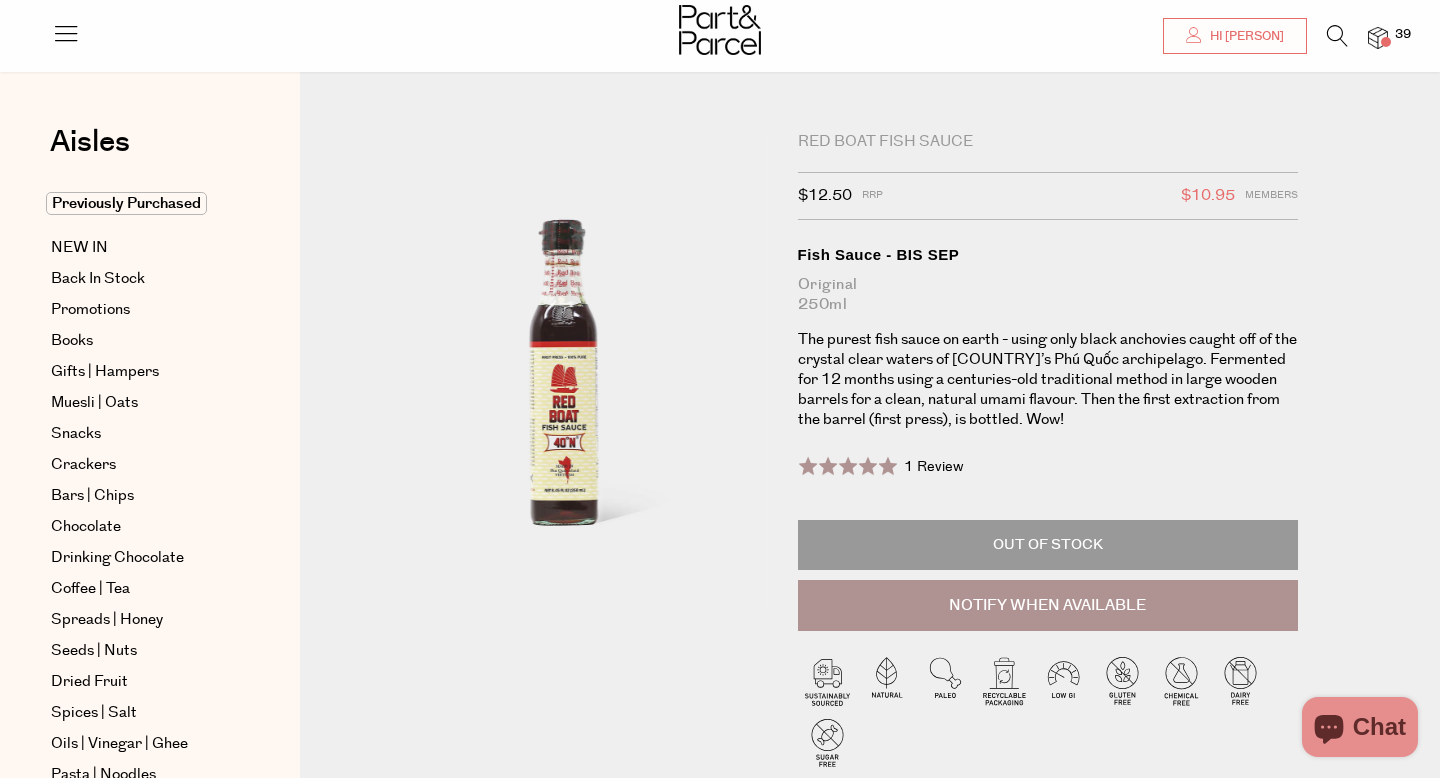 scroll, scrollTop: 316, scrollLeft: 0, axis: vertical 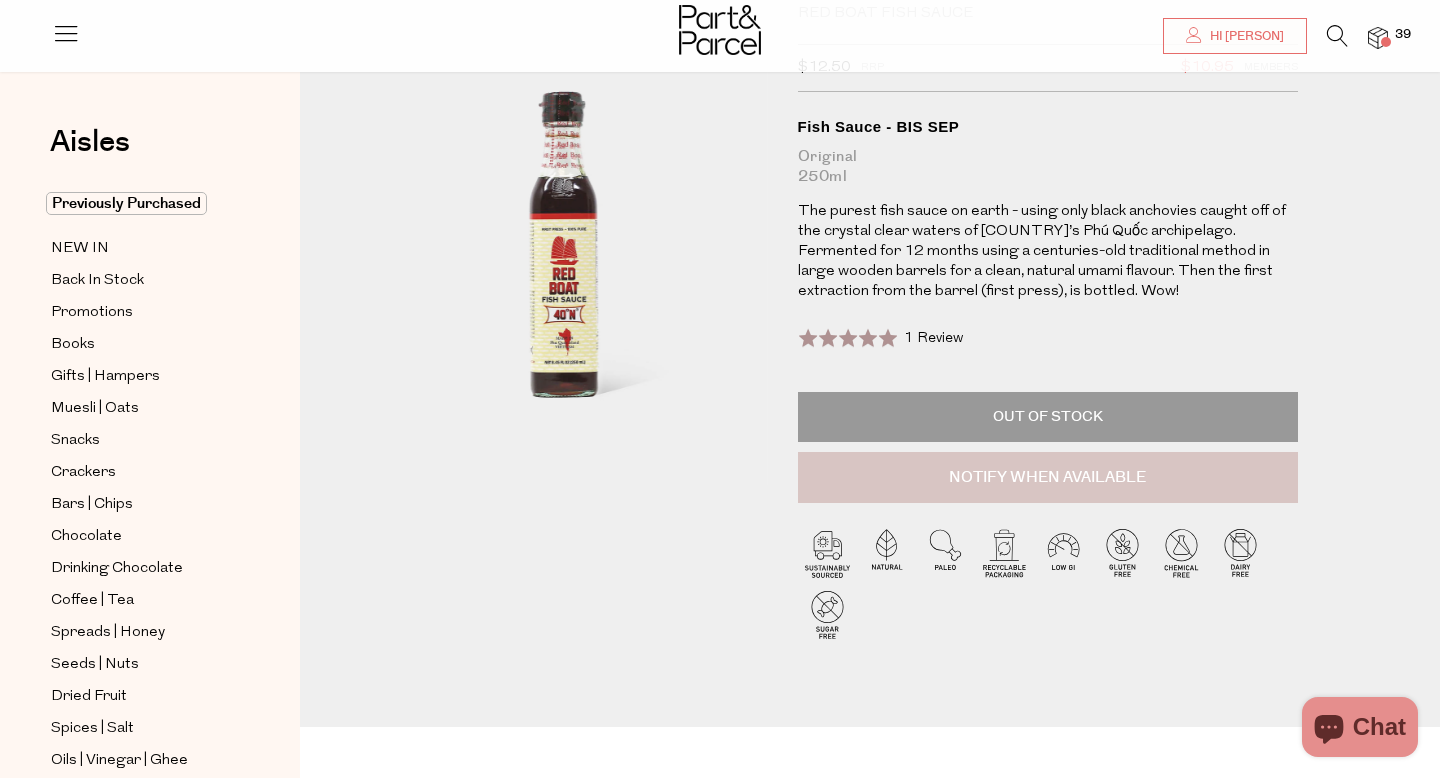 click on "Notify When Available" at bounding box center (1048, 478) 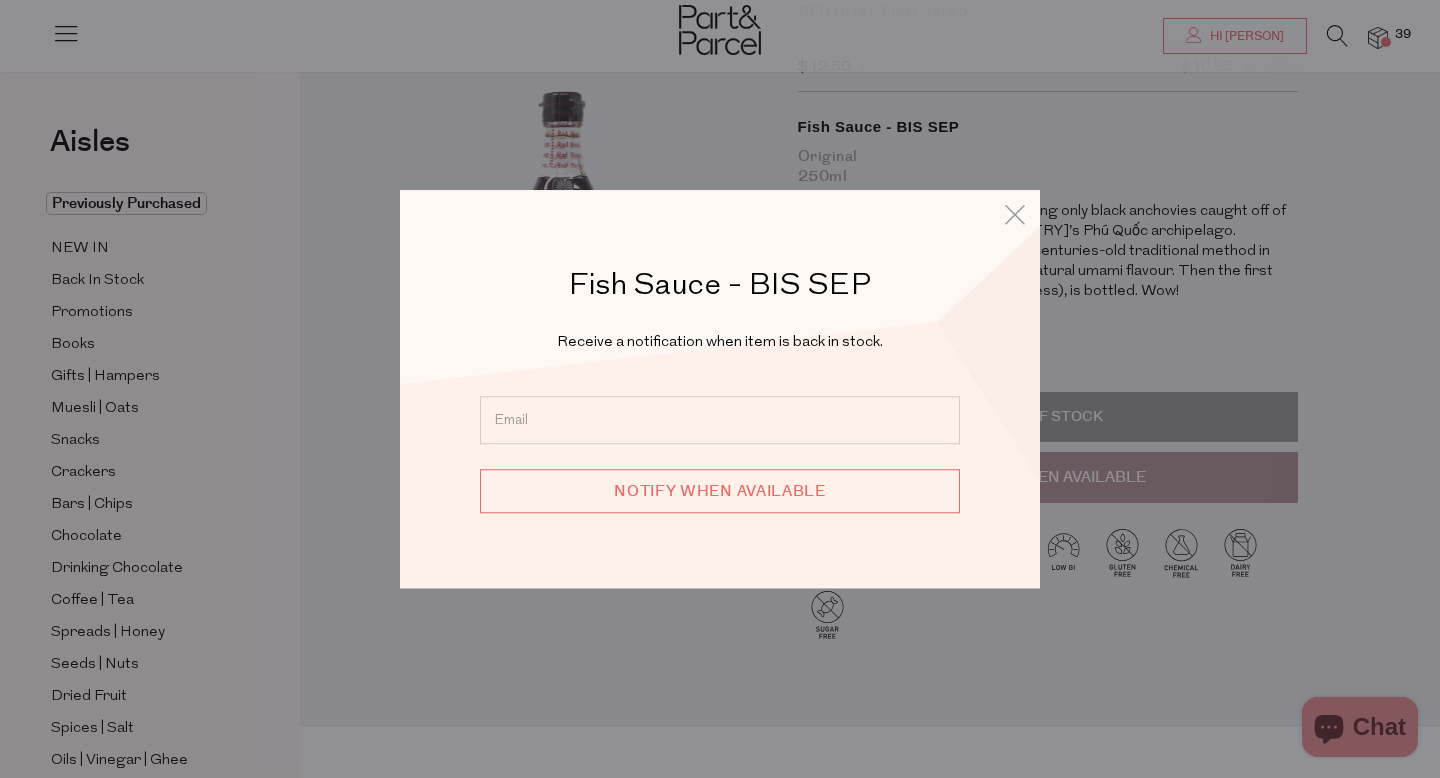 click at bounding box center [720, 420] 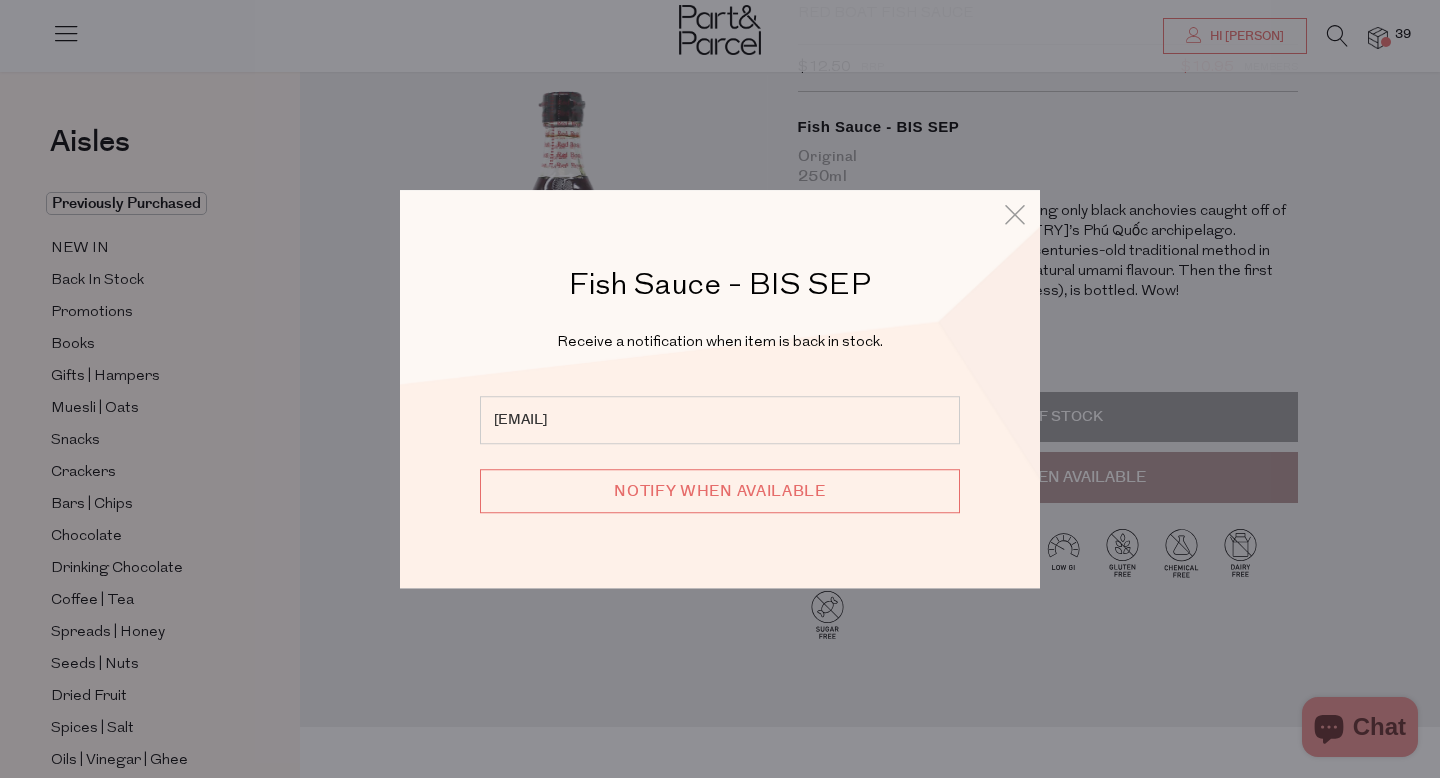 click on "Notify when available" at bounding box center [720, 491] 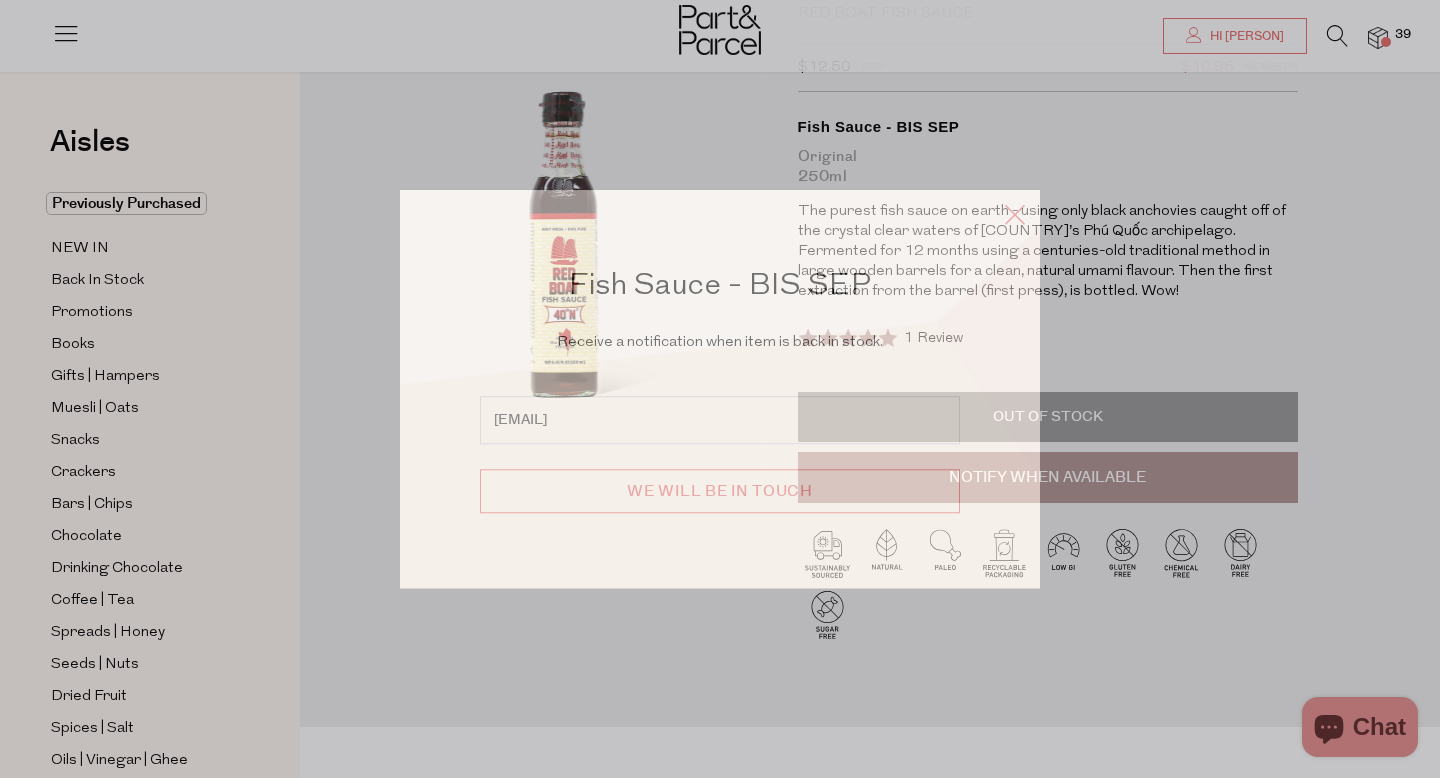 click at bounding box center [1015, 214] 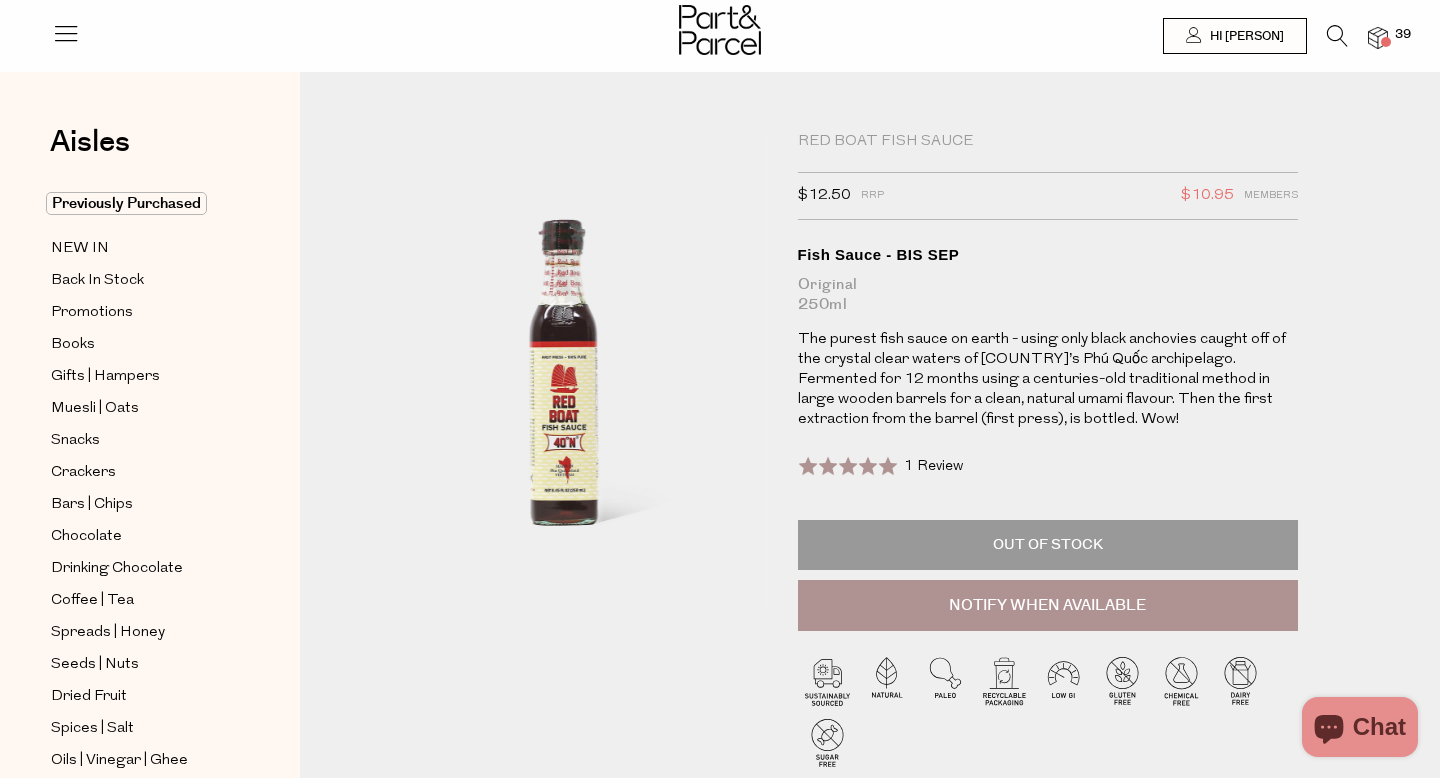 scroll, scrollTop: 10, scrollLeft: 0, axis: vertical 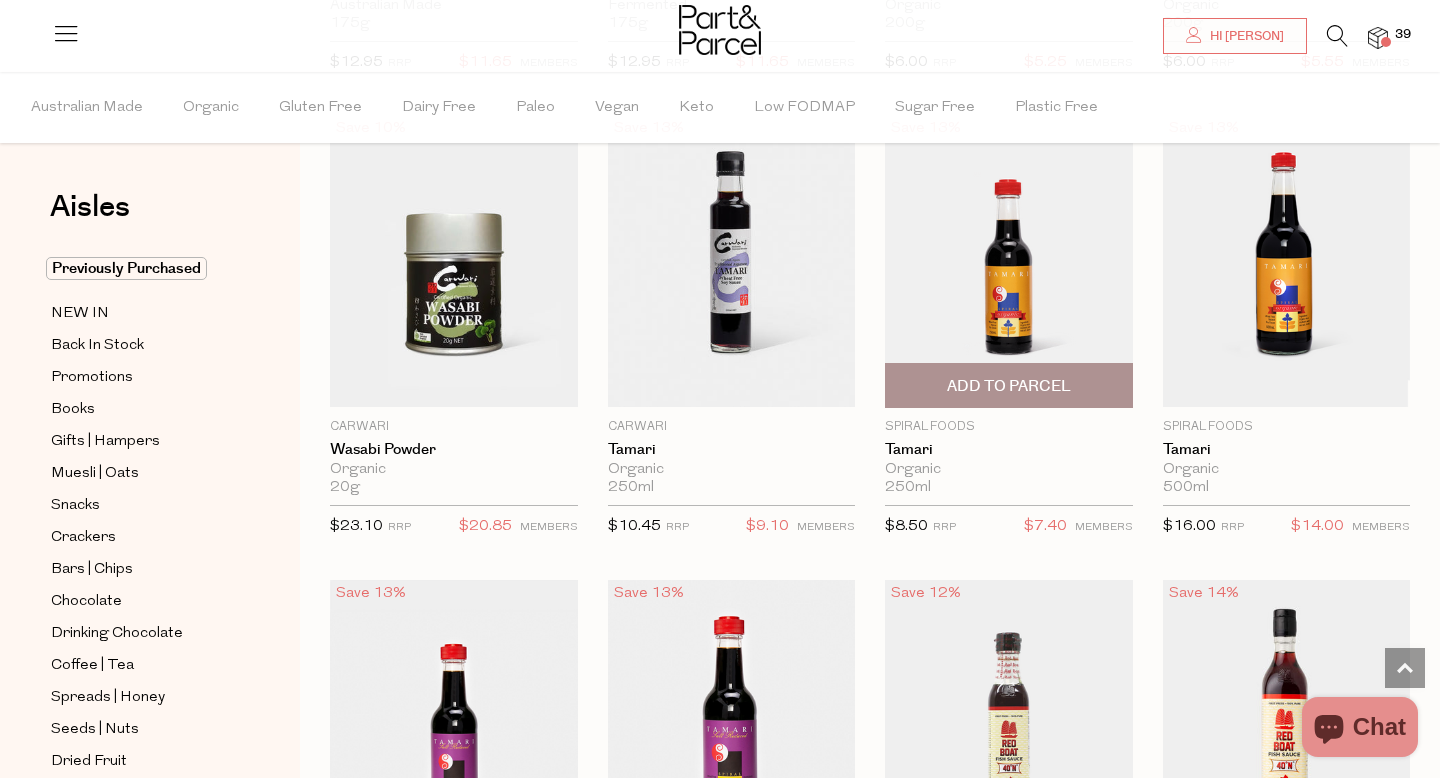 click on "Add To Parcel" at bounding box center (1009, 386) 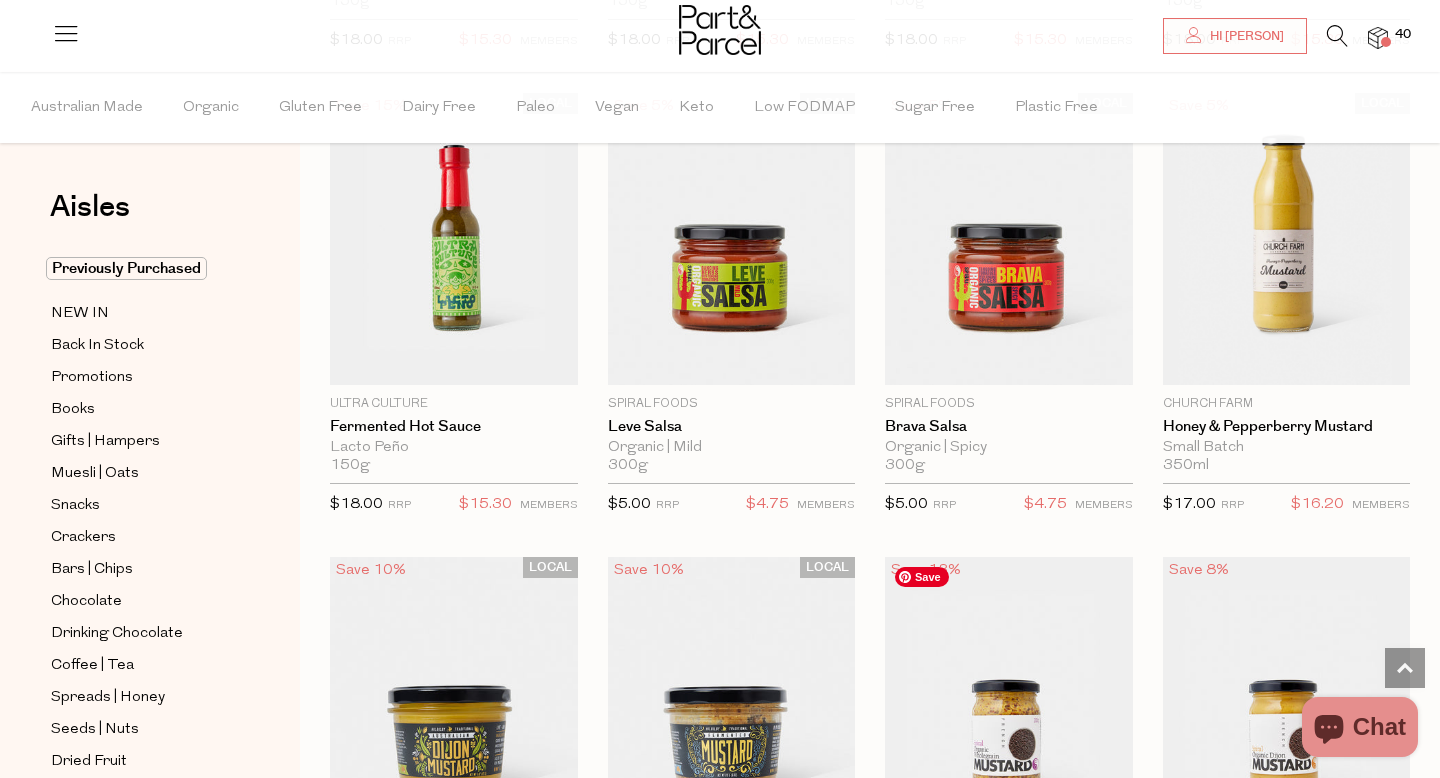 scroll, scrollTop: 4339, scrollLeft: 0, axis: vertical 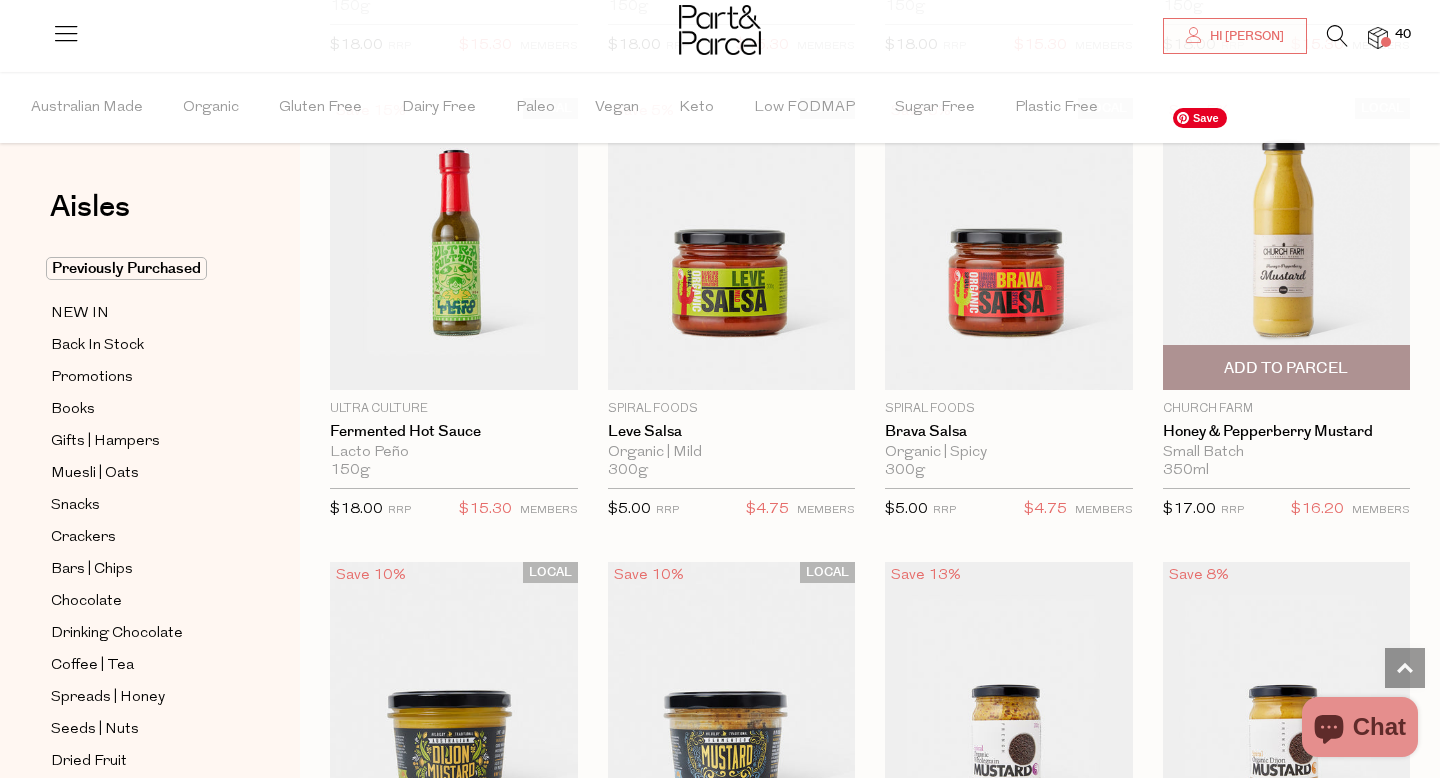 click at bounding box center [1287, 244] 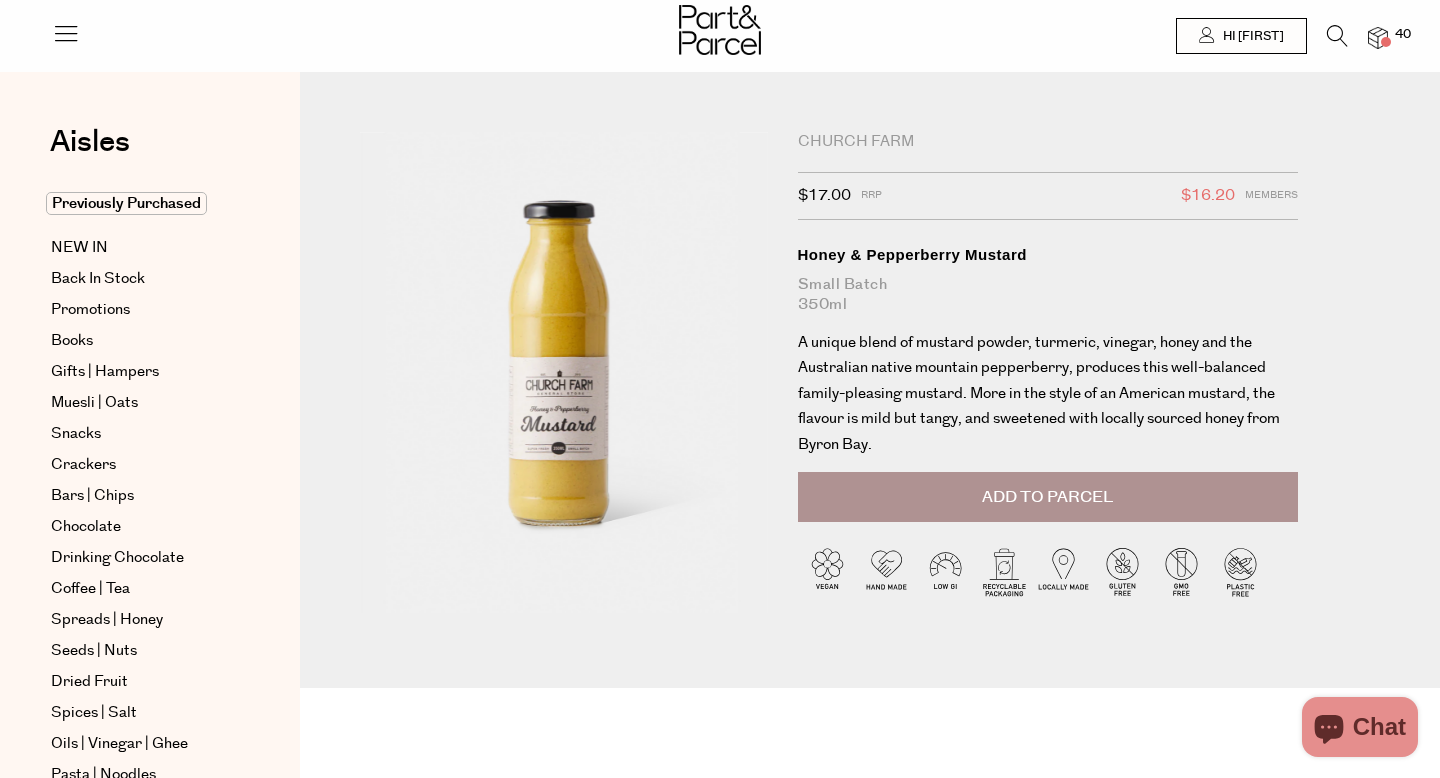 scroll, scrollTop: 0, scrollLeft: 0, axis: both 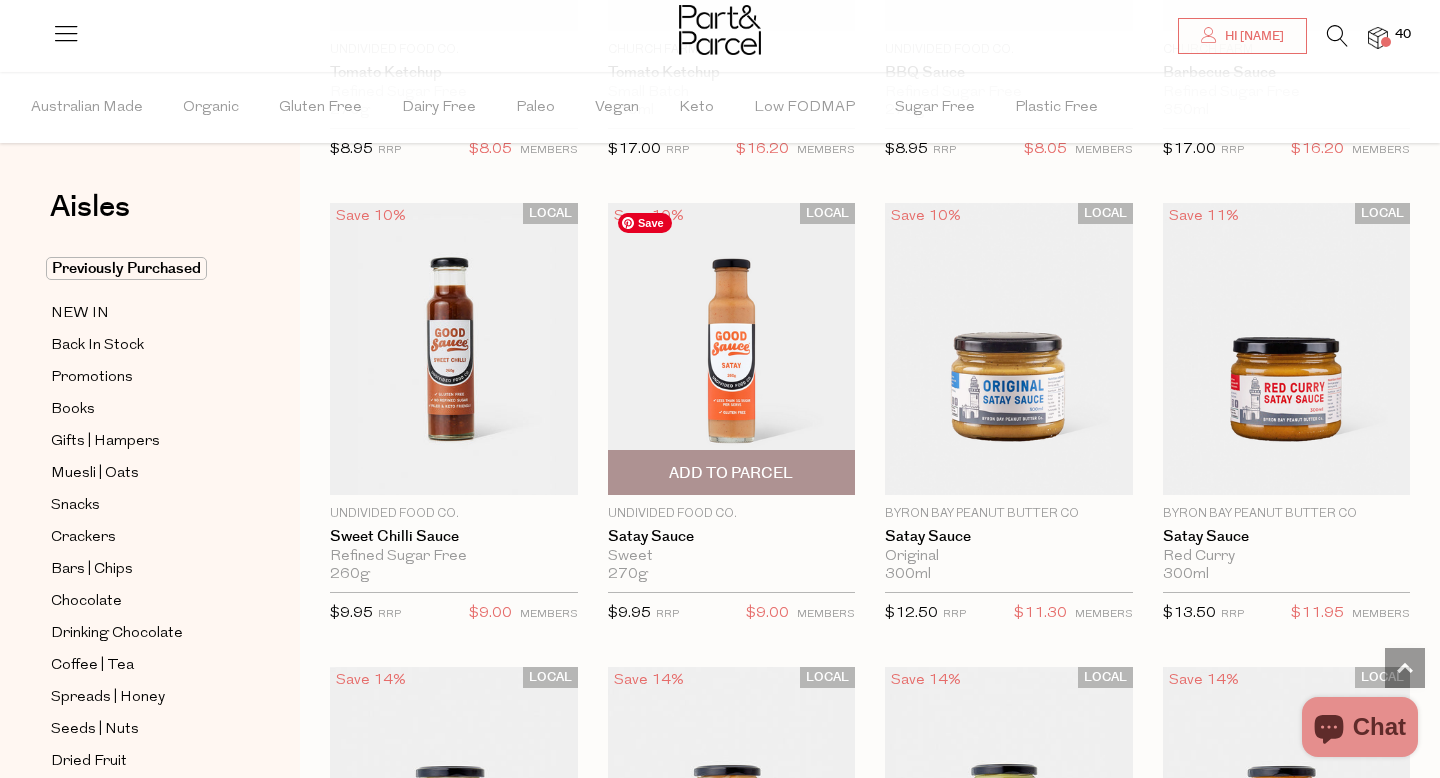 click at bounding box center [732, 349] 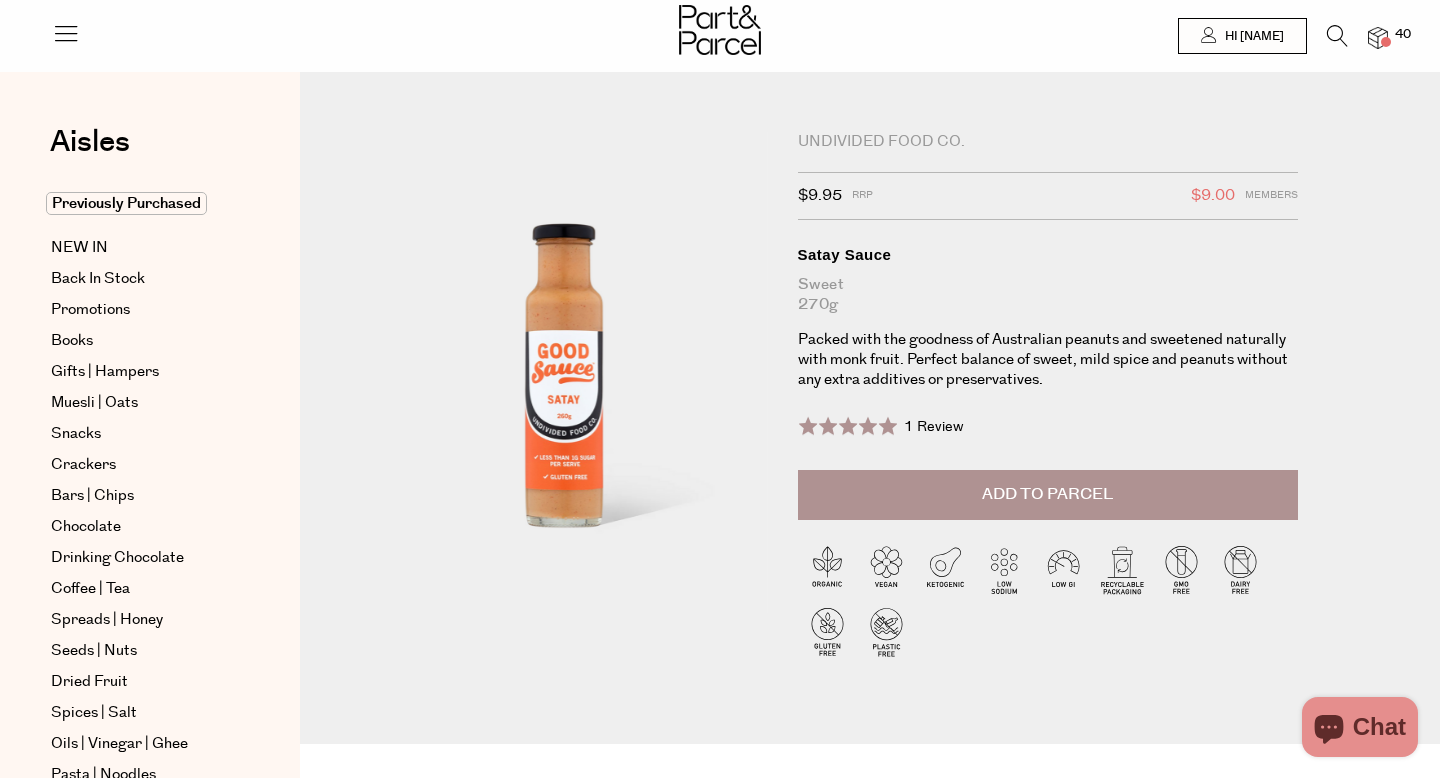scroll, scrollTop: 0, scrollLeft: 0, axis: both 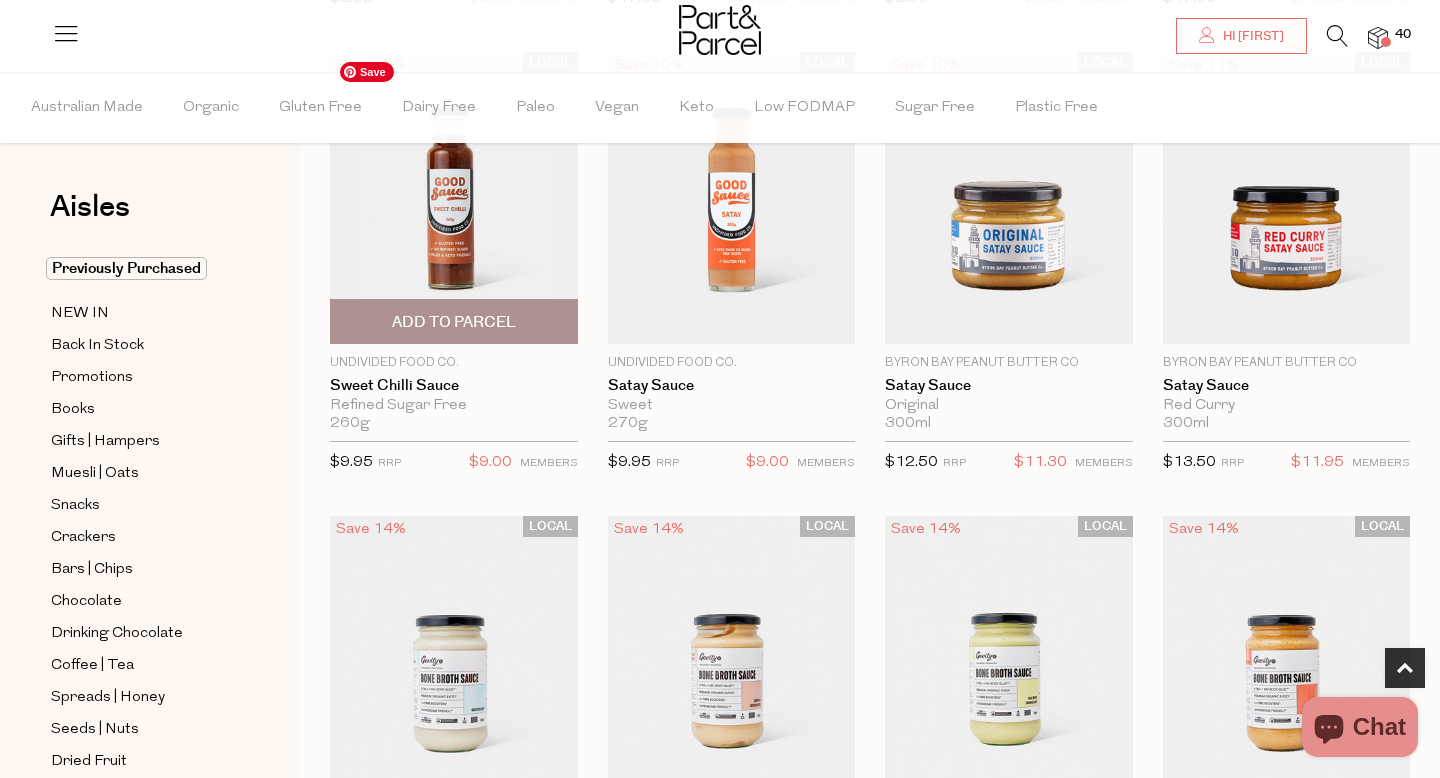 click at bounding box center [454, 198] 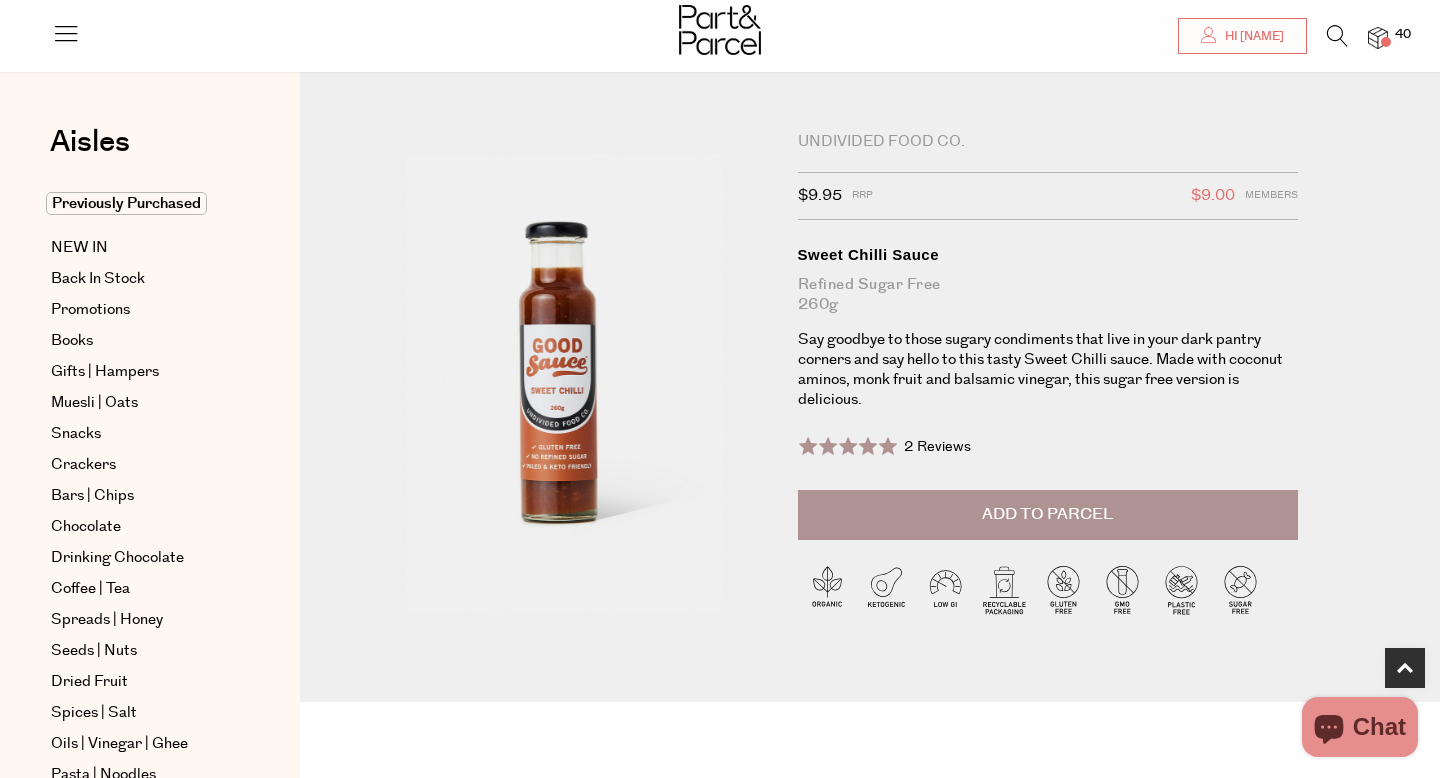 scroll, scrollTop: 578, scrollLeft: 0, axis: vertical 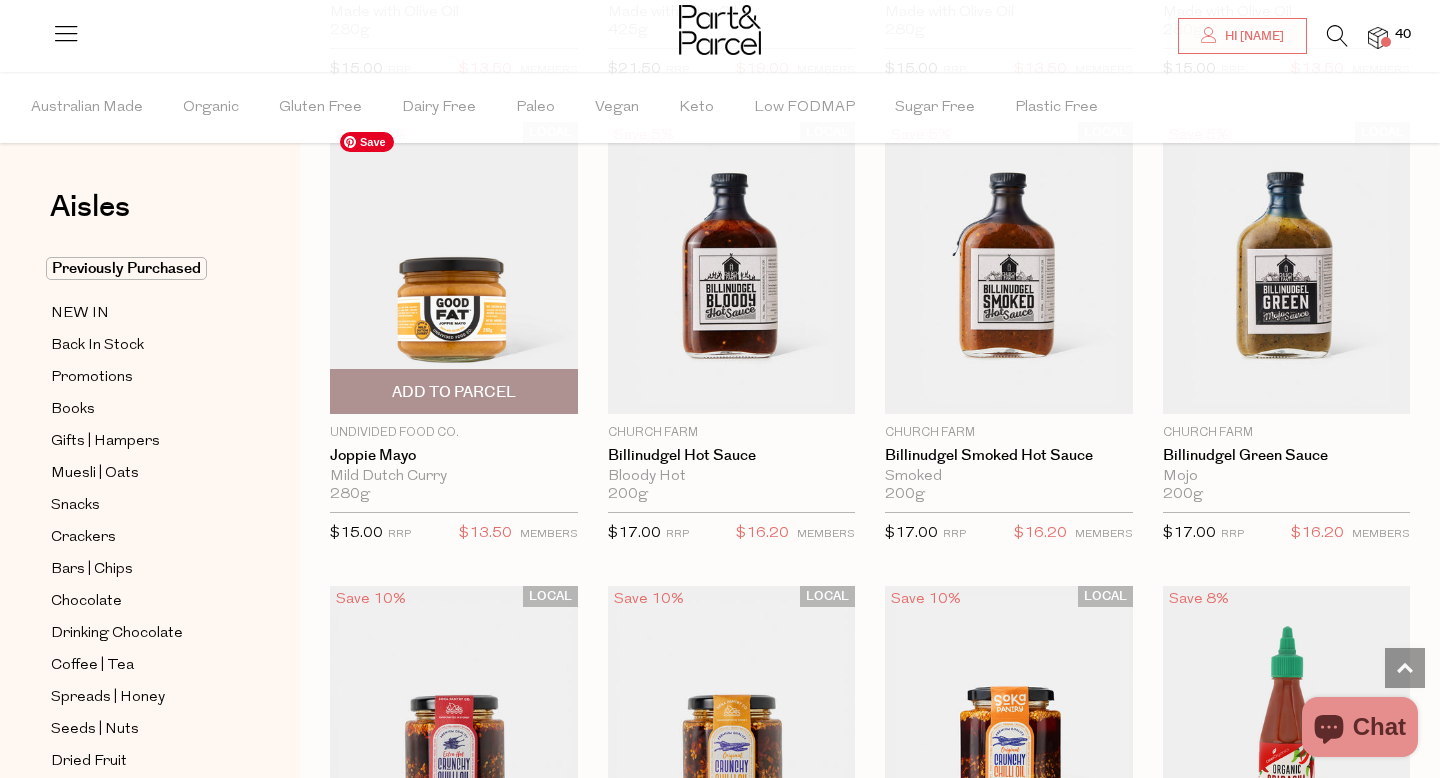click at bounding box center [454, 268] 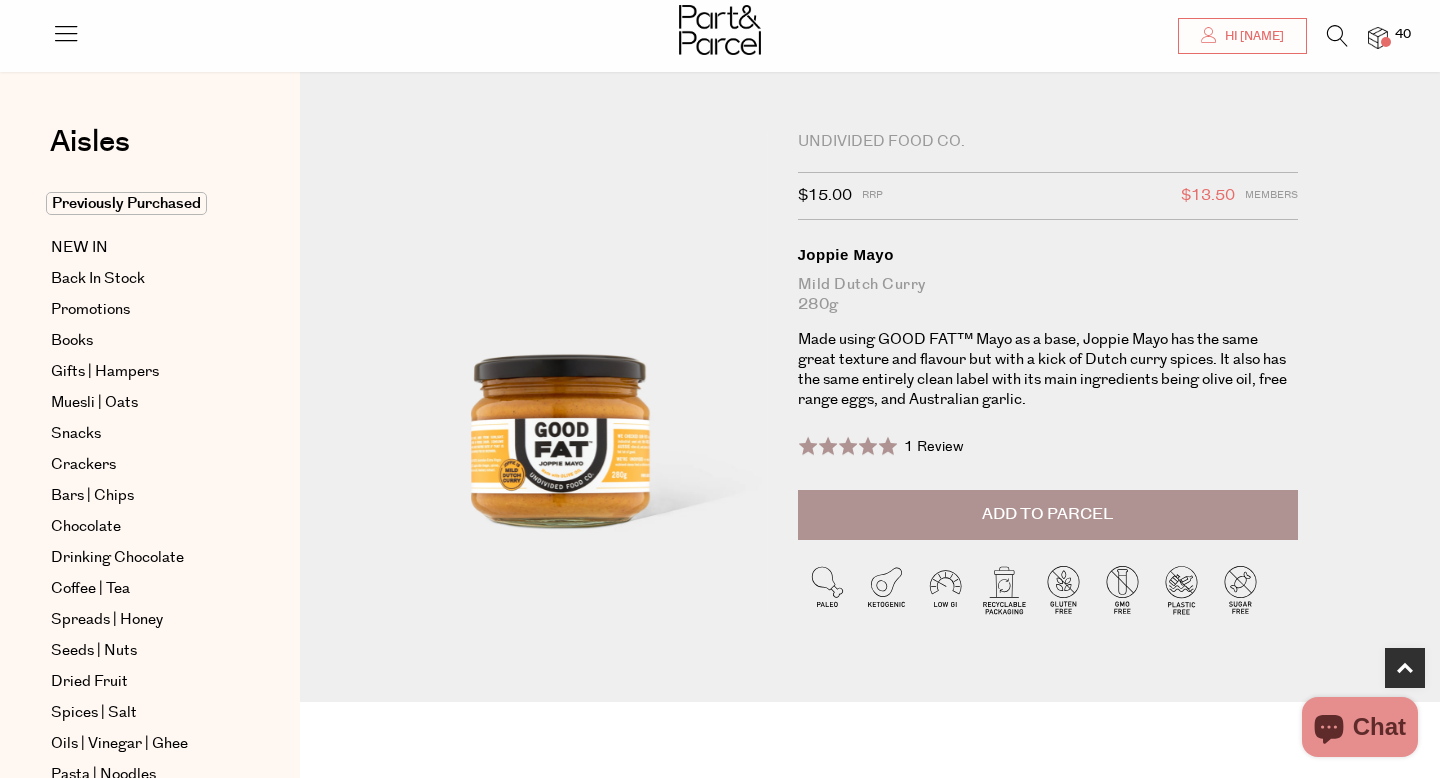 scroll, scrollTop: 407, scrollLeft: 0, axis: vertical 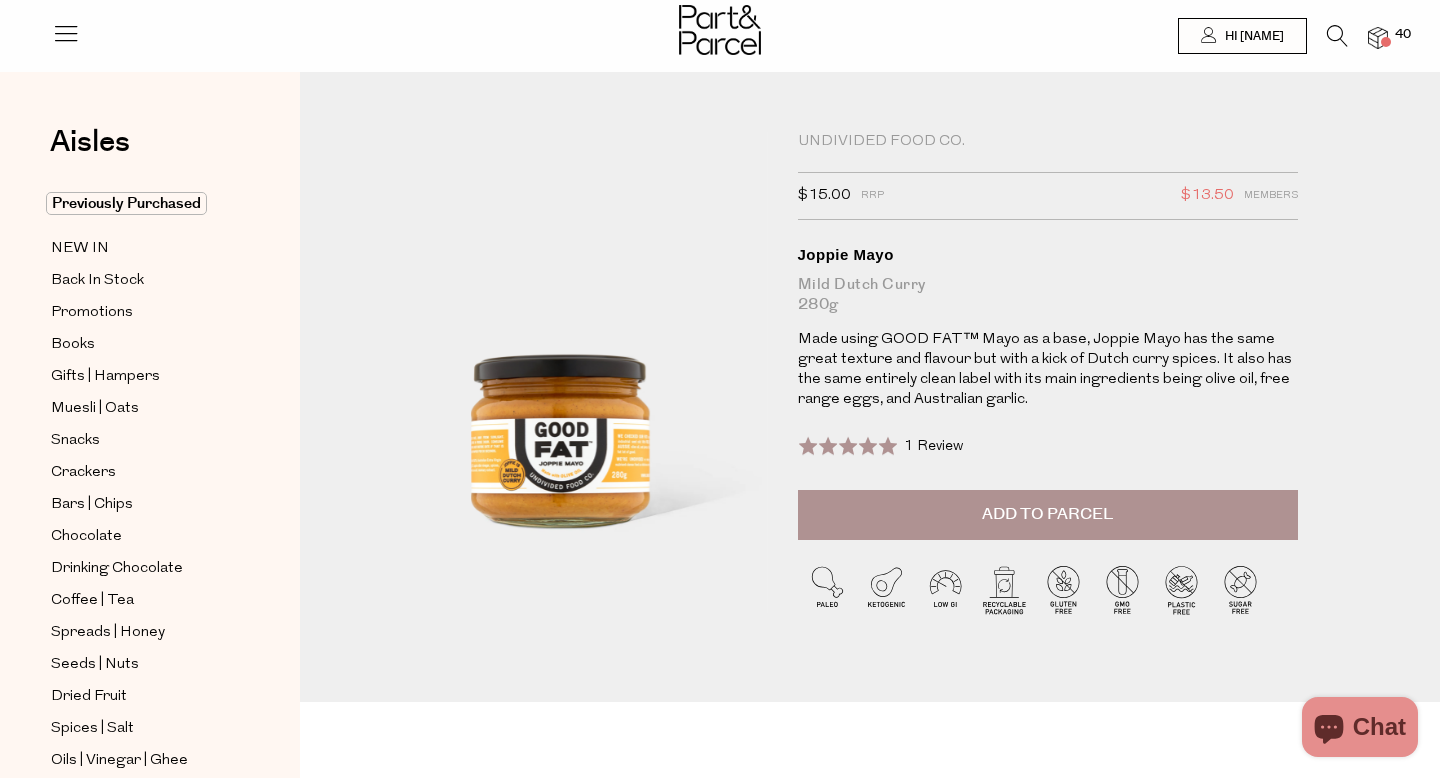 click at bounding box center [1337, 36] 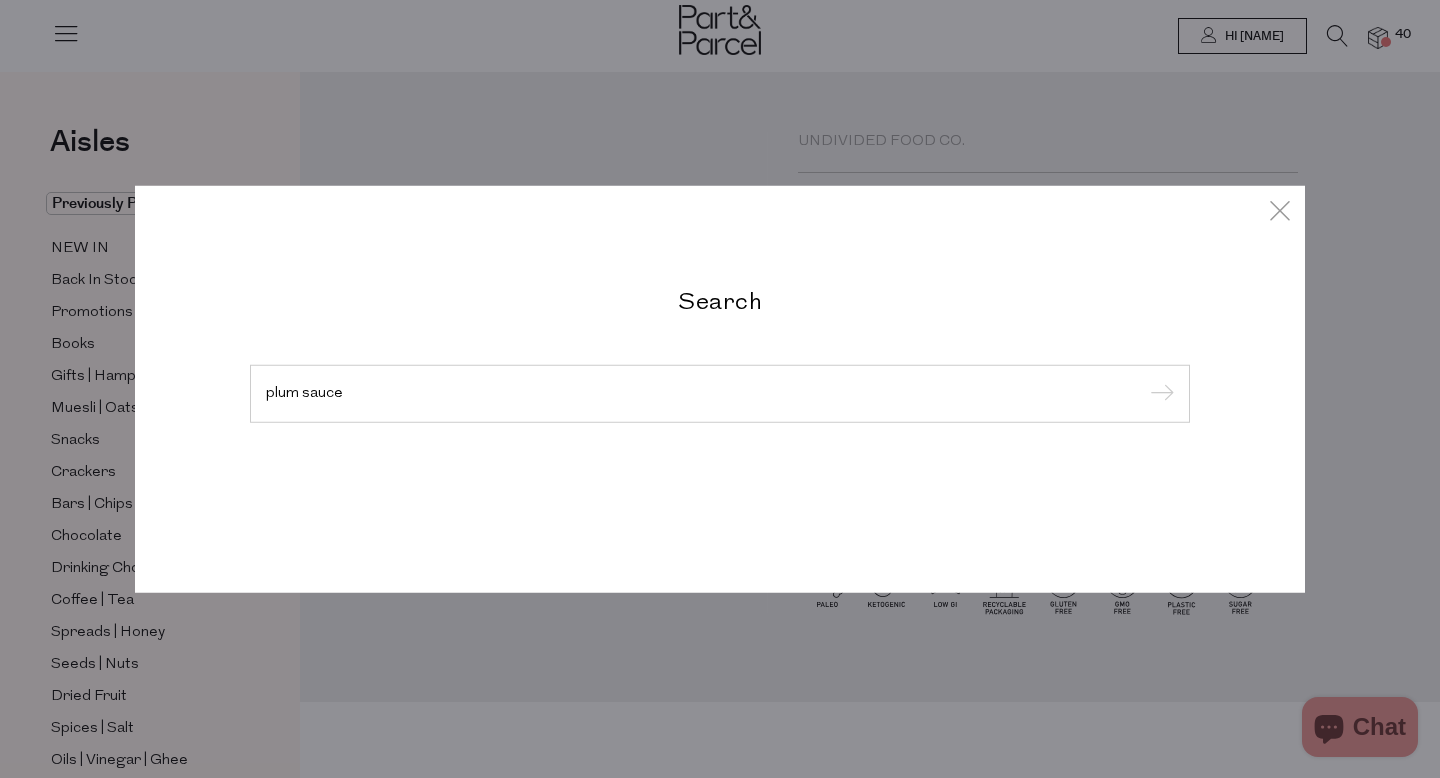 type on "plum sauce" 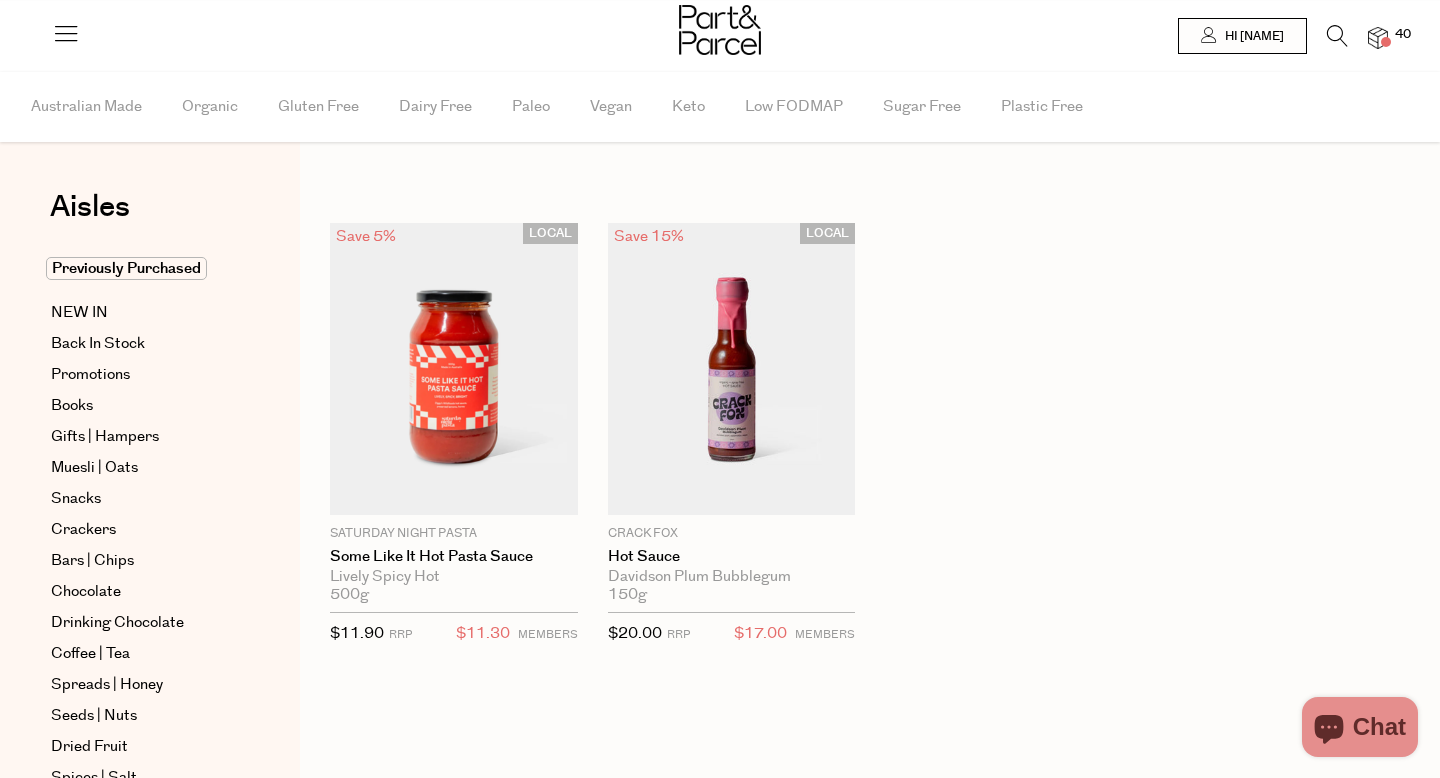 scroll, scrollTop: 0, scrollLeft: 0, axis: both 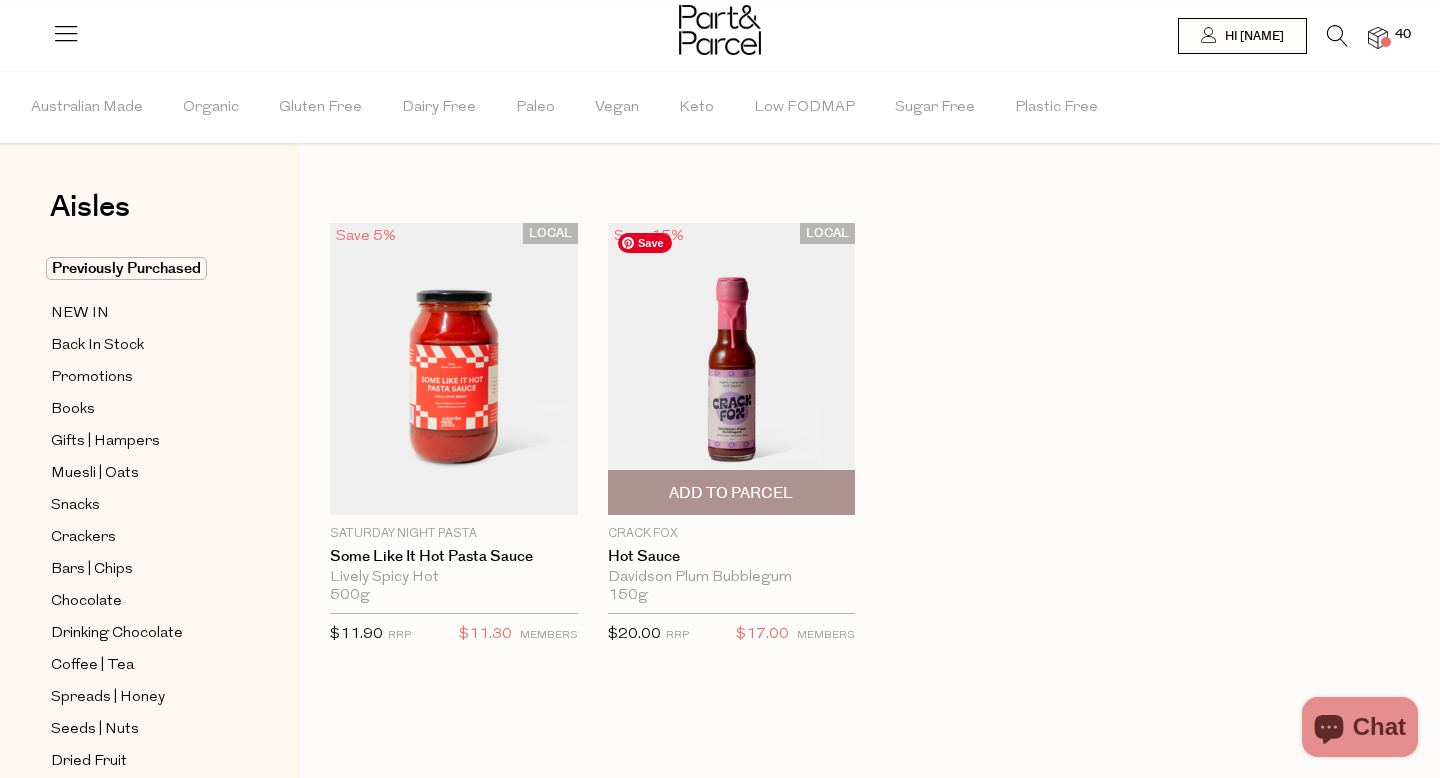 click at bounding box center (732, 369) 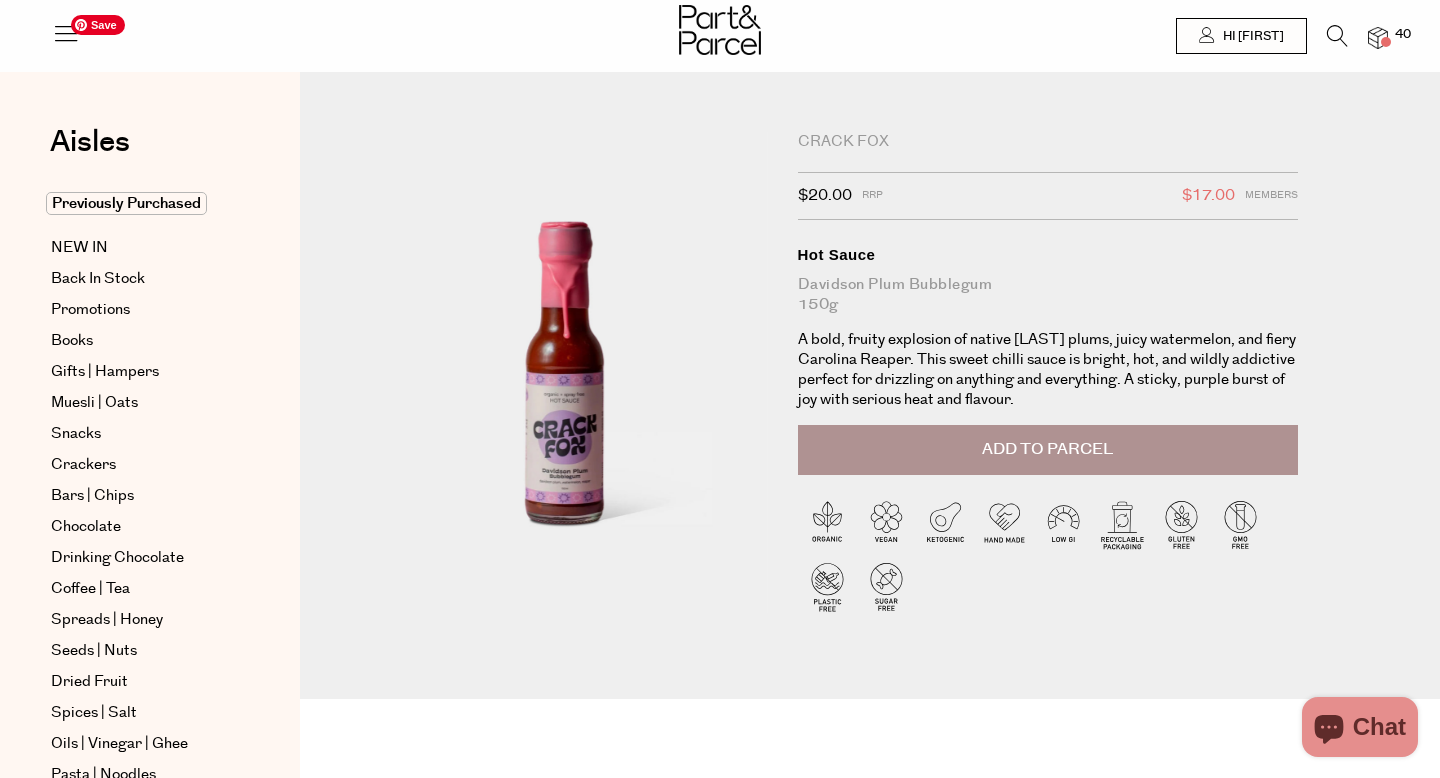 scroll, scrollTop: 0, scrollLeft: 0, axis: both 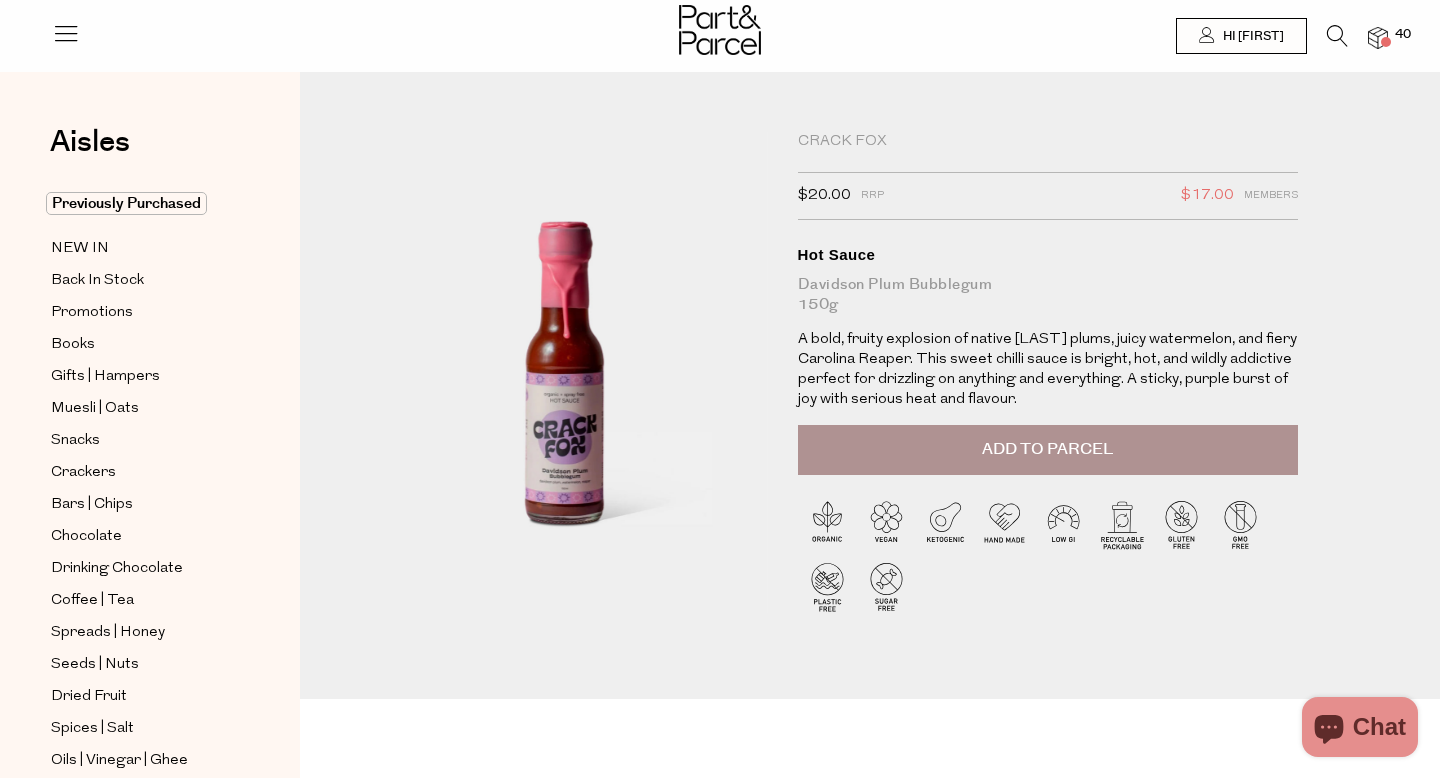 click at bounding box center [1337, 36] 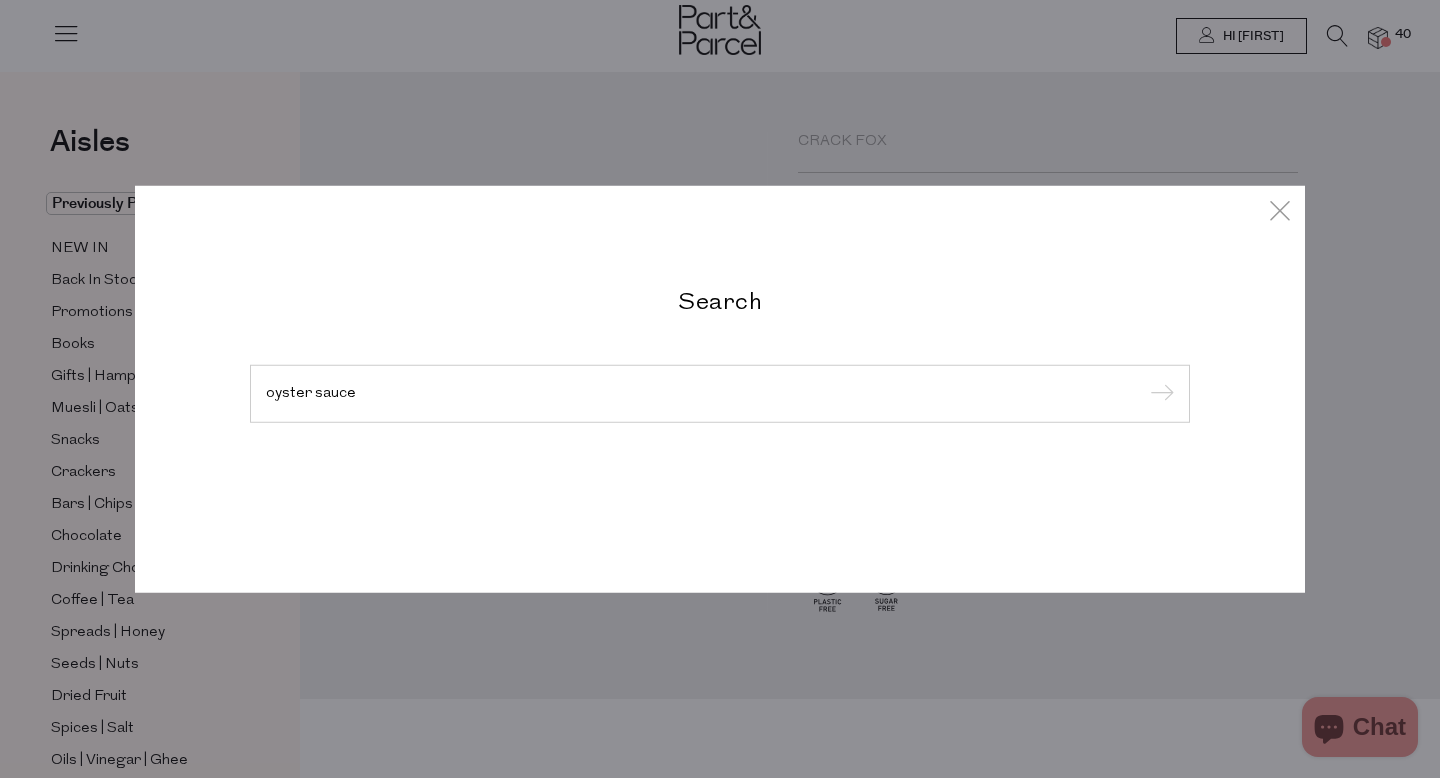 type on "oyster sauce" 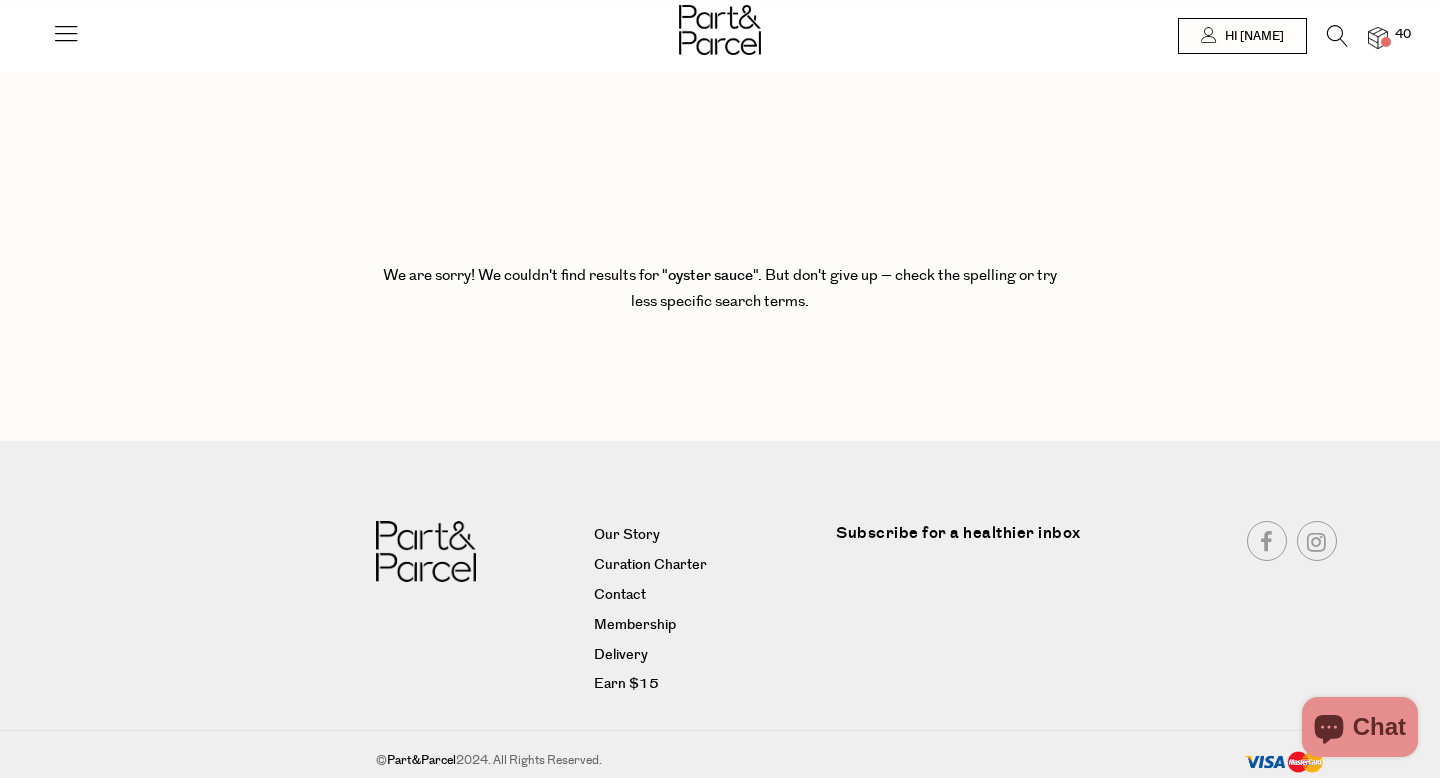 scroll, scrollTop: 0, scrollLeft: 0, axis: both 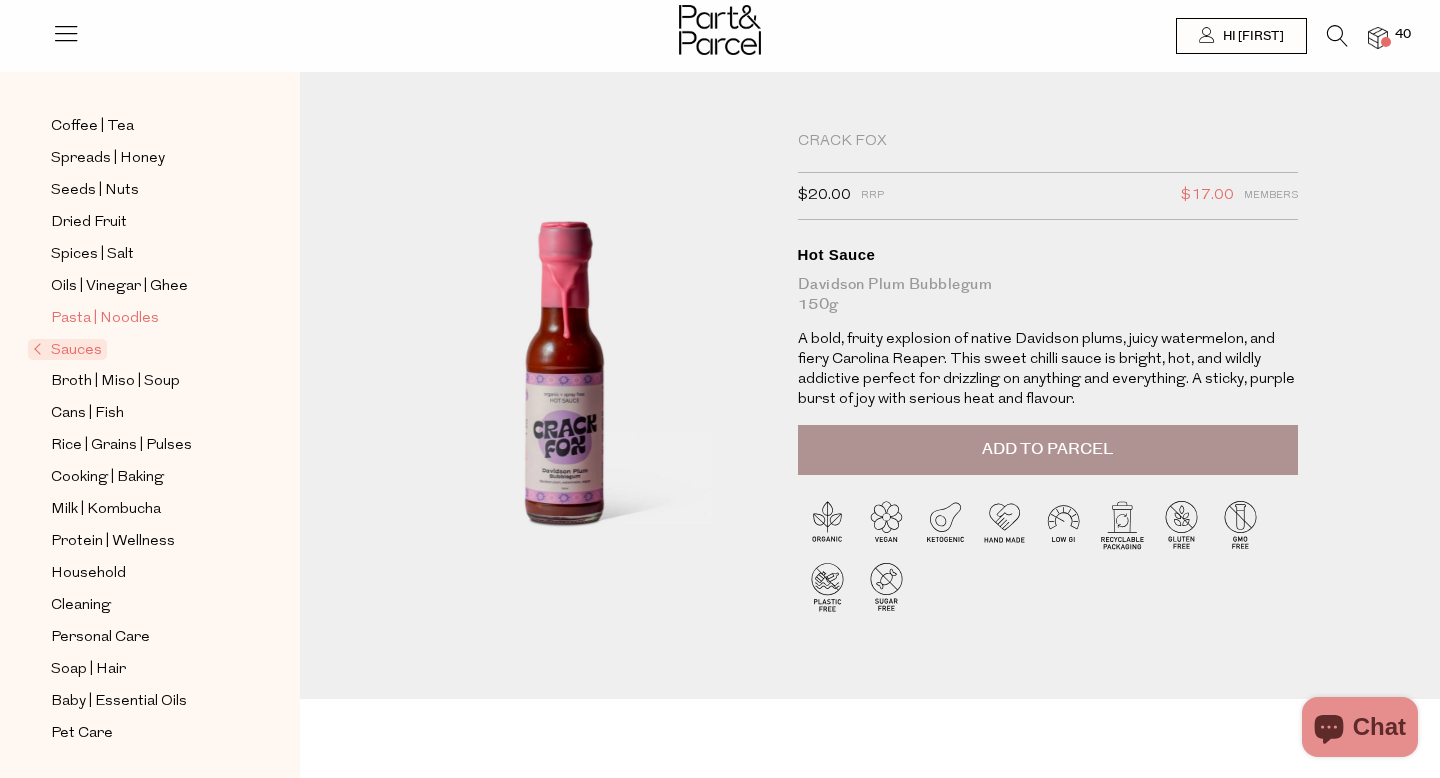 click on "Pasta | Noodles" at bounding box center [105, 319] 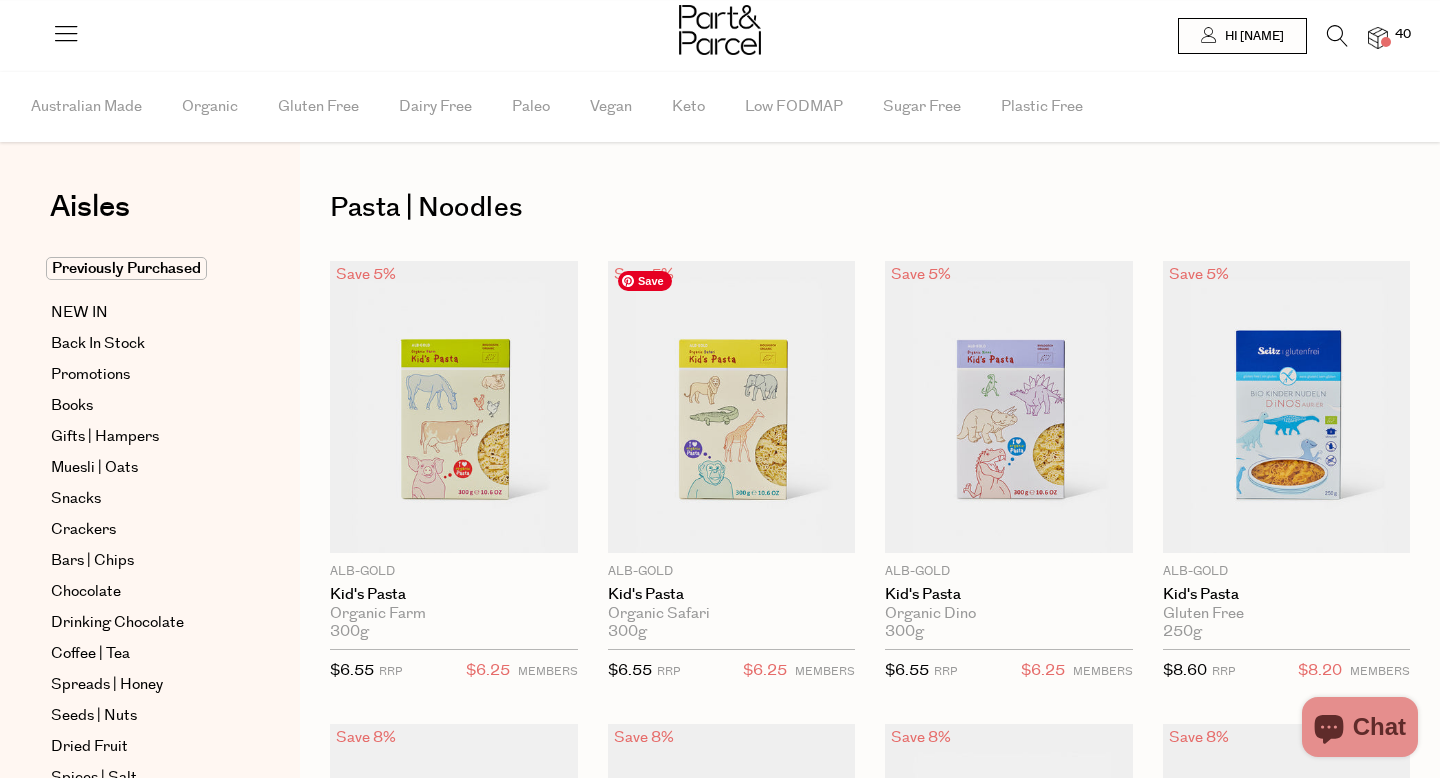scroll, scrollTop: 0, scrollLeft: 0, axis: both 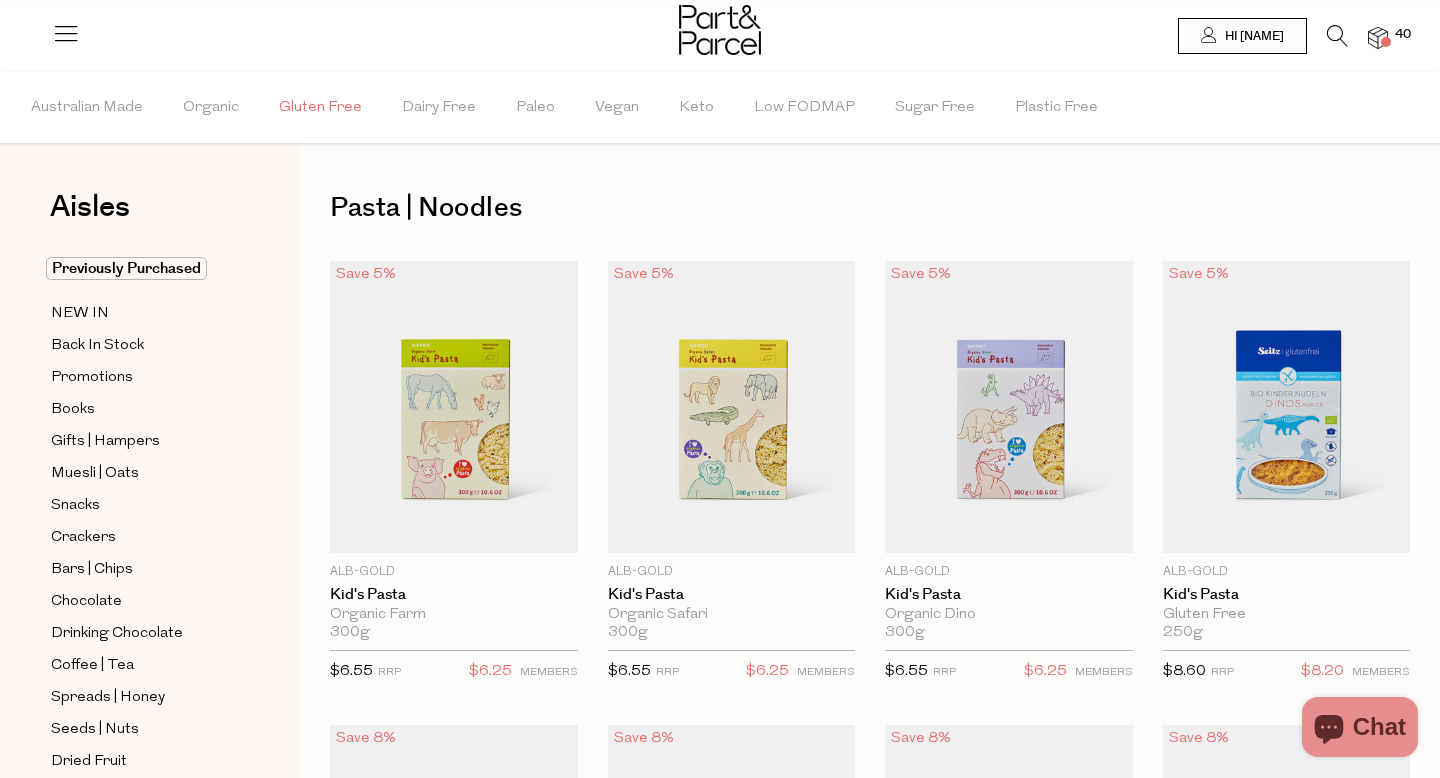 click on "Gluten Free" at bounding box center [320, 108] 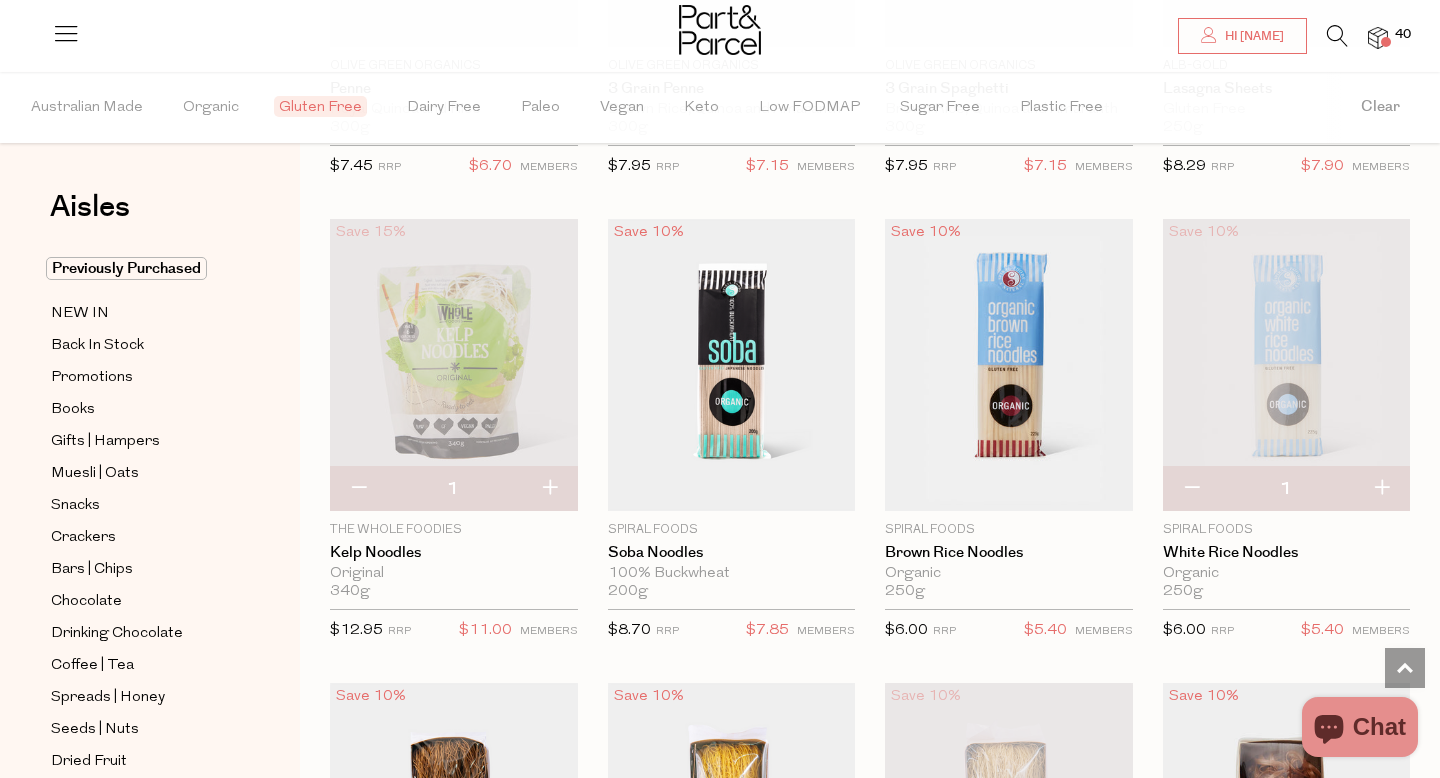 scroll, scrollTop: 1440, scrollLeft: 0, axis: vertical 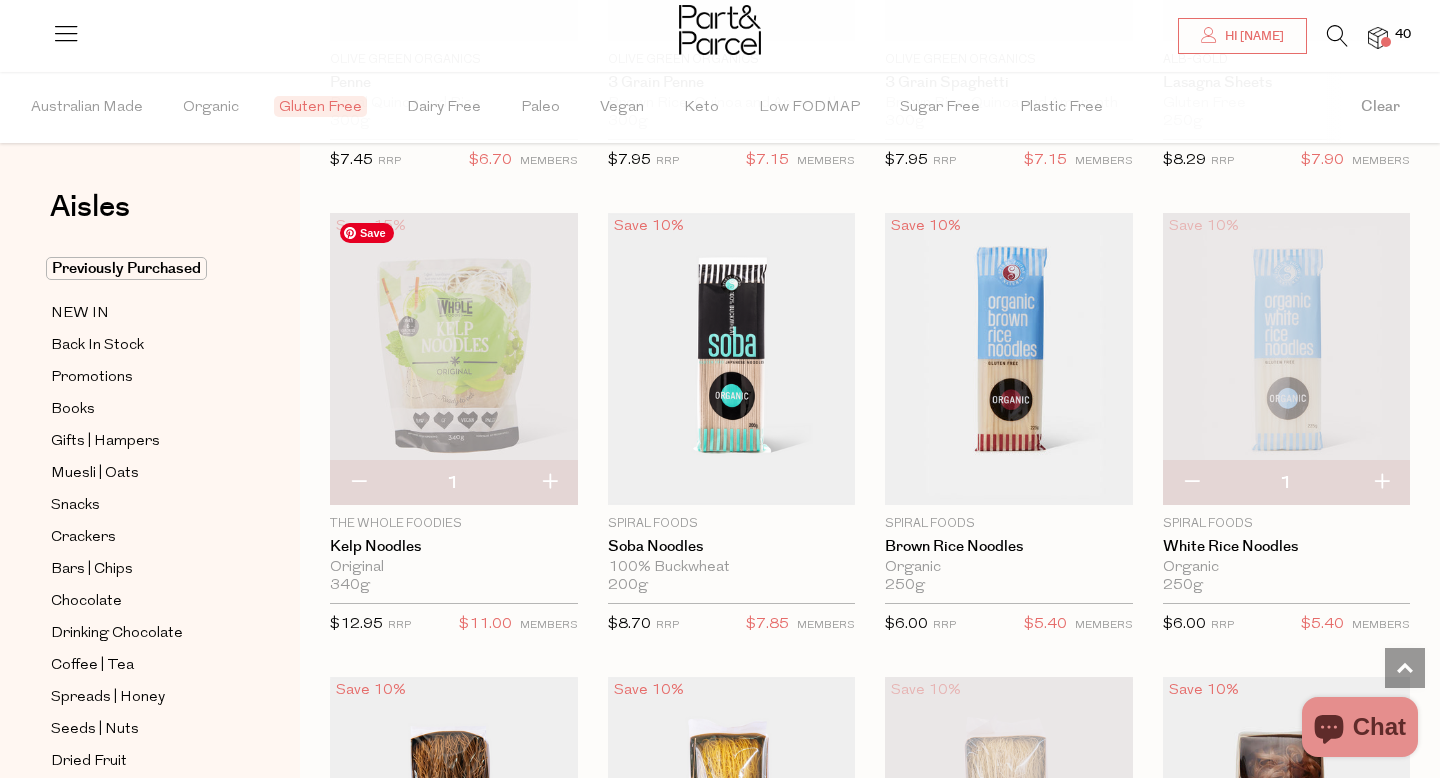 click at bounding box center (454, 359) 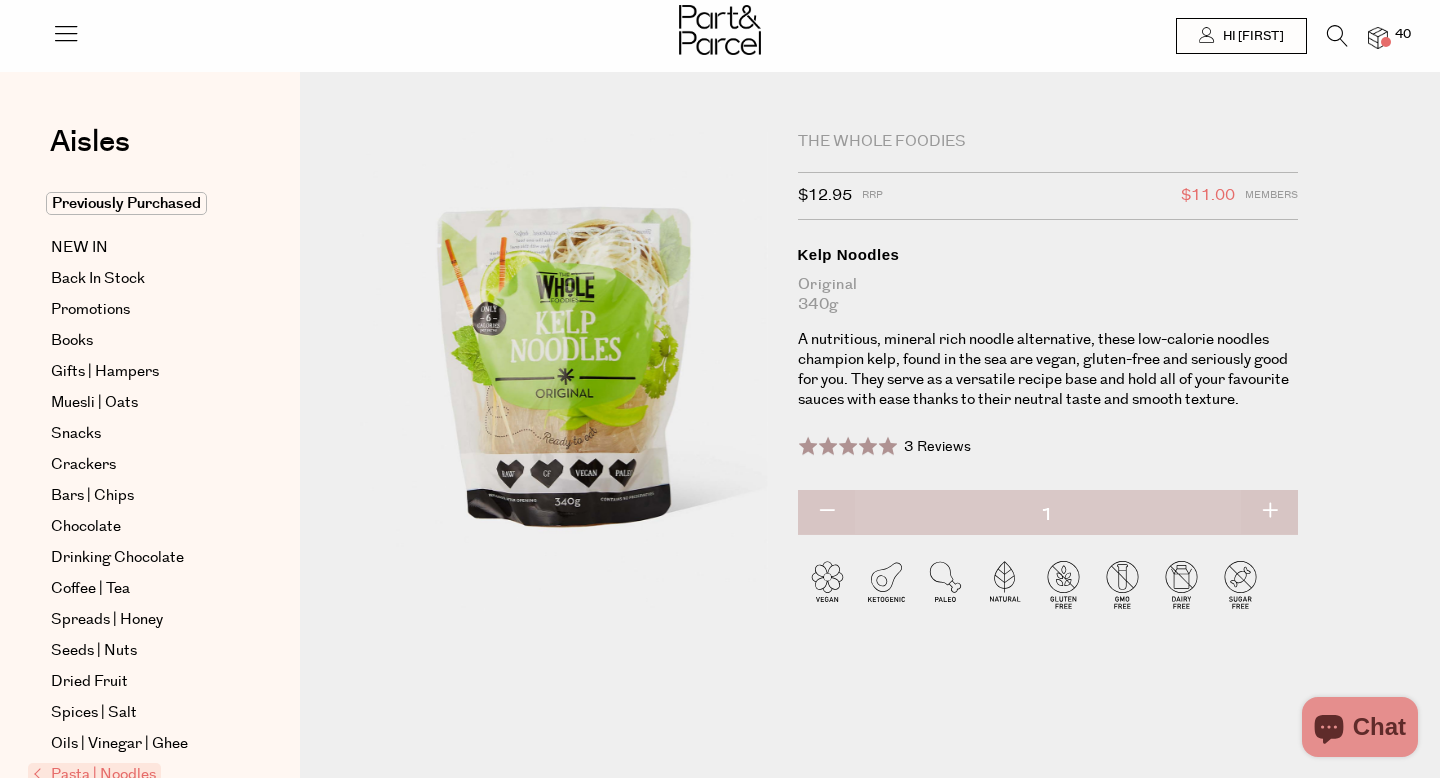 scroll, scrollTop: 0, scrollLeft: 0, axis: both 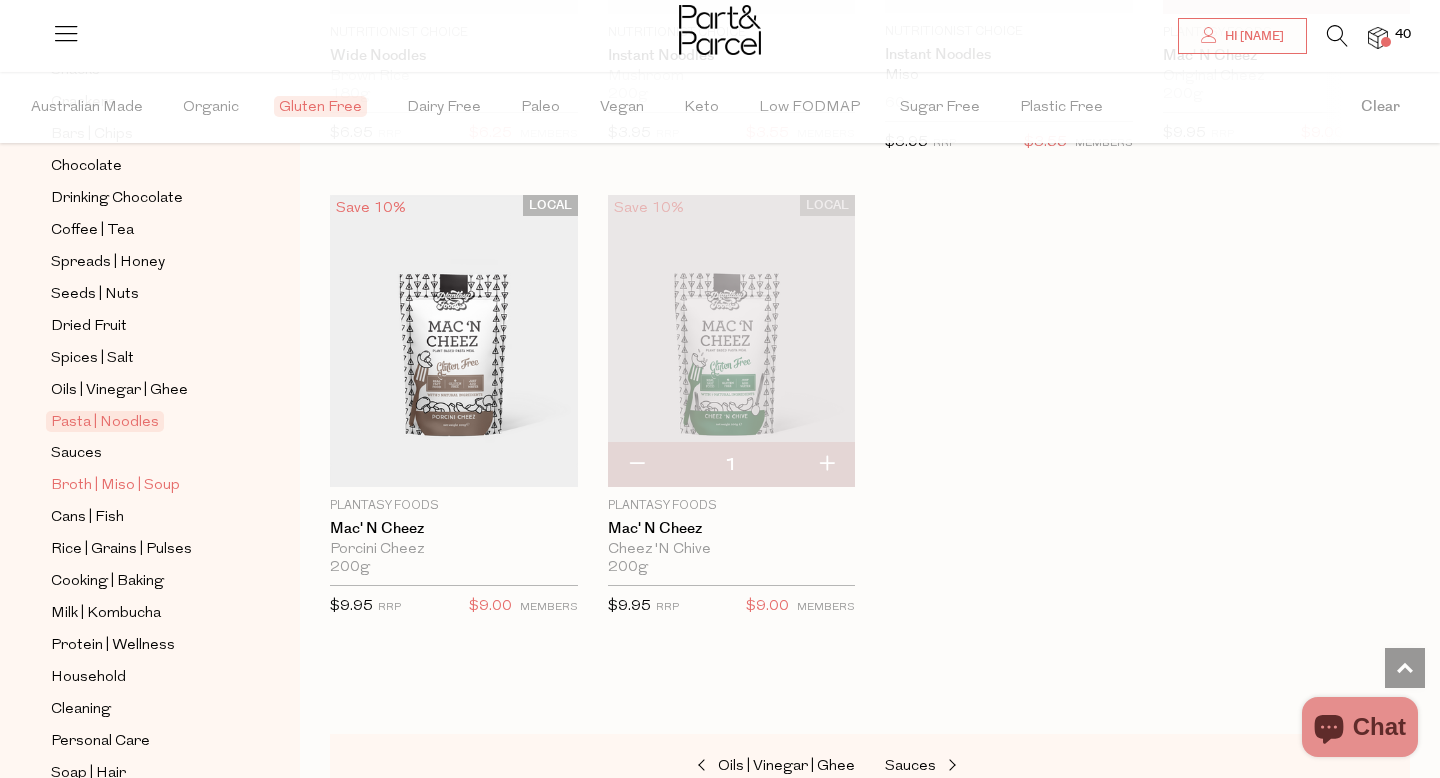 click on "Broth | Miso | Soup" at bounding box center [115, 486] 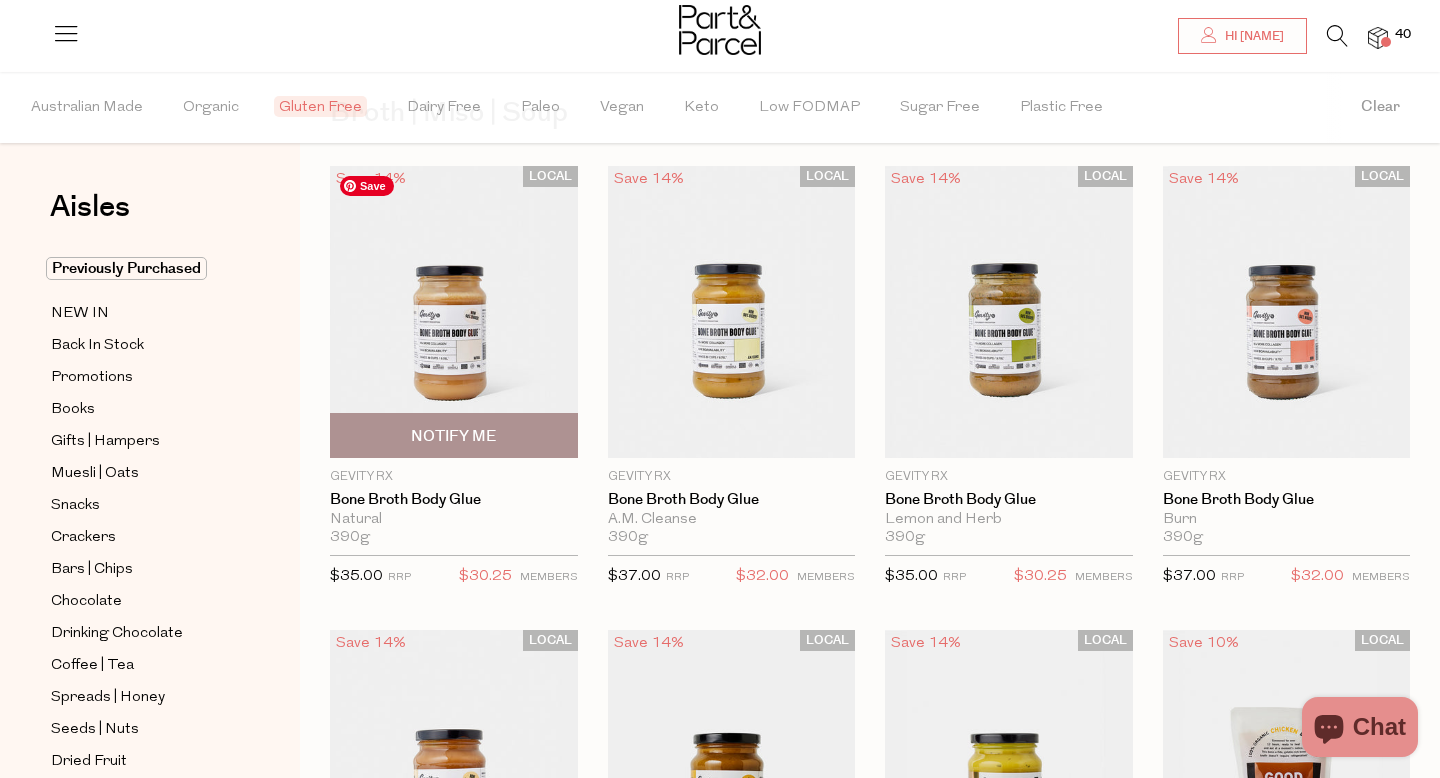 scroll, scrollTop: 99, scrollLeft: 0, axis: vertical 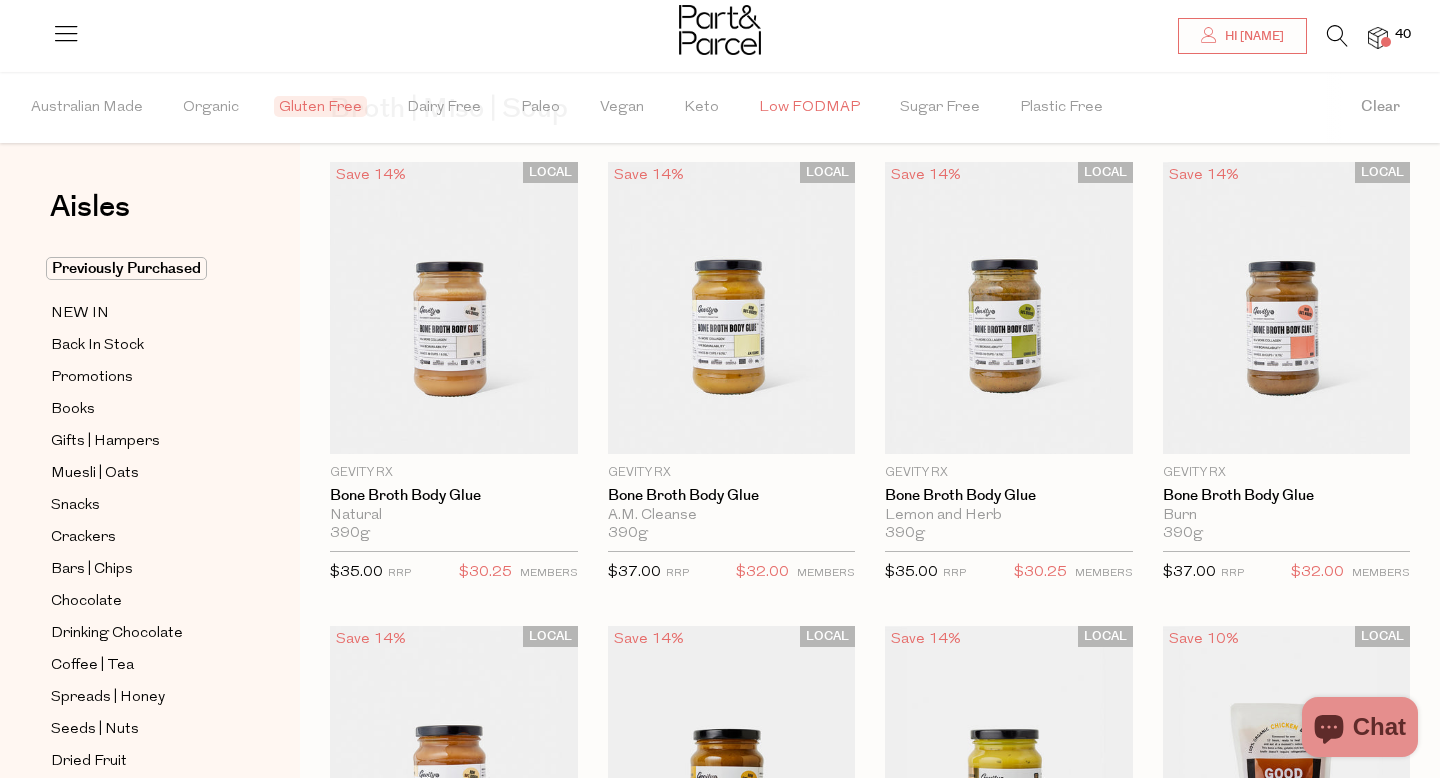 click on "Low FODMAP" at bounding box center (809, 108) 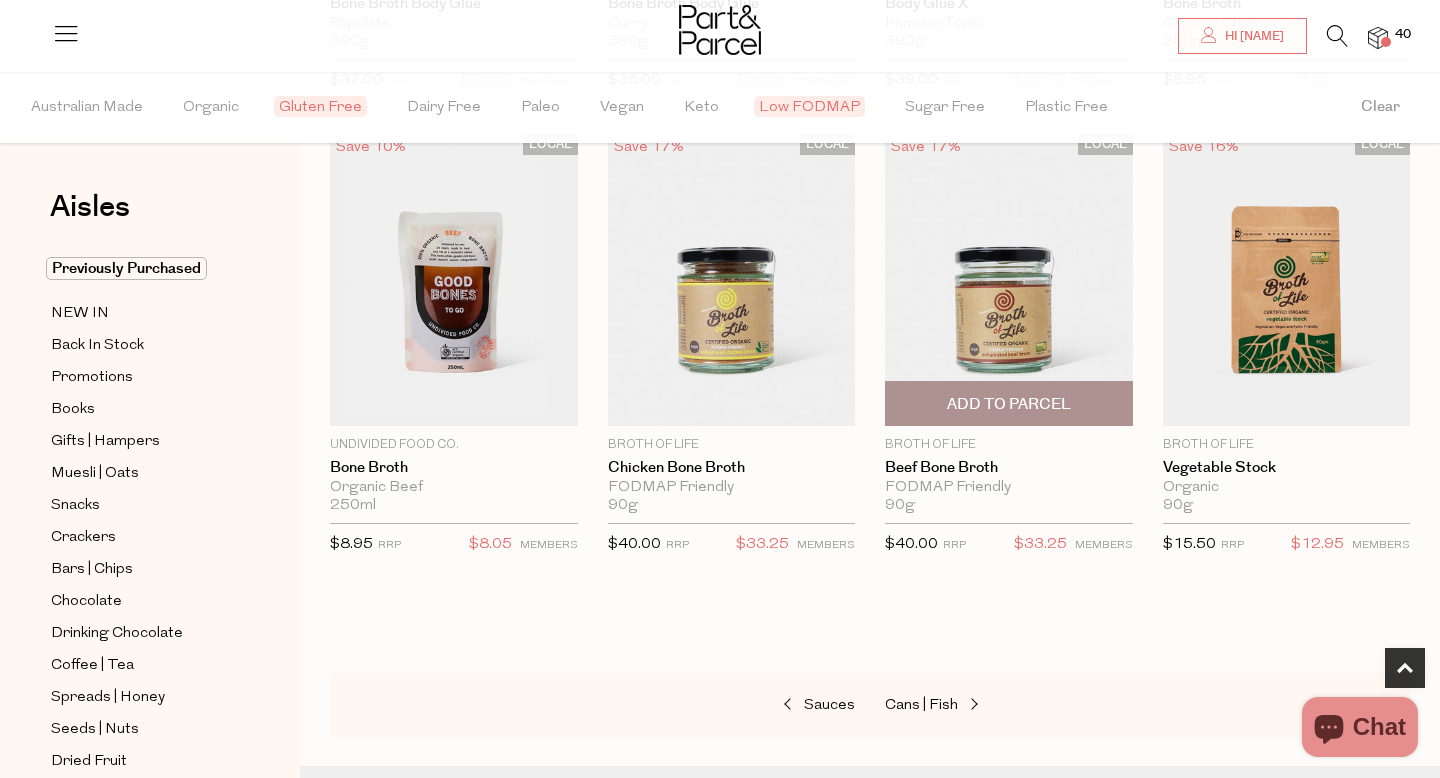scroll, scrollTop: 1075, scrollLeft: 0, axis: vertical 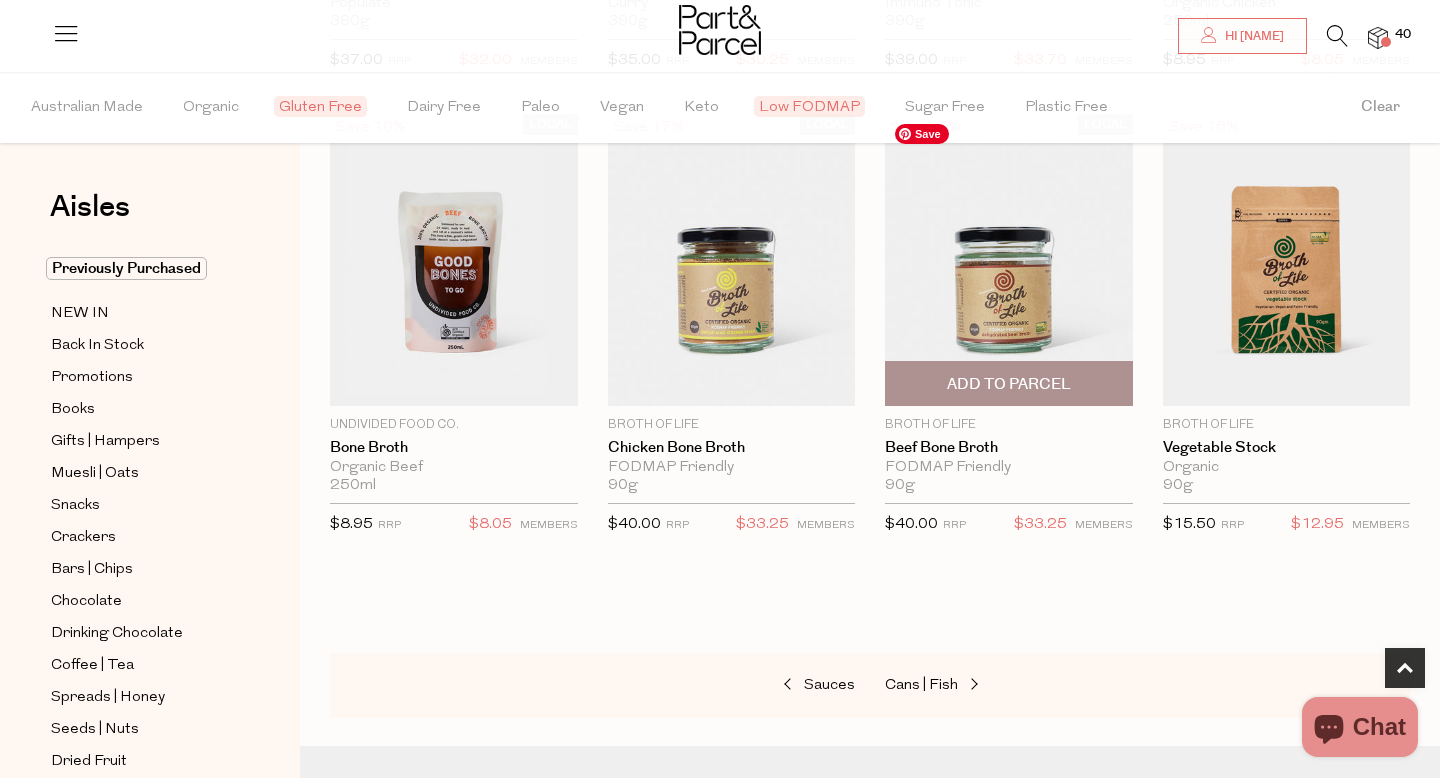 click at bounding box center (1009, 260) 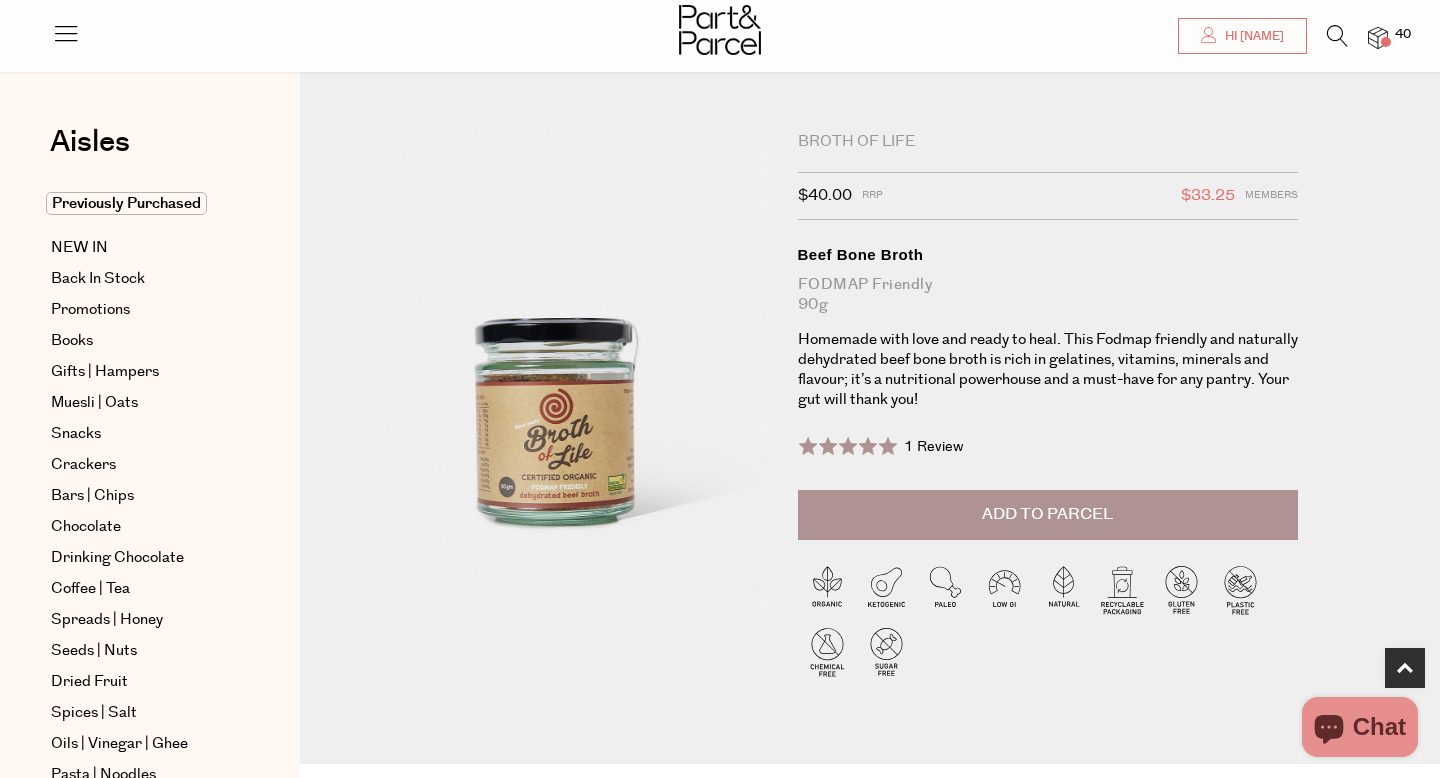 scroll, scrollTop: 433, scrollLeft: 0, axis: vertical 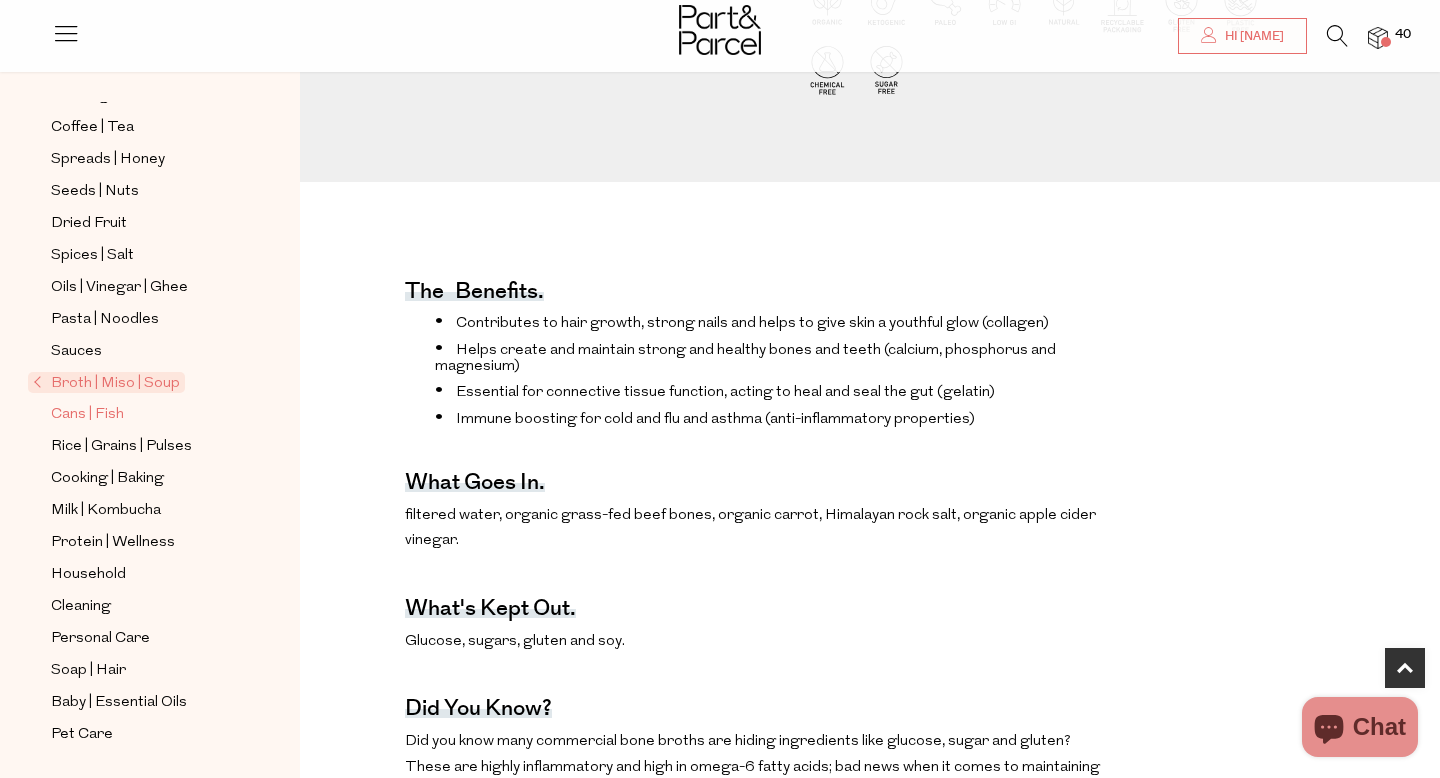 click on "Cans | Fish" at bounding box center [87, 415] 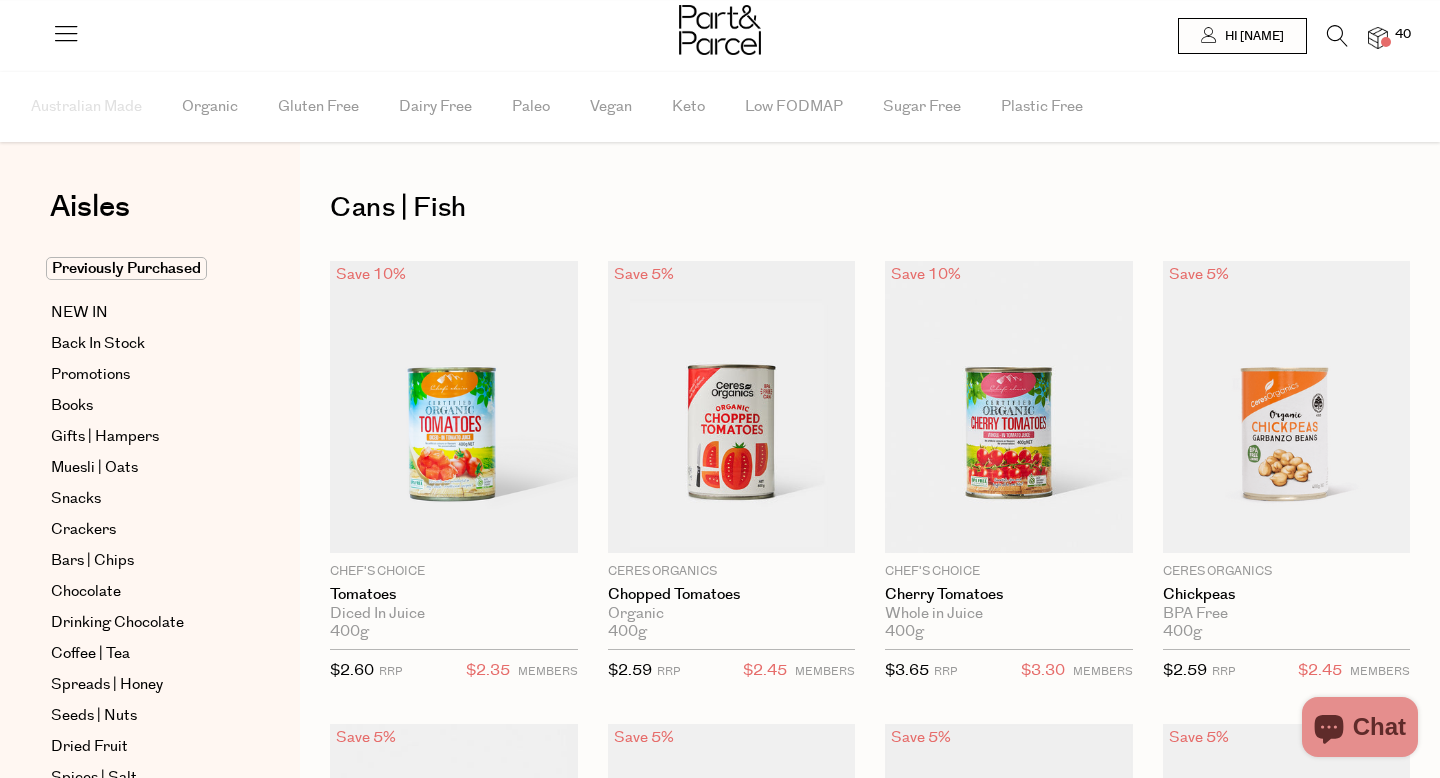 scroll, scrollTop: 0, scrollLeft: 0, axis: both 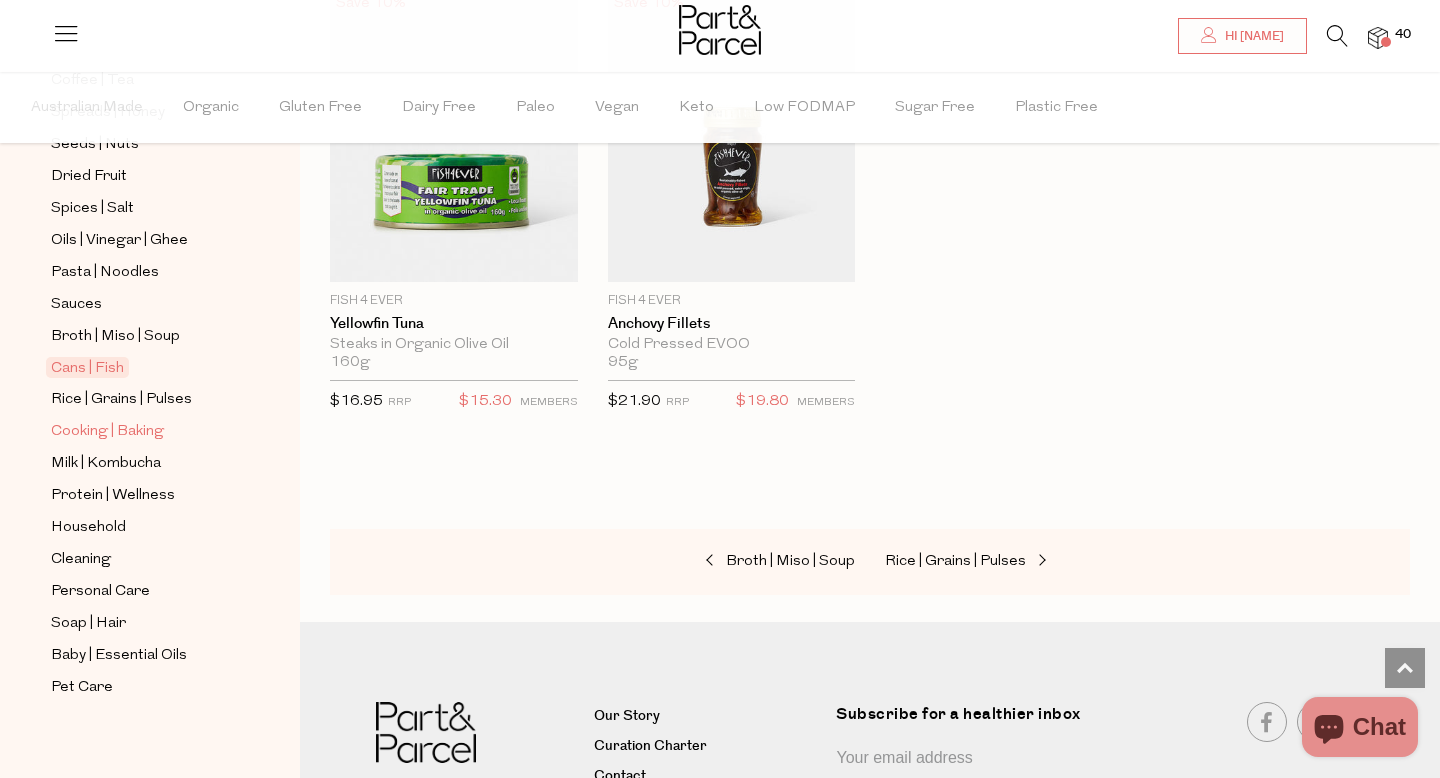 click on "Cooking | Baking" at bounding box center (107, 432) 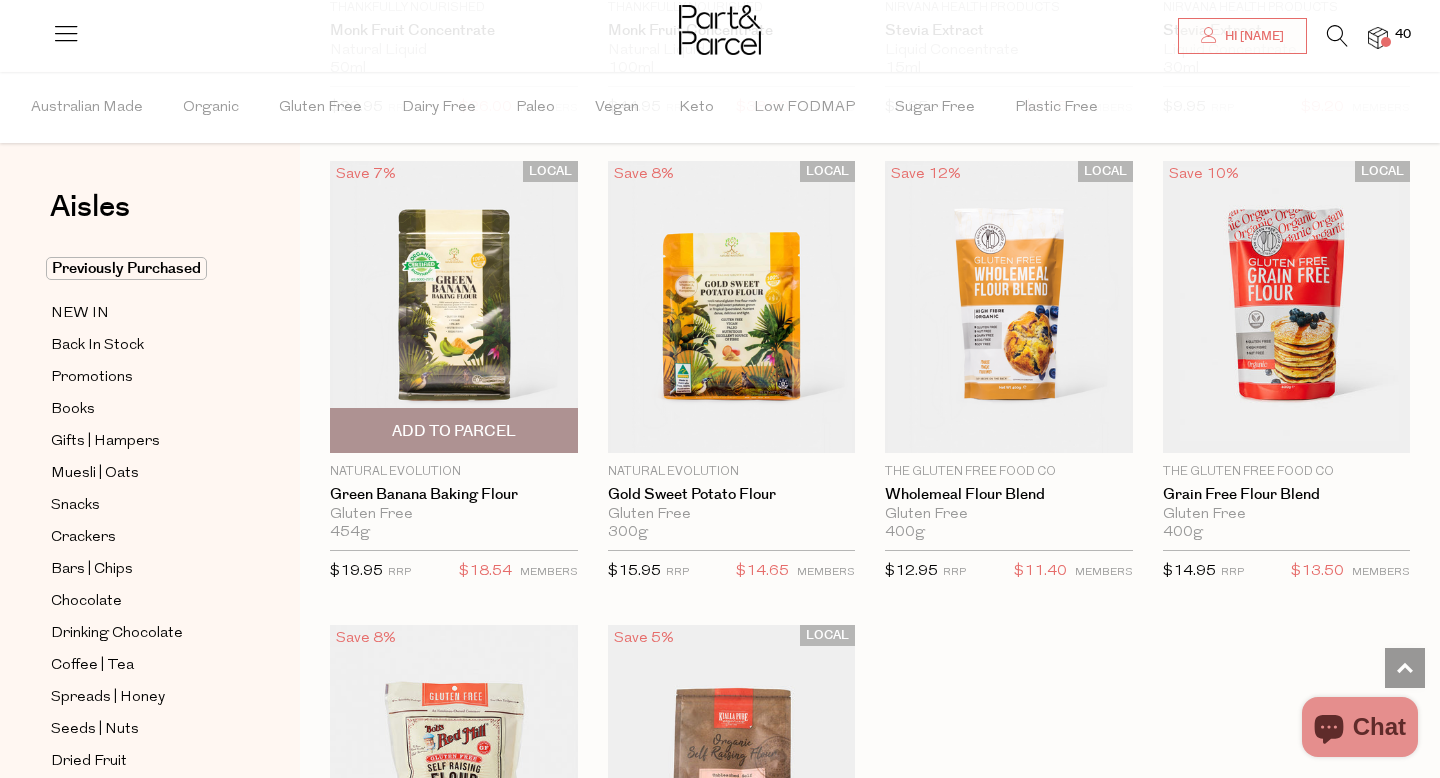 scroll, scrollTop: 5211, scrollLeft: 0, axis: vertical 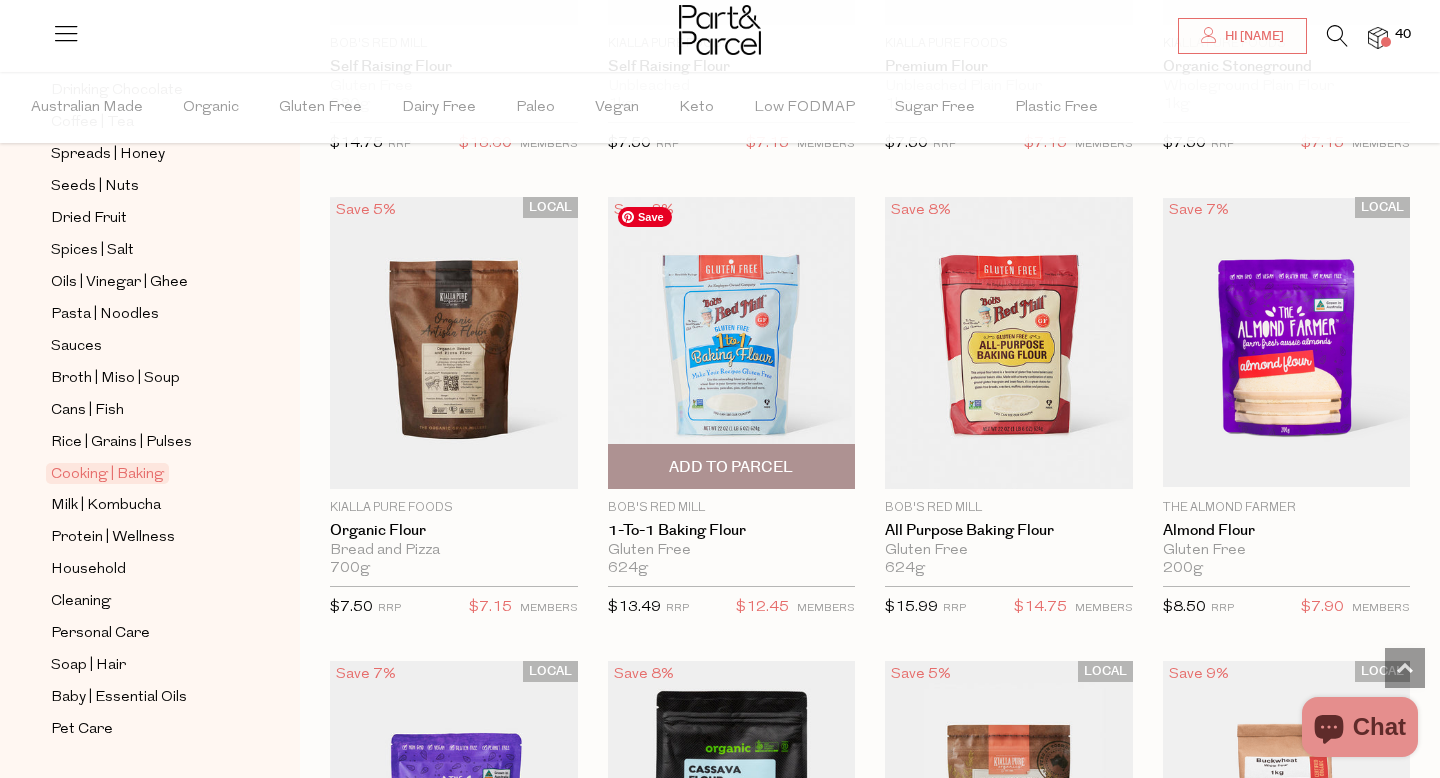 click at bounding box center [732, 343] 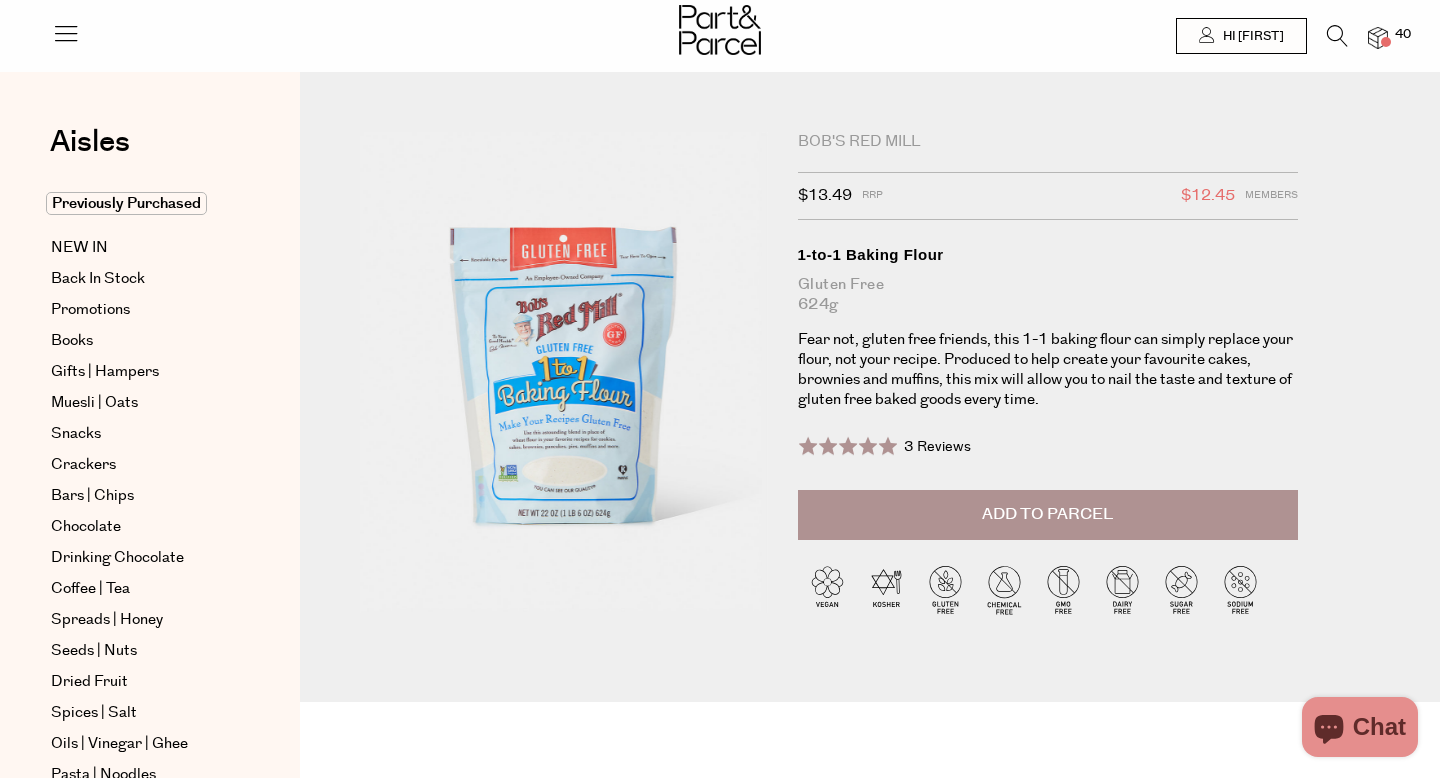 scroll, scrollTop: 0, scrollLeft: 0, axis: both 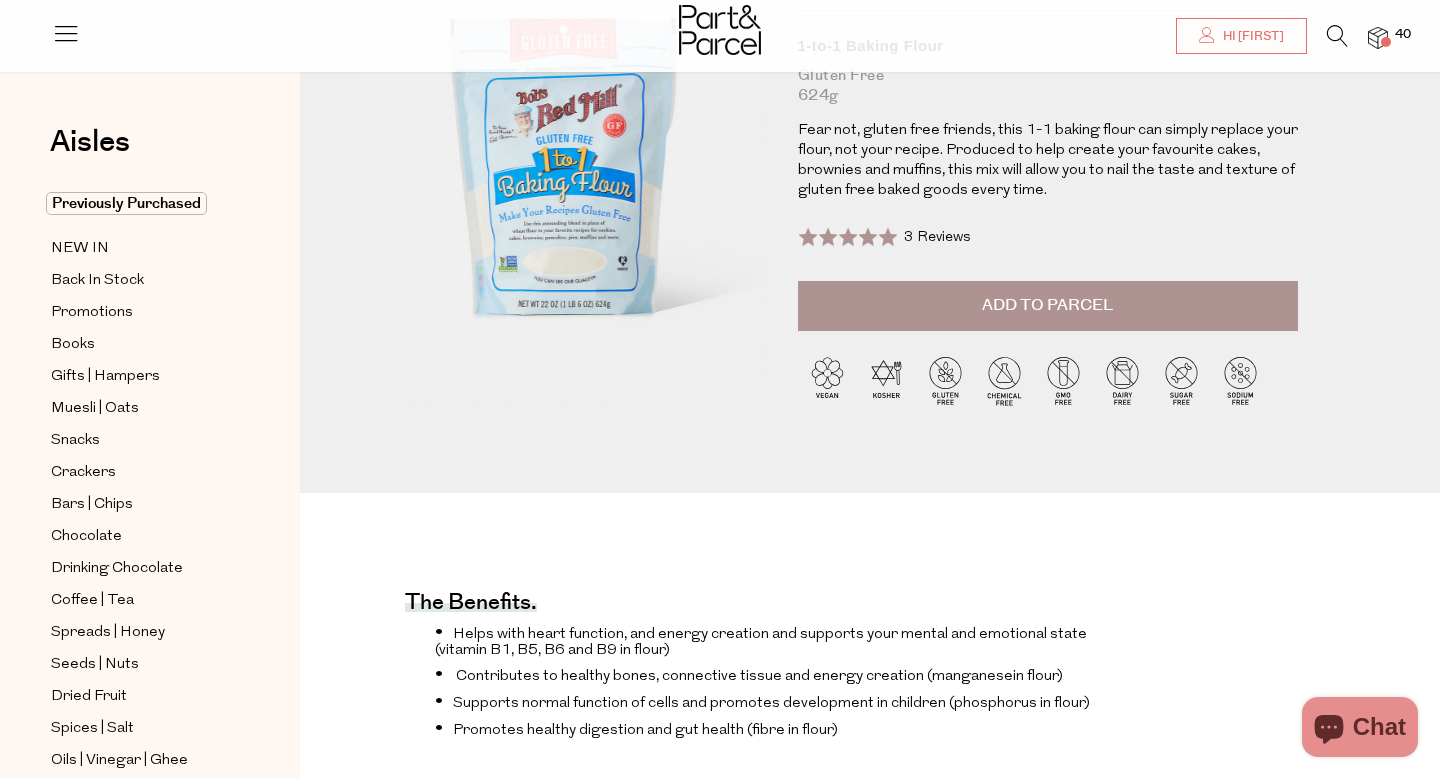 click on "Add to Parcel" at bounding box center (1048, 306) 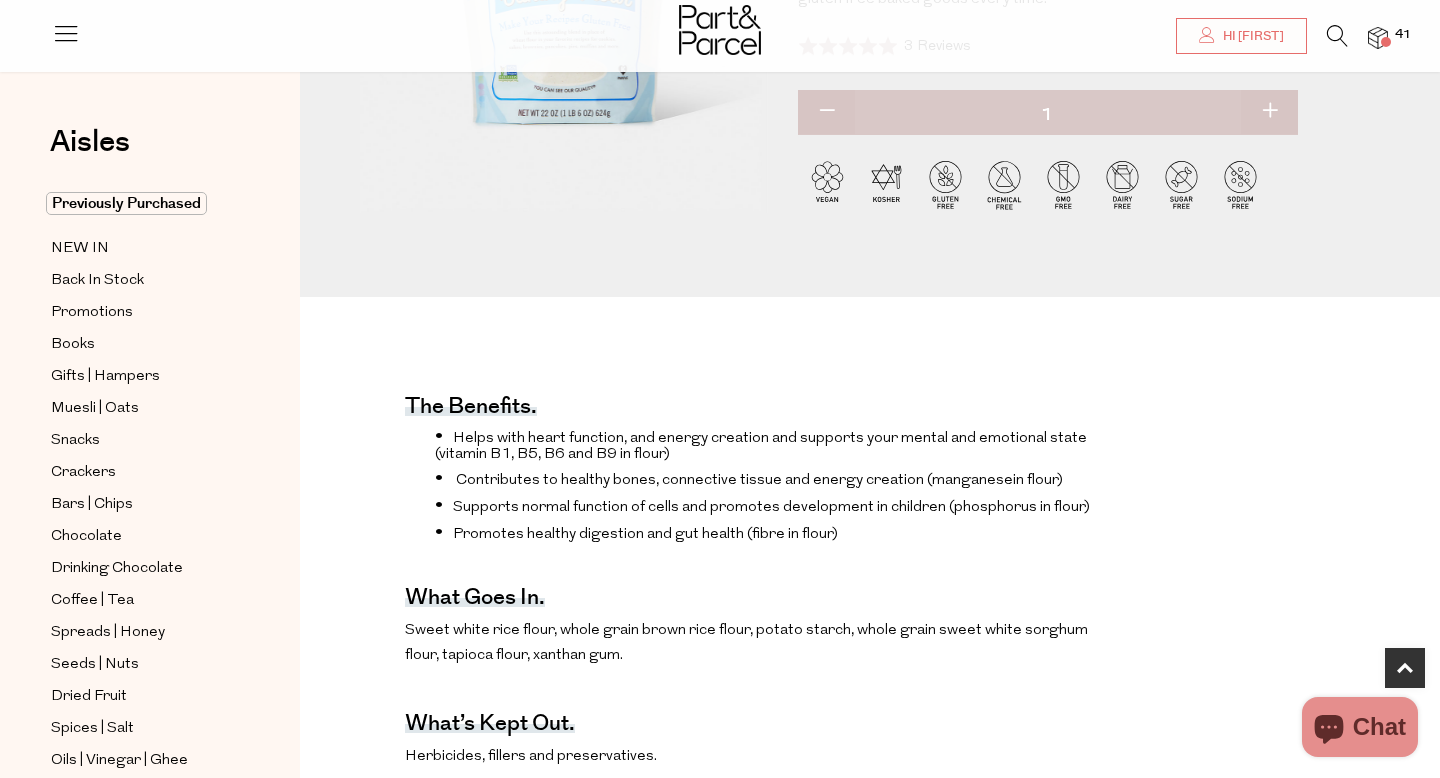 scroll, scrollTop: 409, scrollLeft: 0, axis: vertical 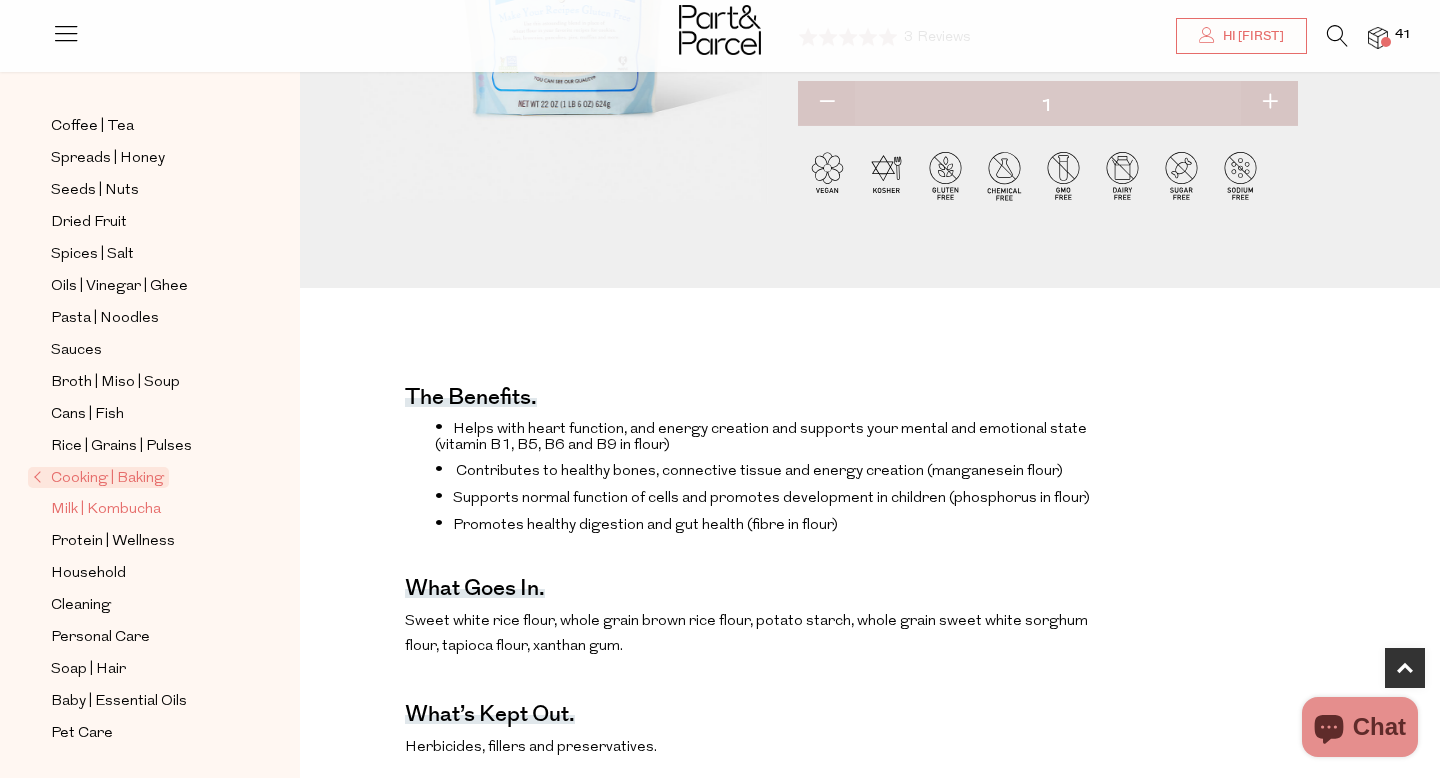 click on "Milk | Kombucha" at bounding box center [106, 510] 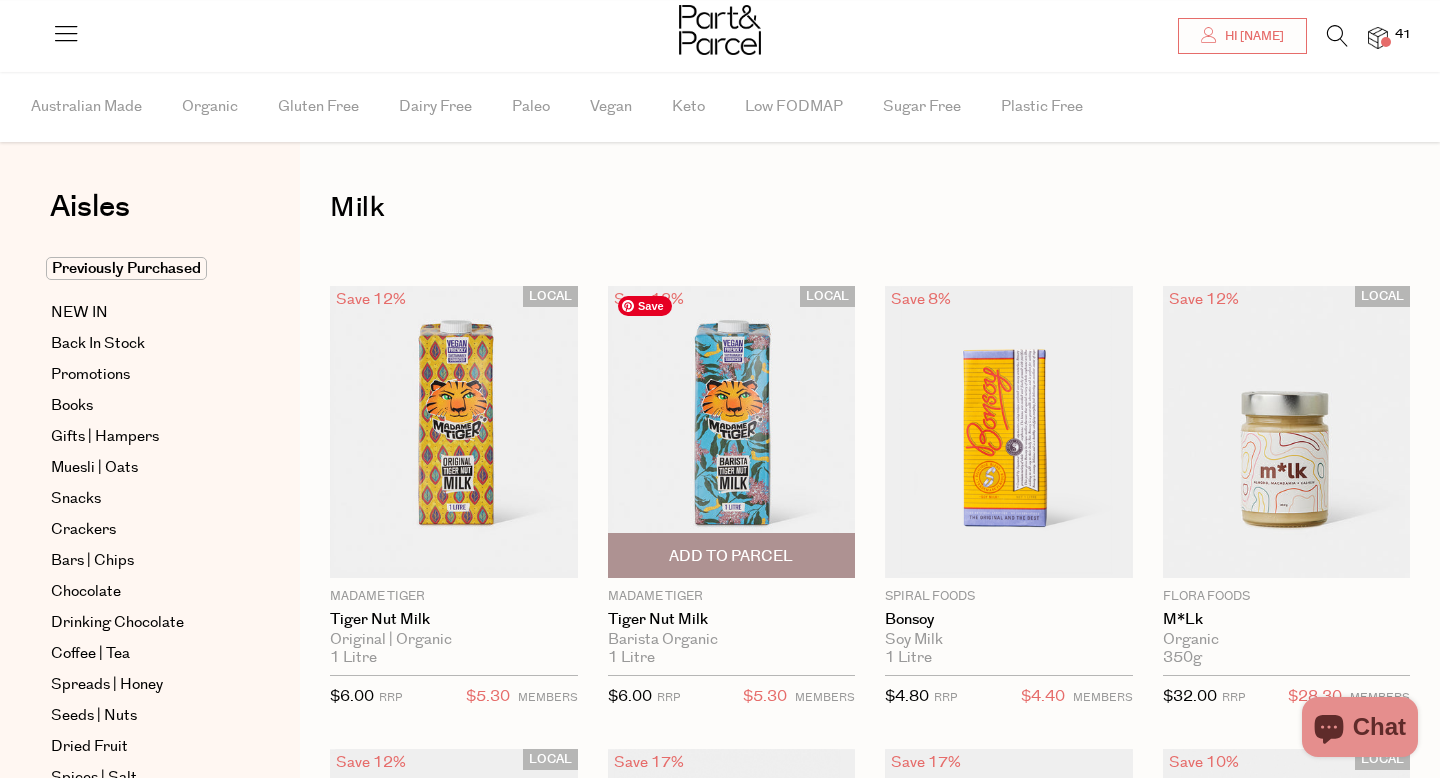 scroll, scrollTop: 151, scrollLeft: 0, axis: vertical 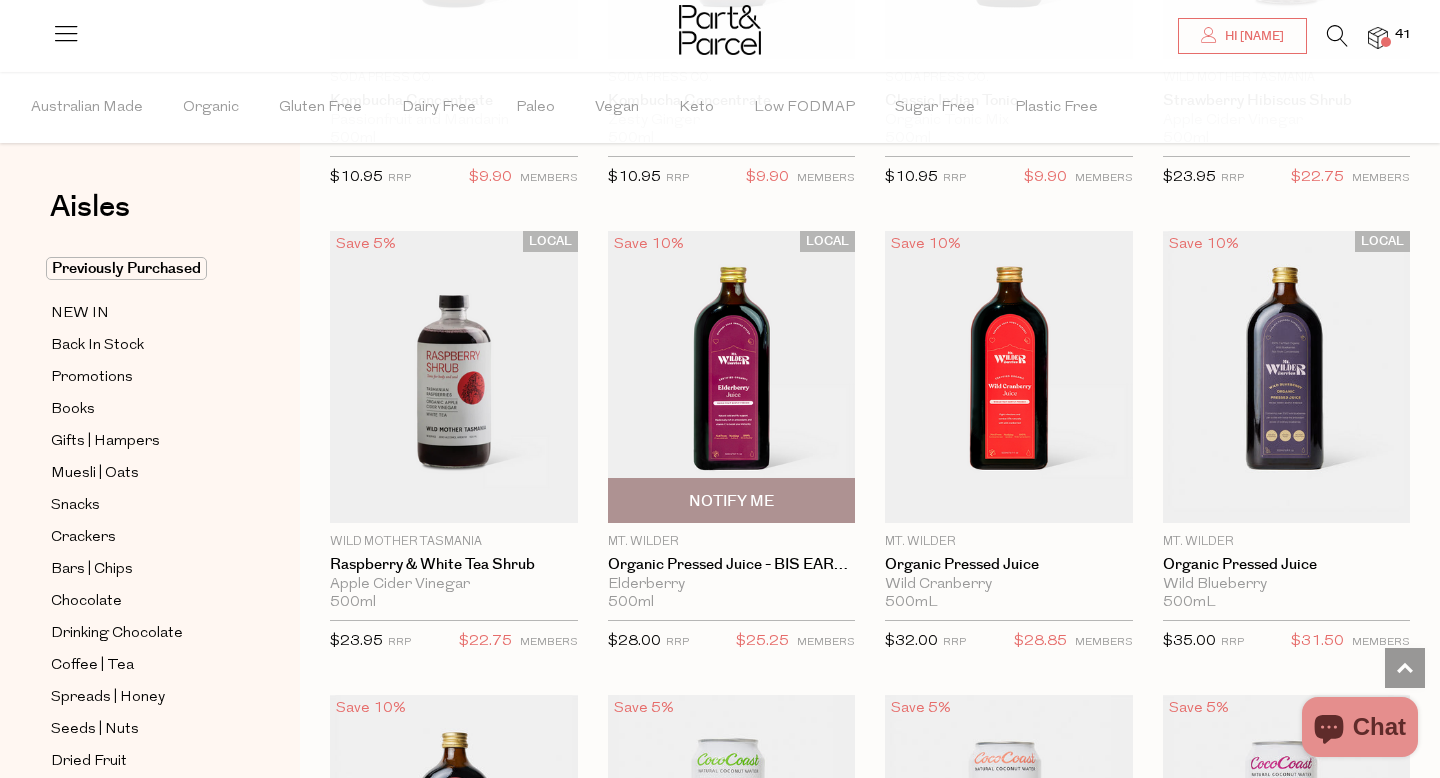 click on "Notify Me" at bounding box center [731, 501] 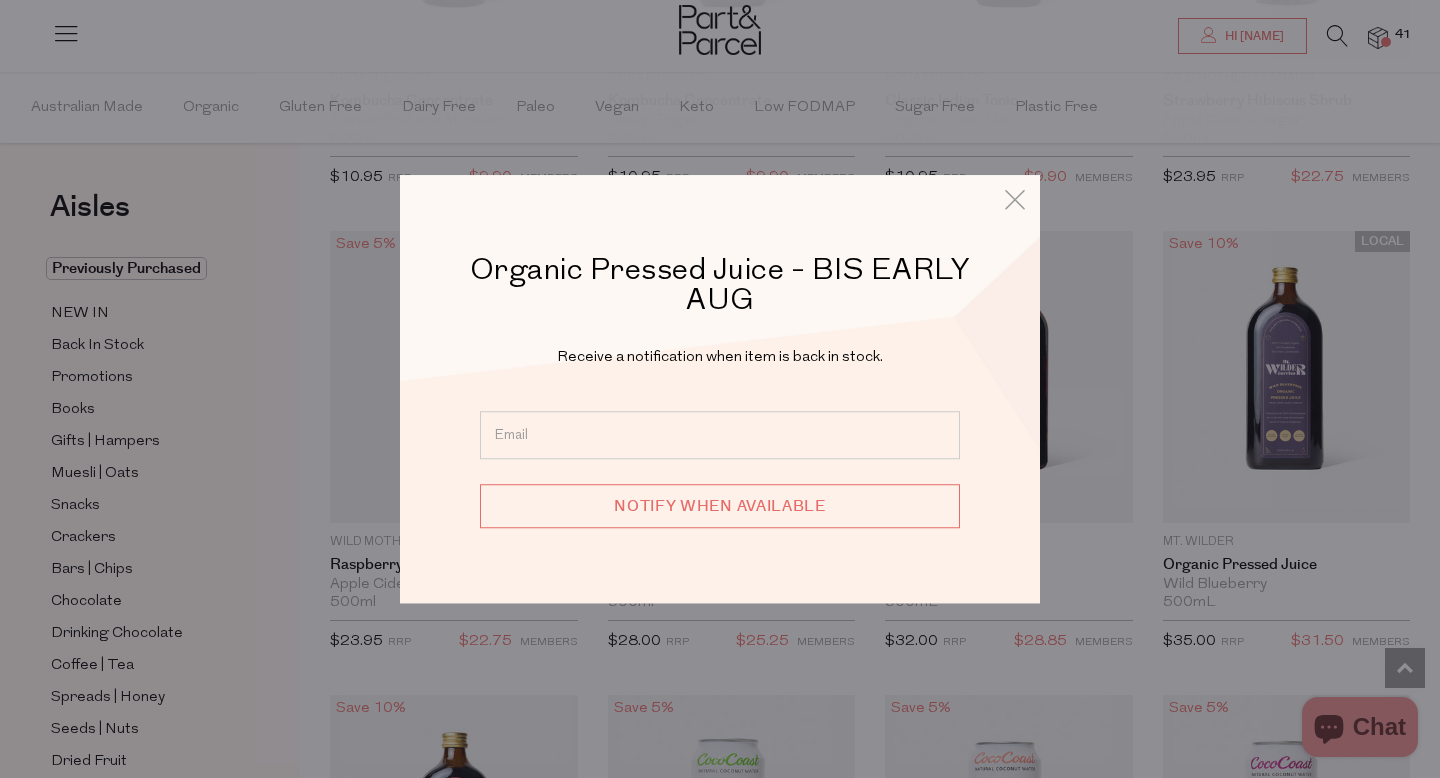 click at bounding box center [720, 435] 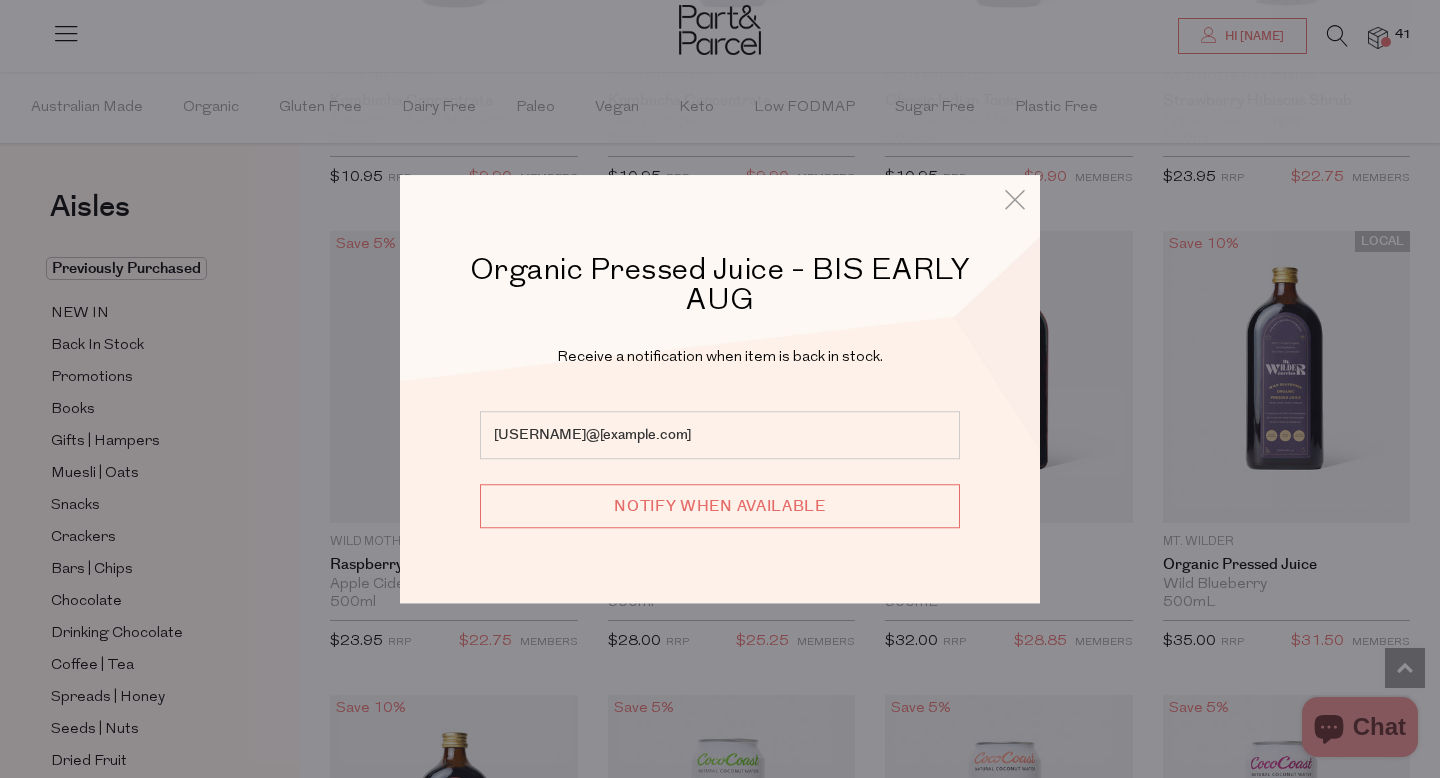 click on "Notify when available" at bounding box center [720, 506] 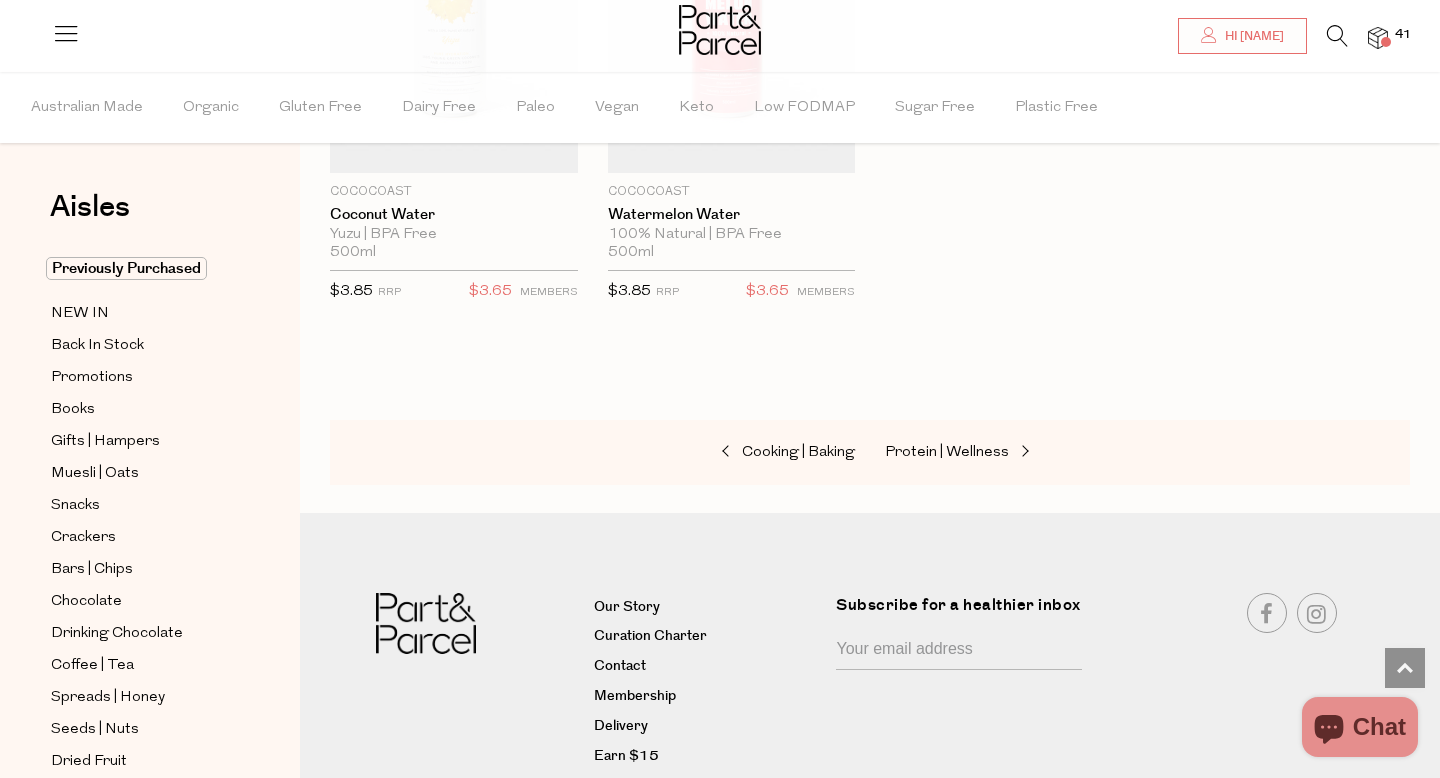 scroll, scrollTop: 4195, scrollLeft: 0, axis: vertical 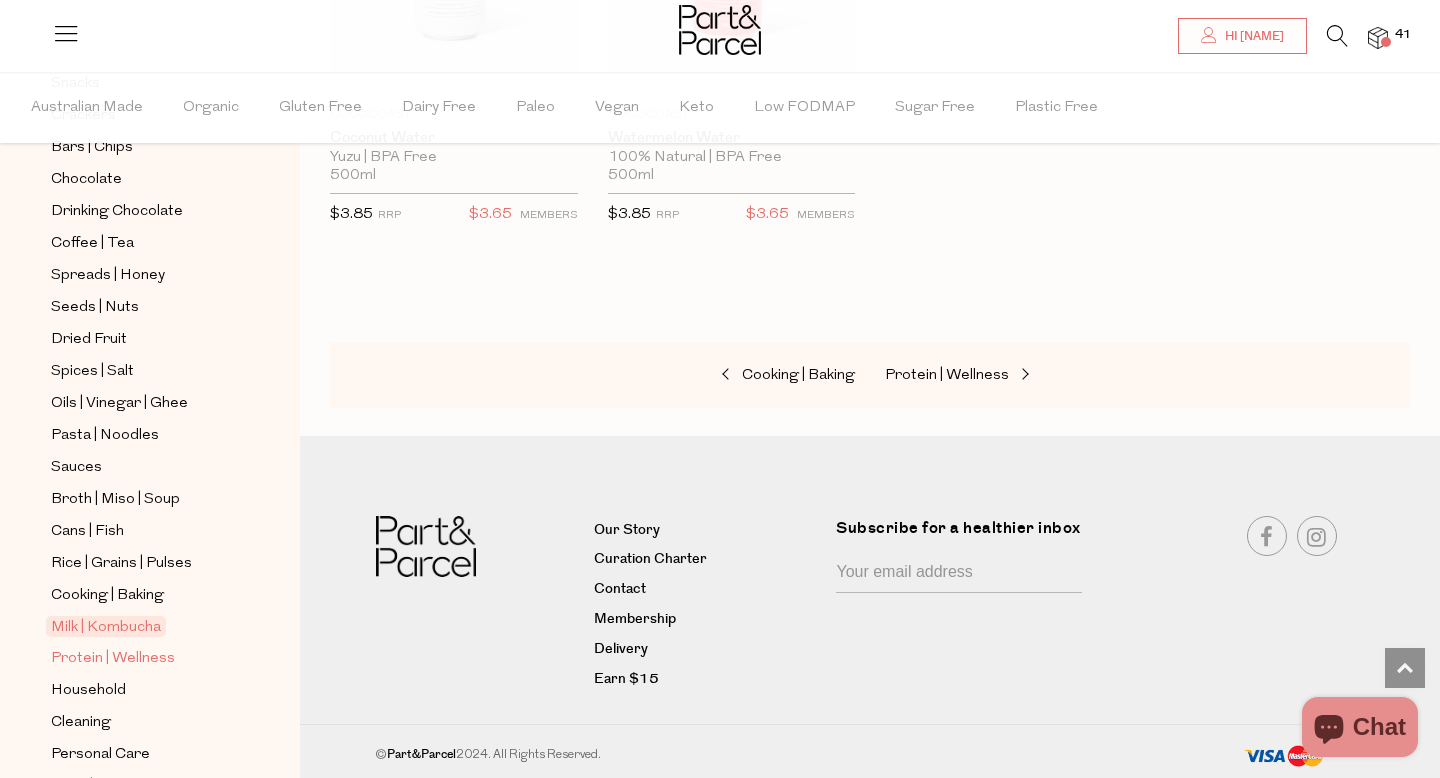 click on "Protein | Wellness" at bounding box center (113, 659) 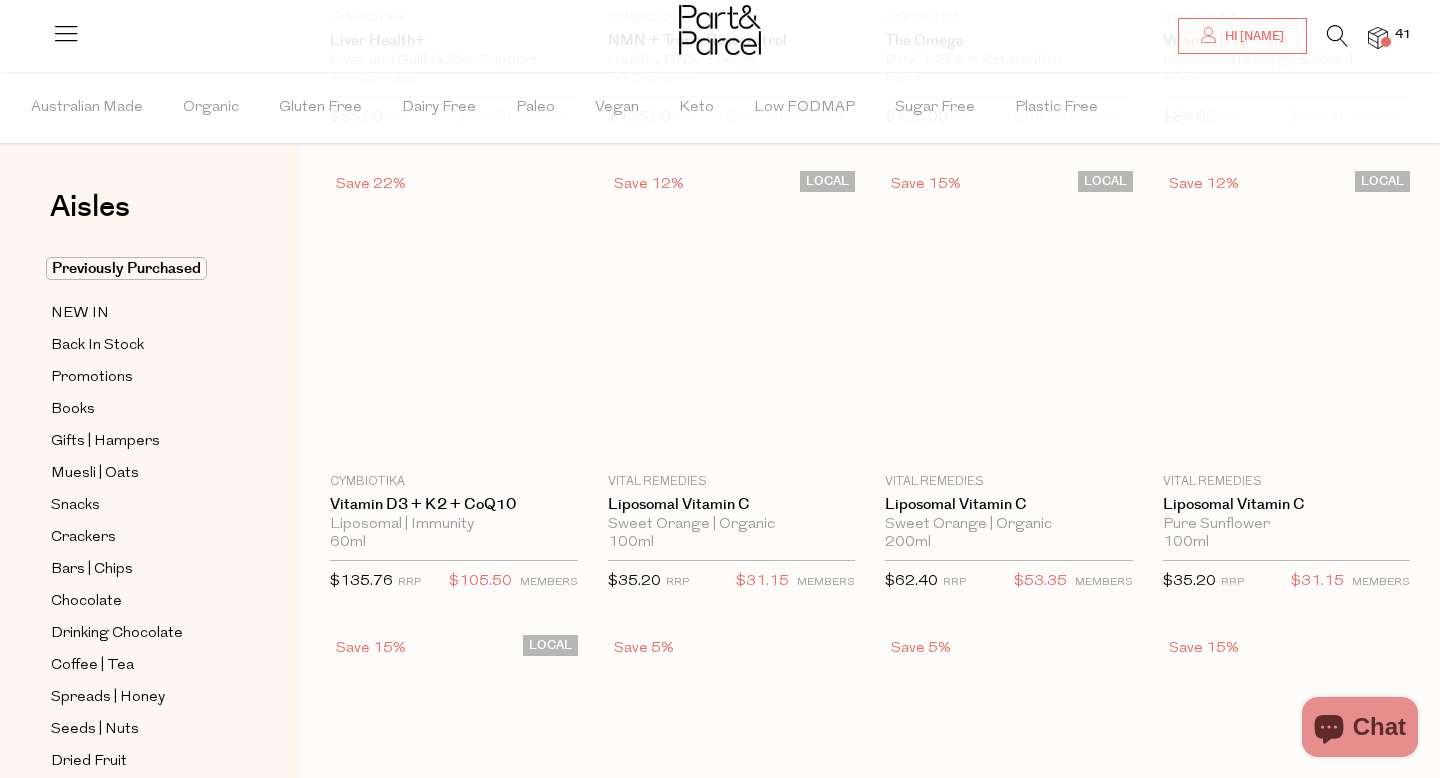 scroll, scrollTop: 11, scrollLeft: 0, axis: vertical 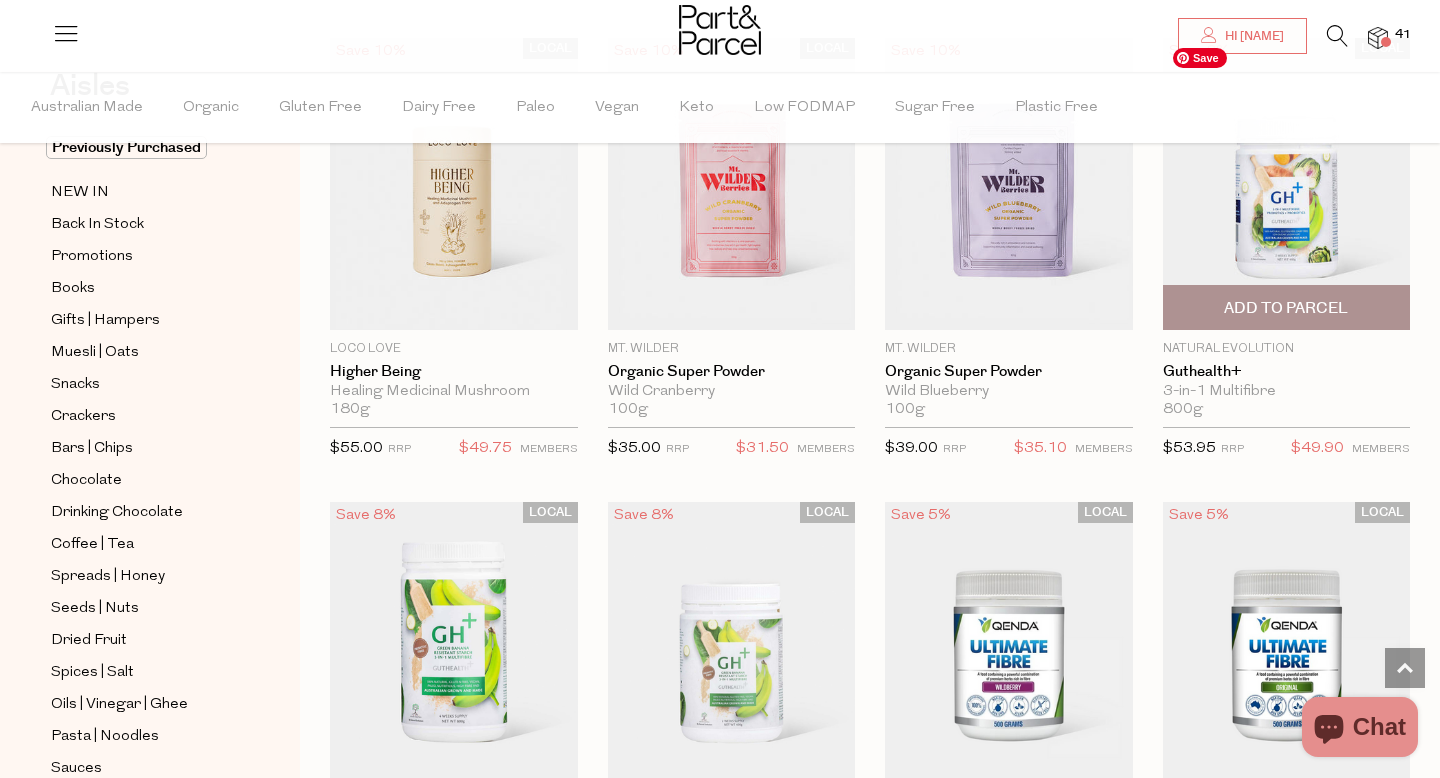 click at bounding box center (1287, 184) 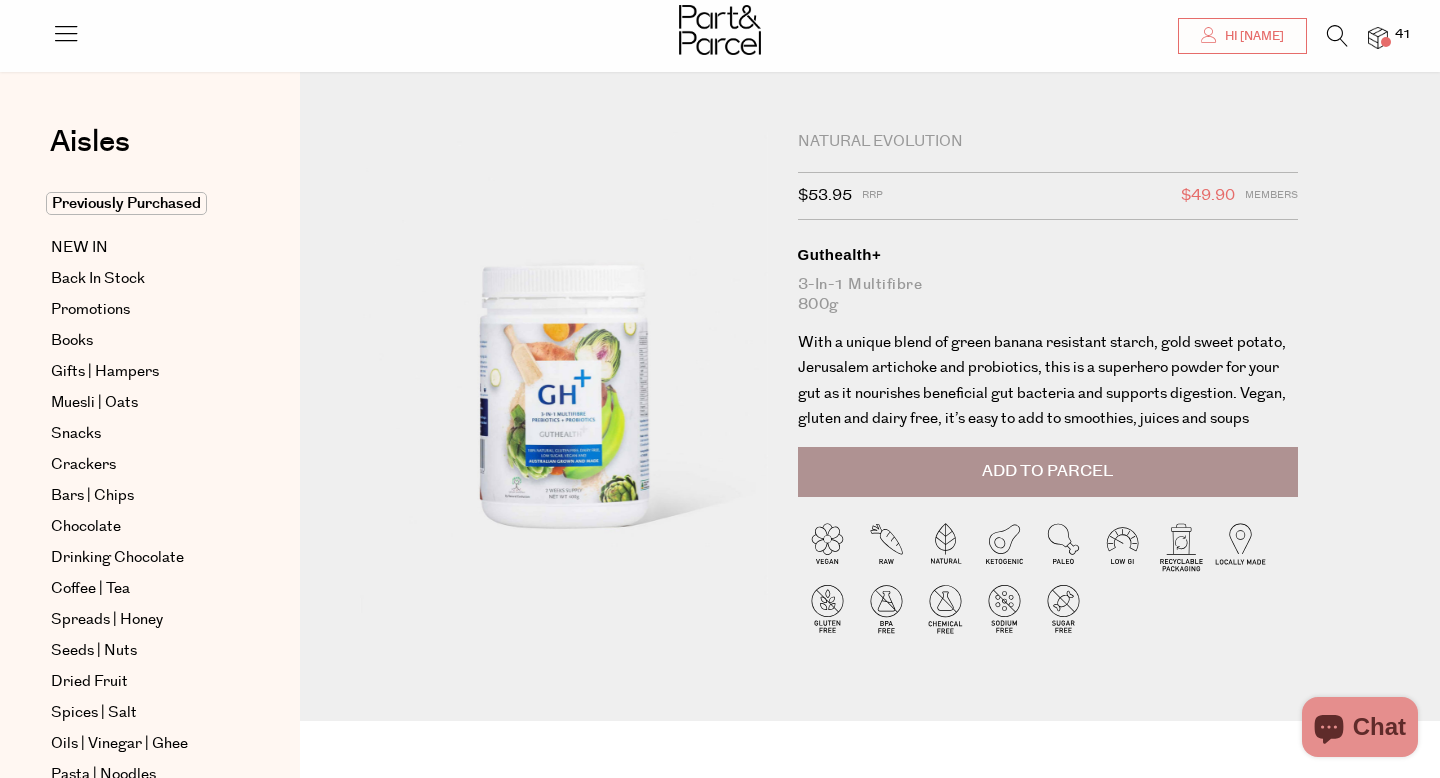 scroll, scrollTop: 104, scrollLeft: 0, axis: vertical 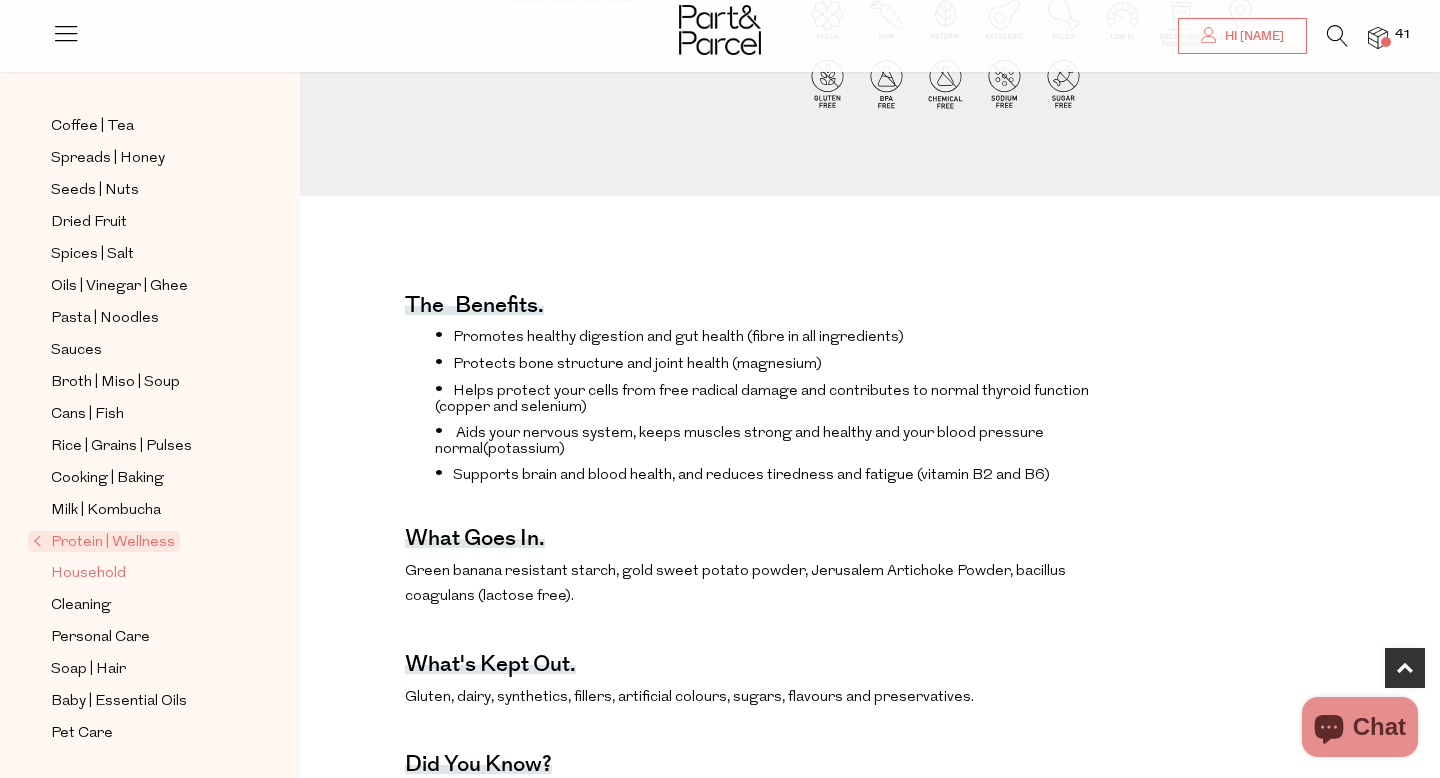 click on "Household" at bounding box center [88, 574] 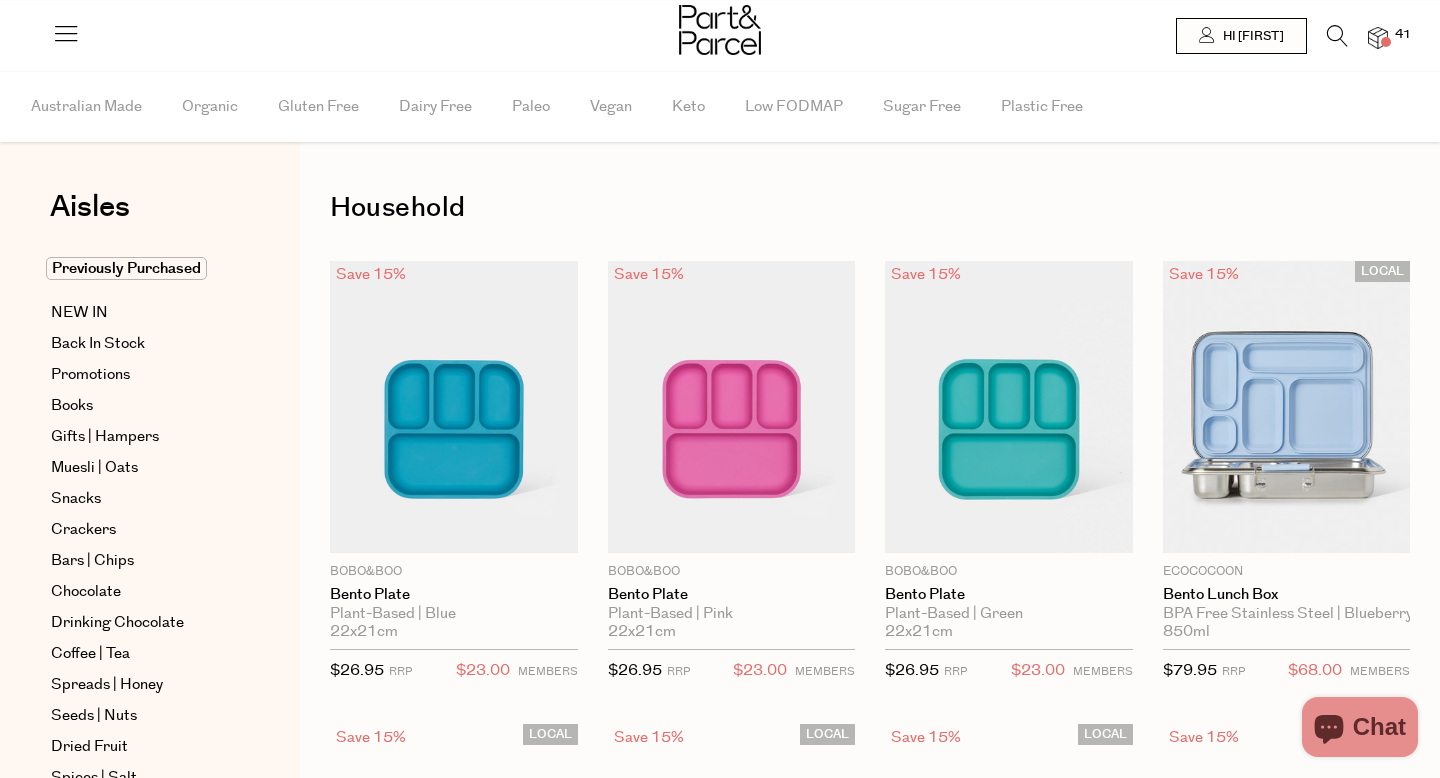 scroll, scrollTop: 0, scrollLeft: 0, axis: both 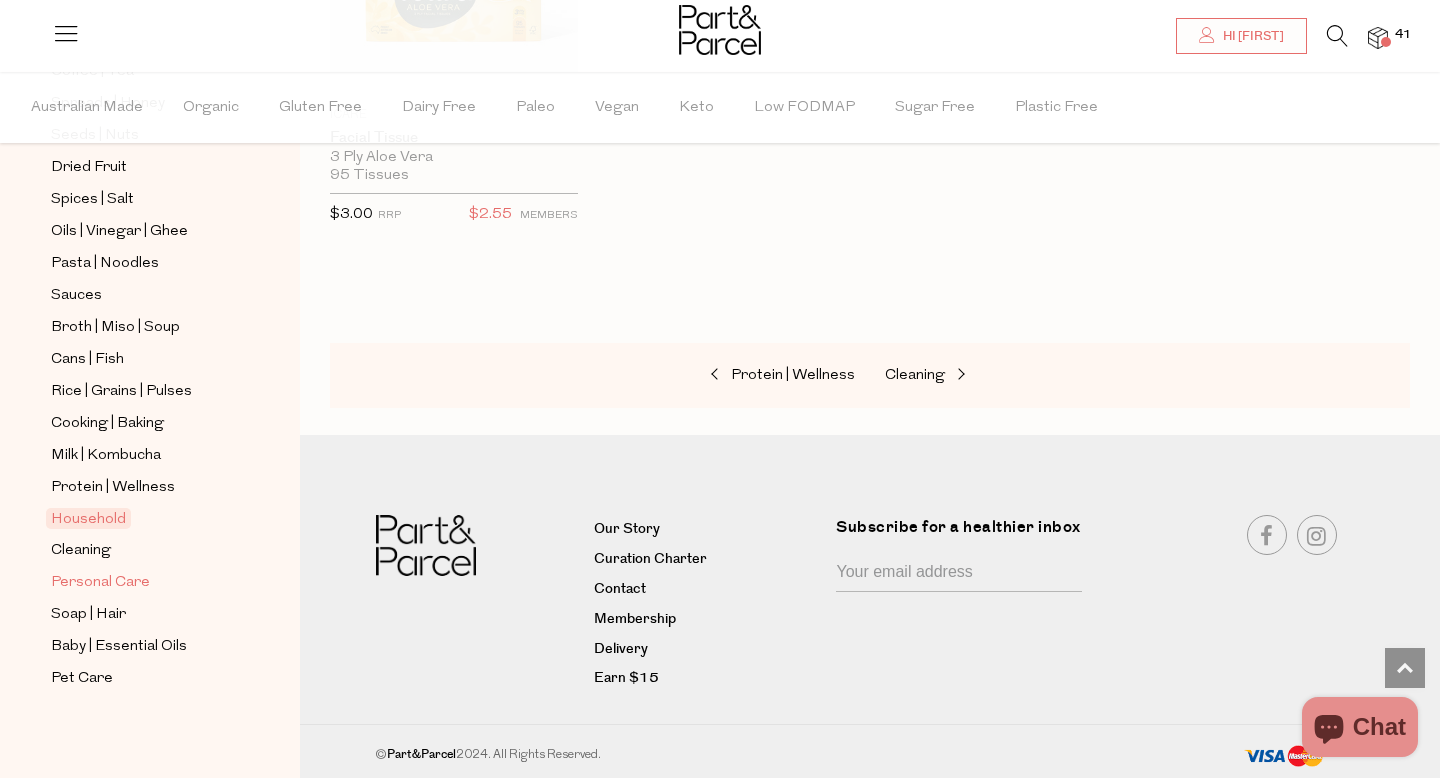 click on "Personal Care" at bounding box center [100, 583] 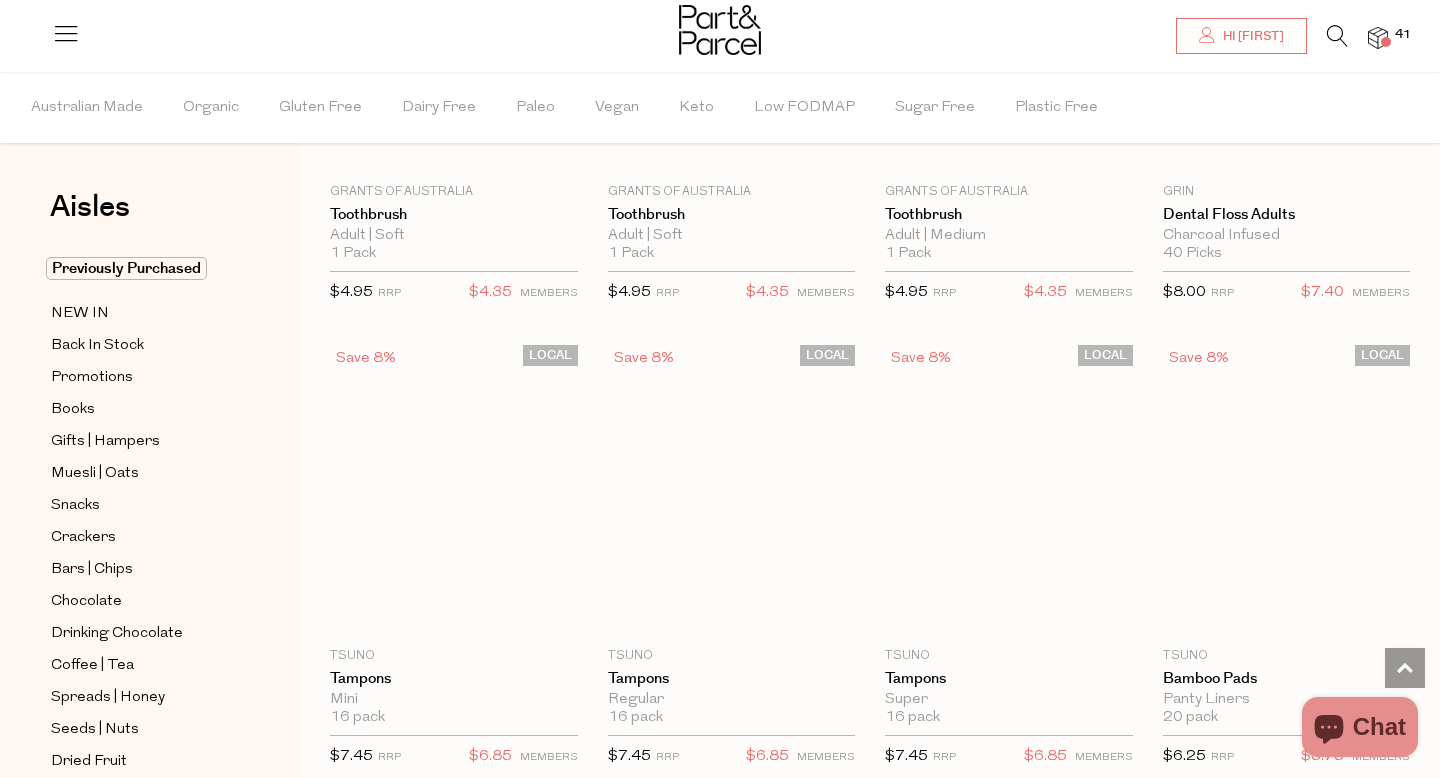 scroll, scrollTop: 3165, scrollLeft: 0, axis: vertical 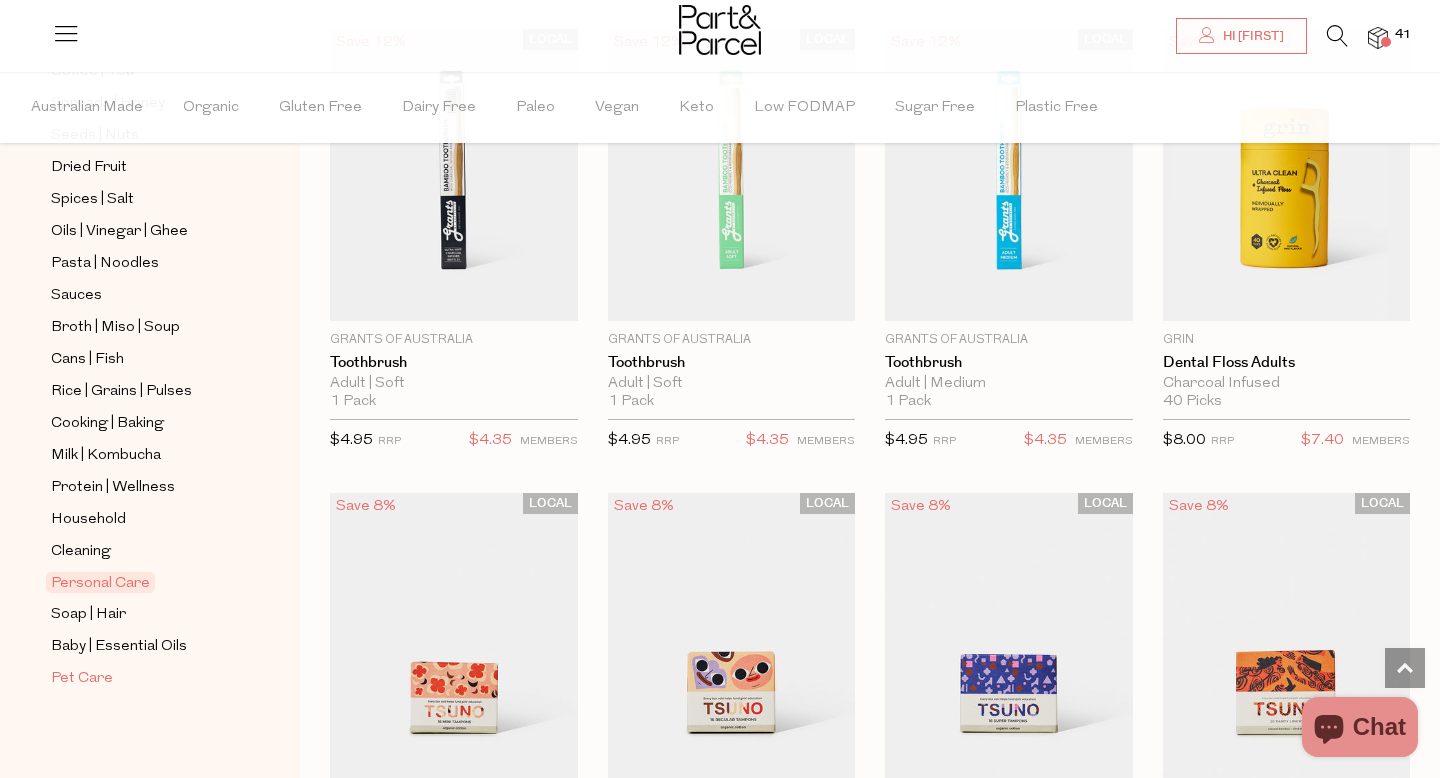 click on "Pet Care" at bounding box center [82, 679] 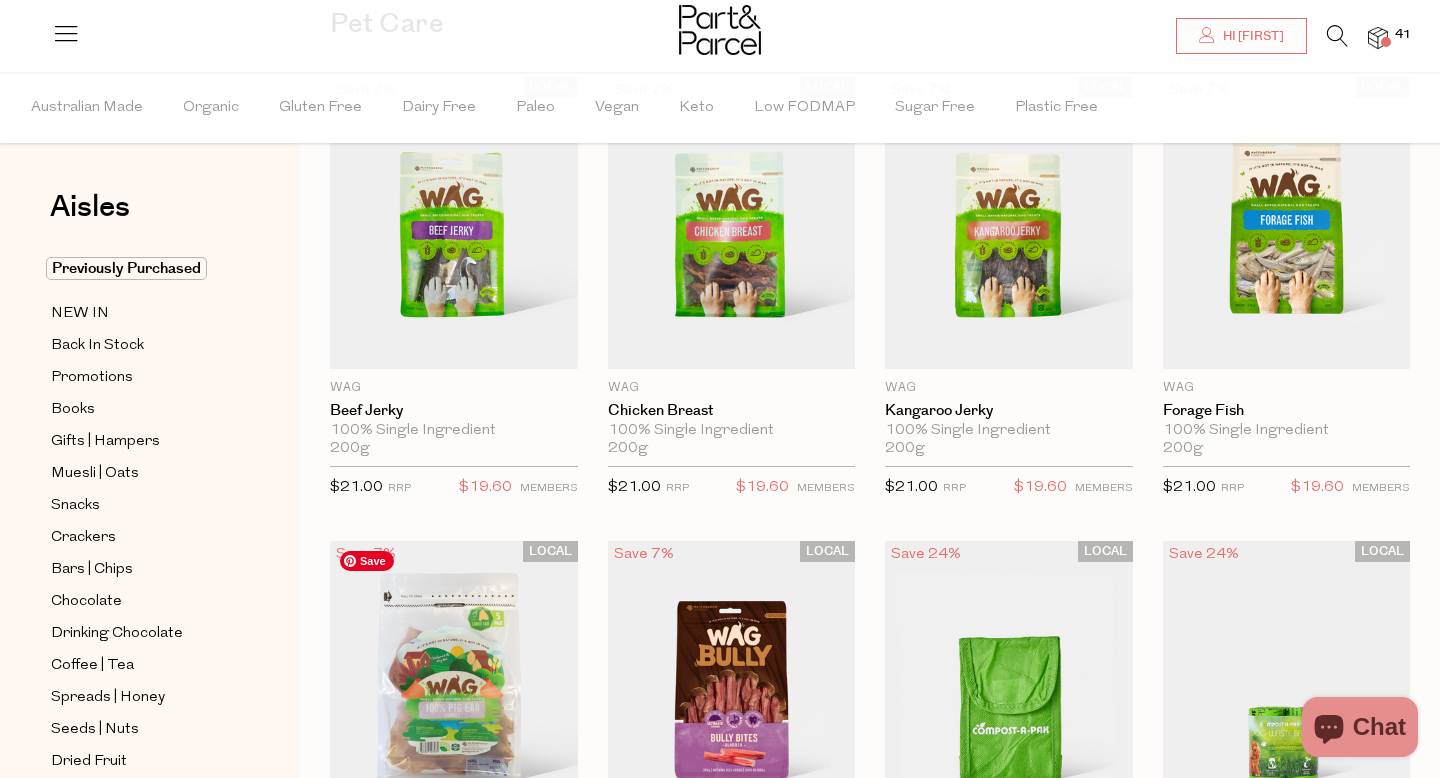 scroll, scrollTop: 0, scrollLeft: 0, axis: both 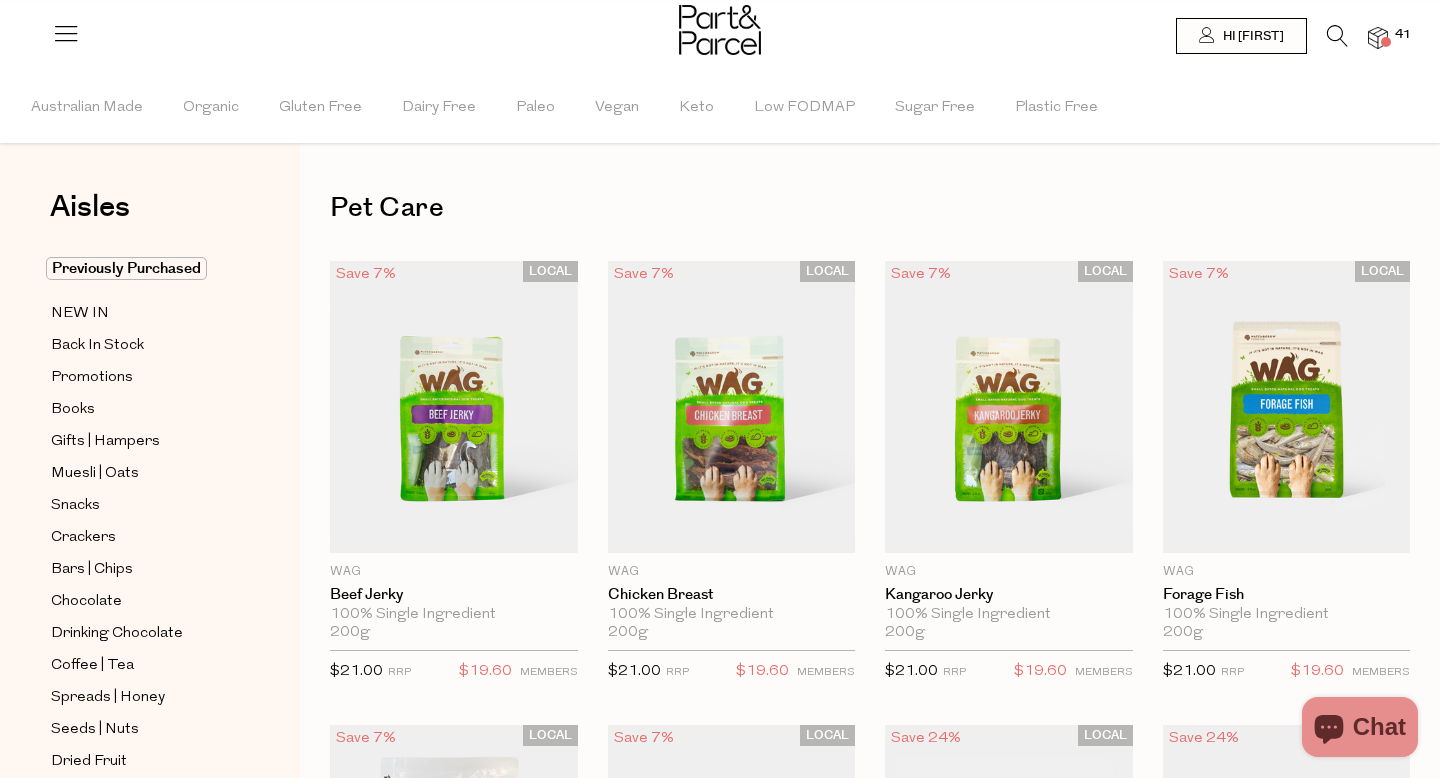 click on "41" at bounding box center (1403, 35) 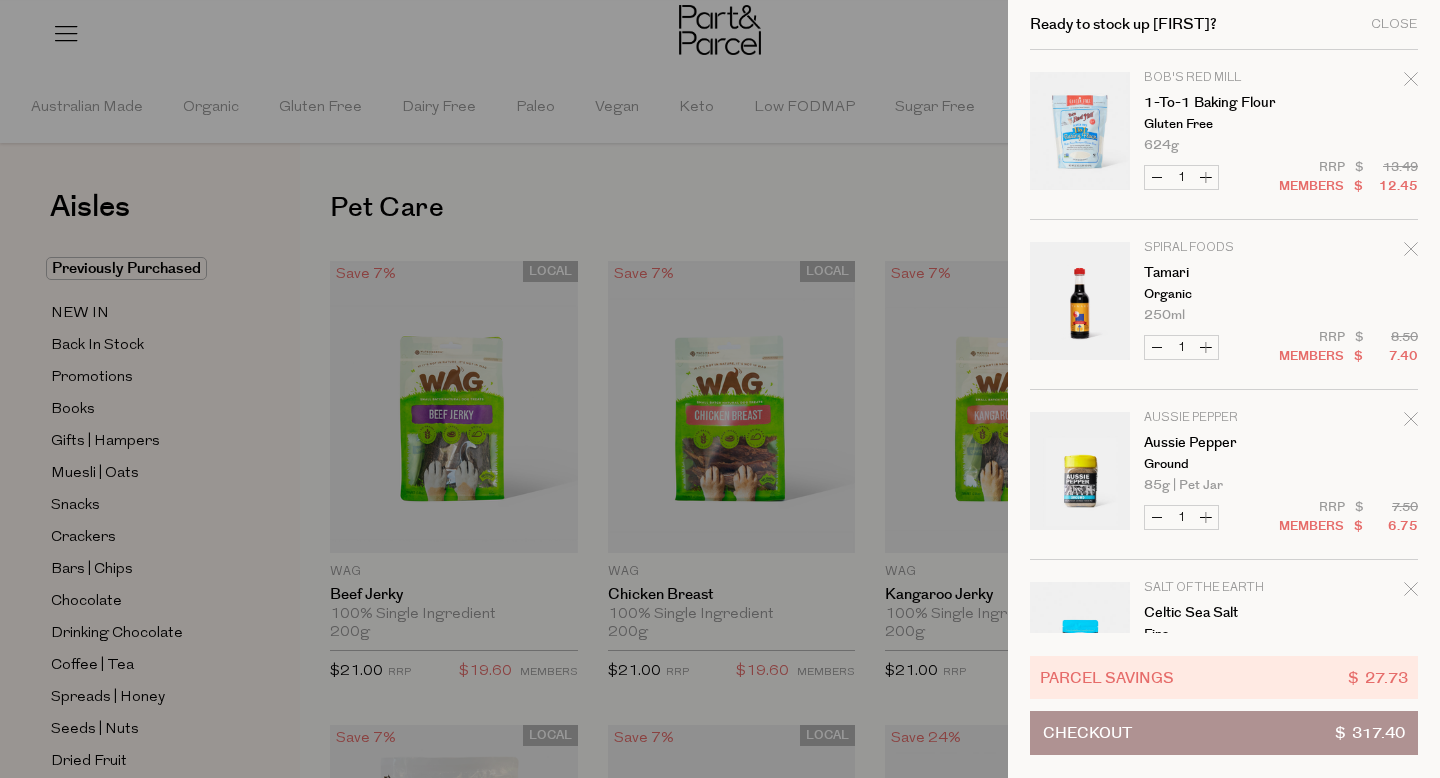 click at bounding box center (1080, 304) 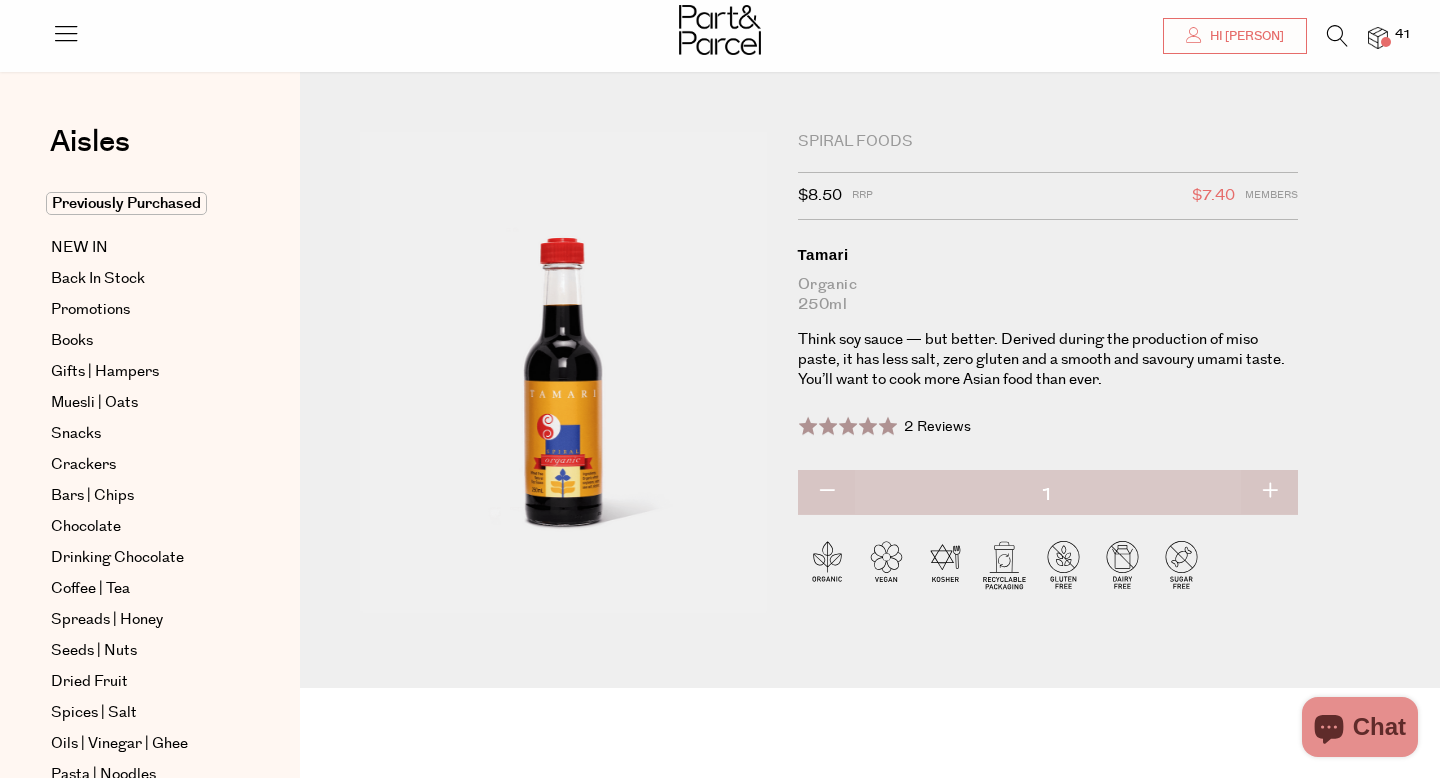 scroll, scrollTop: 84, scrollLeft: 0, axis: vertical 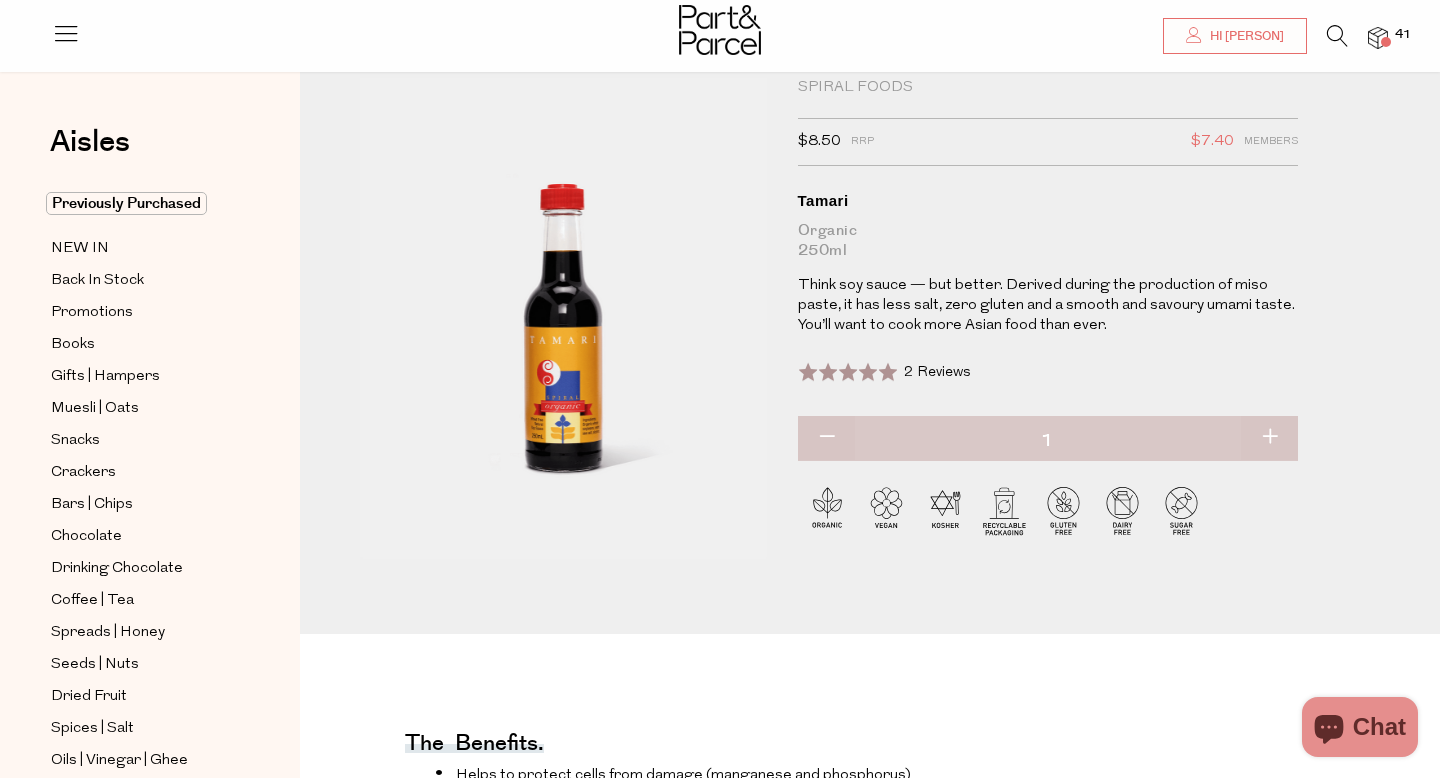 click at bounding box center [1378, 38] 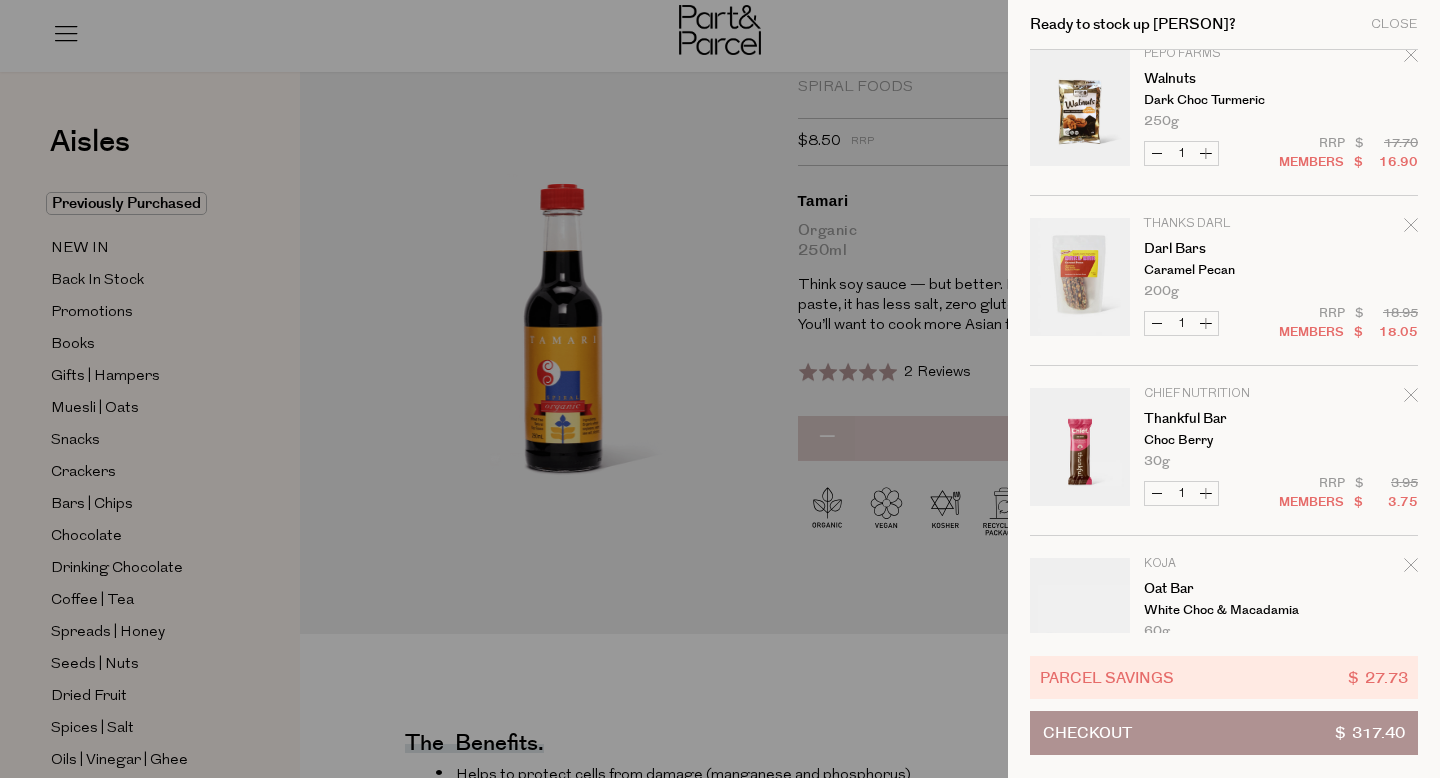 scroll, scrollTop: 707, scrollLeft: 0, axis: vertical 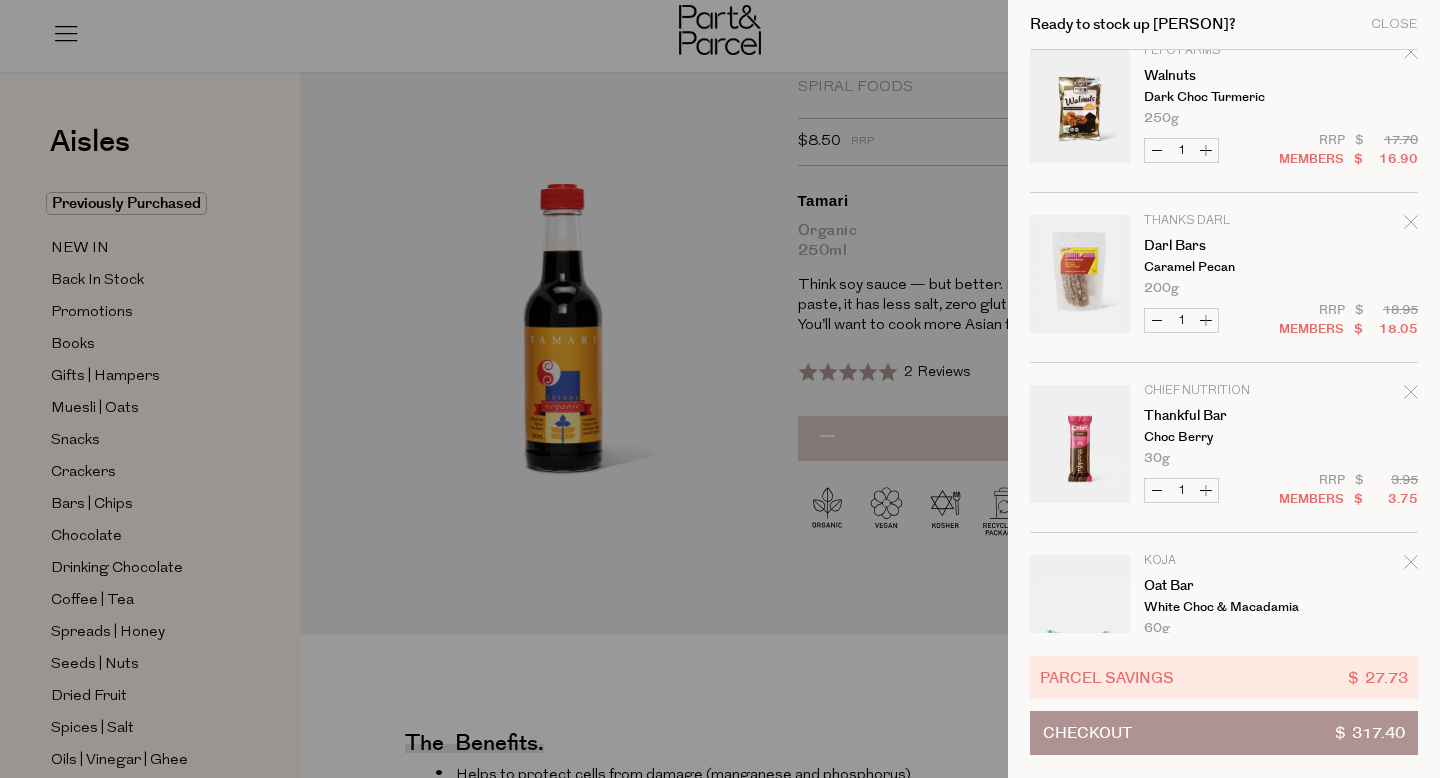 click 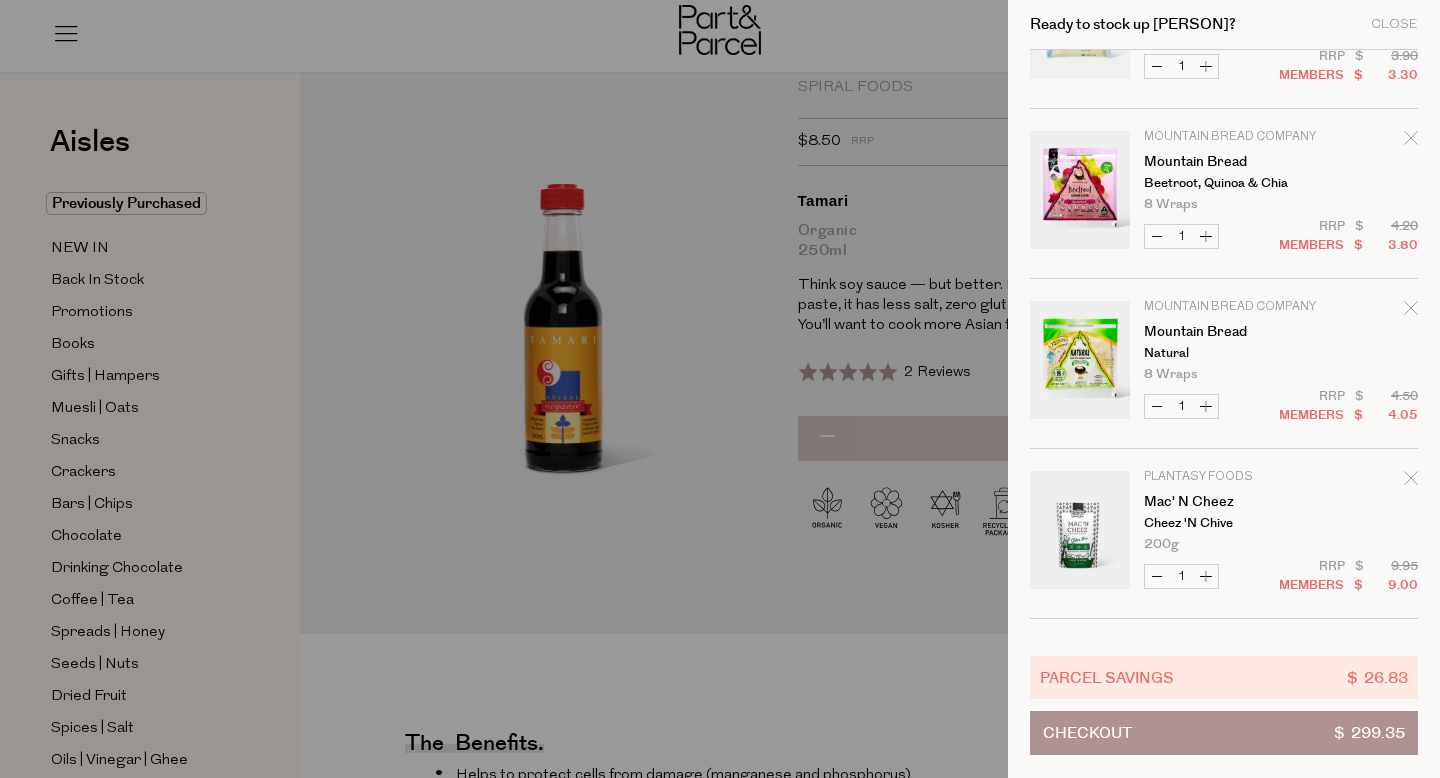 scroll, scrollTop: 1138, scrollLeft: 0, axis: vertical 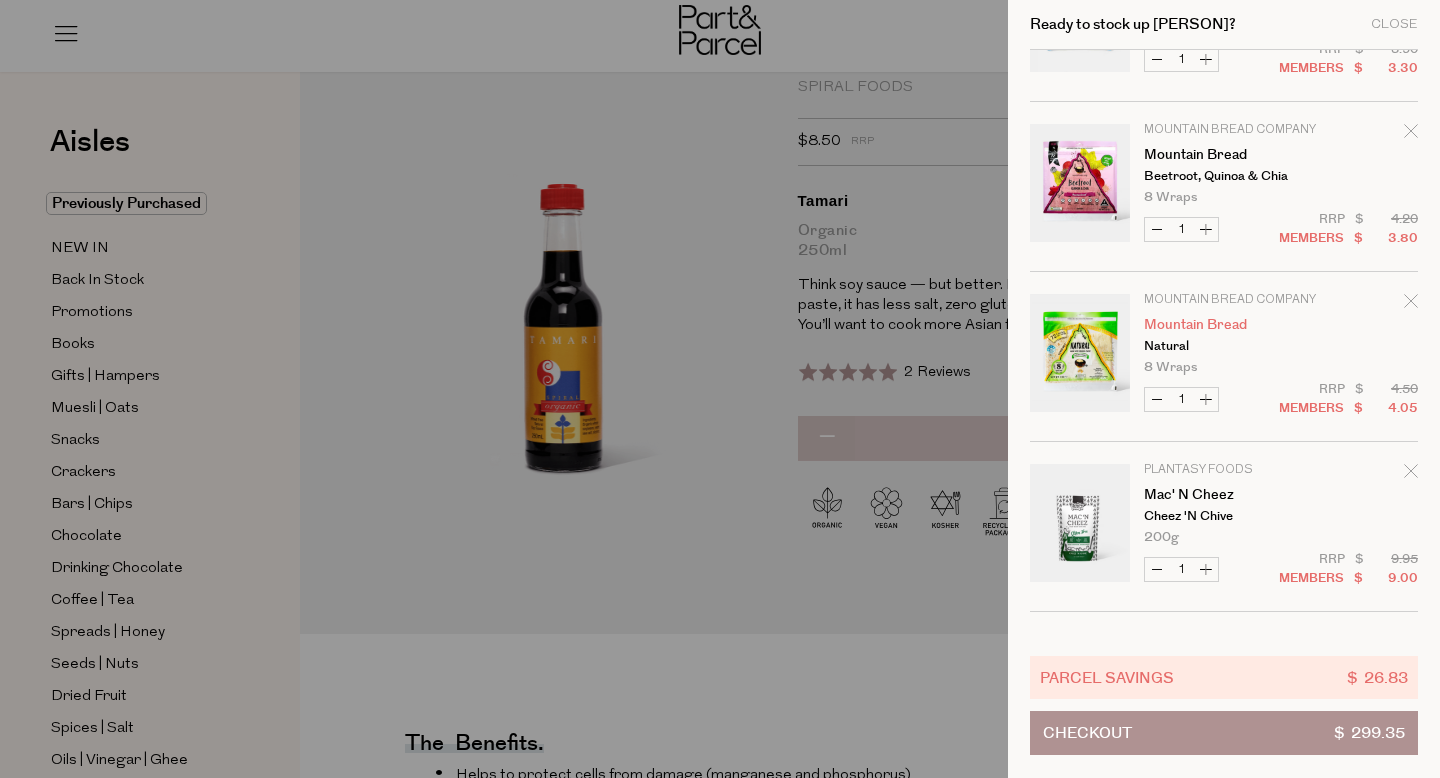 click on "Mountain Bread" at bounding box center [1221, 325] 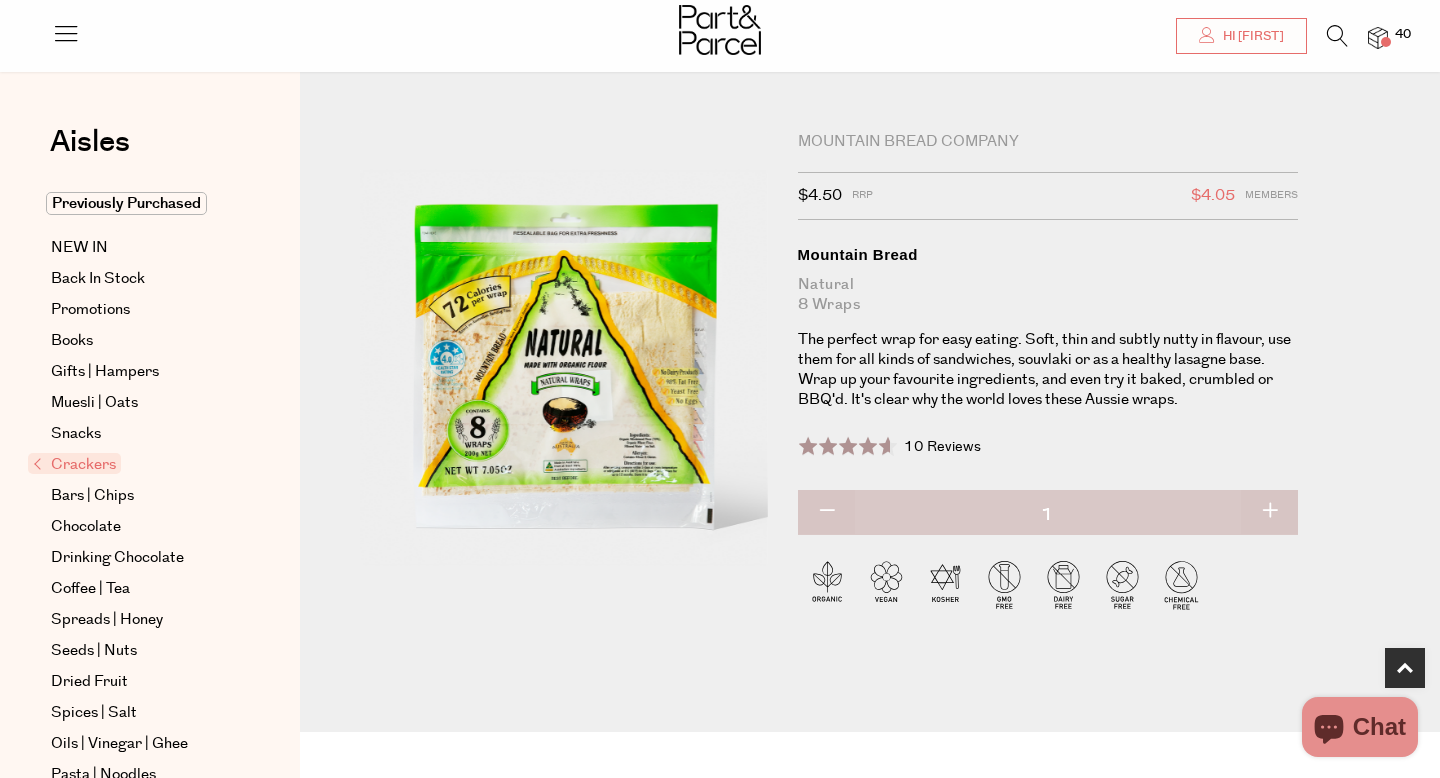 scroll, scrollTop: 350, scrollLeft: 0, axis: vertical 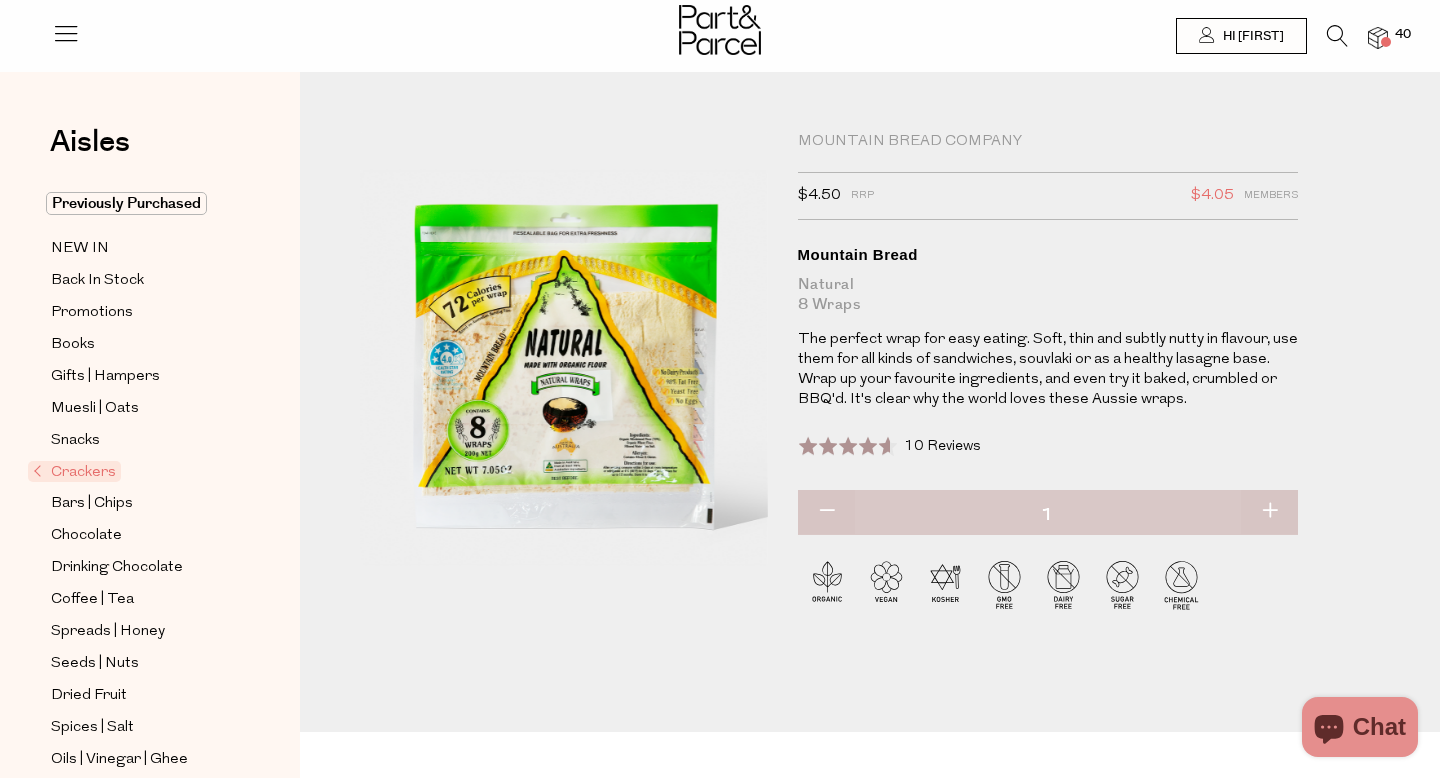 click at bounding box center [1378, 38] 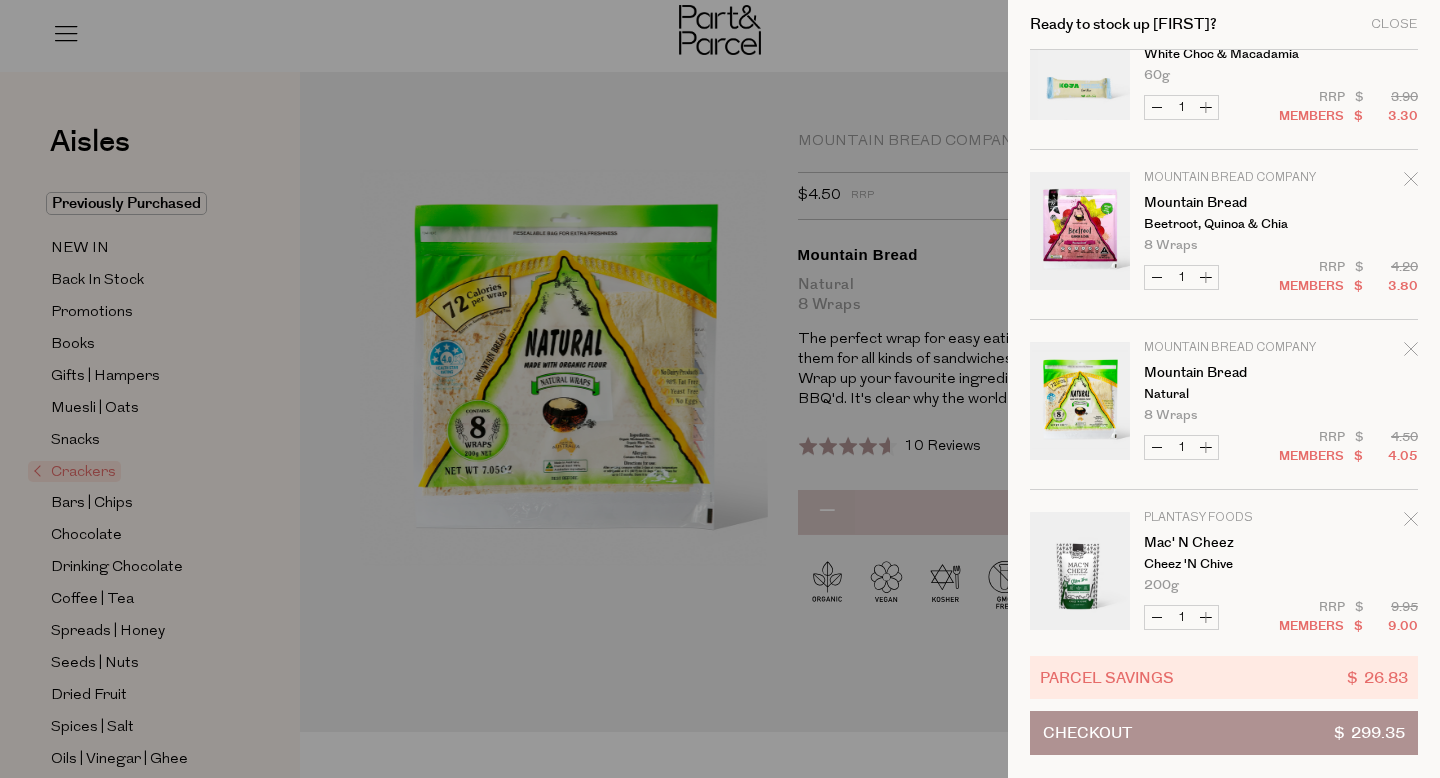scroll, scrollTop: 1089, scrollLeft: 0, axis: vertical 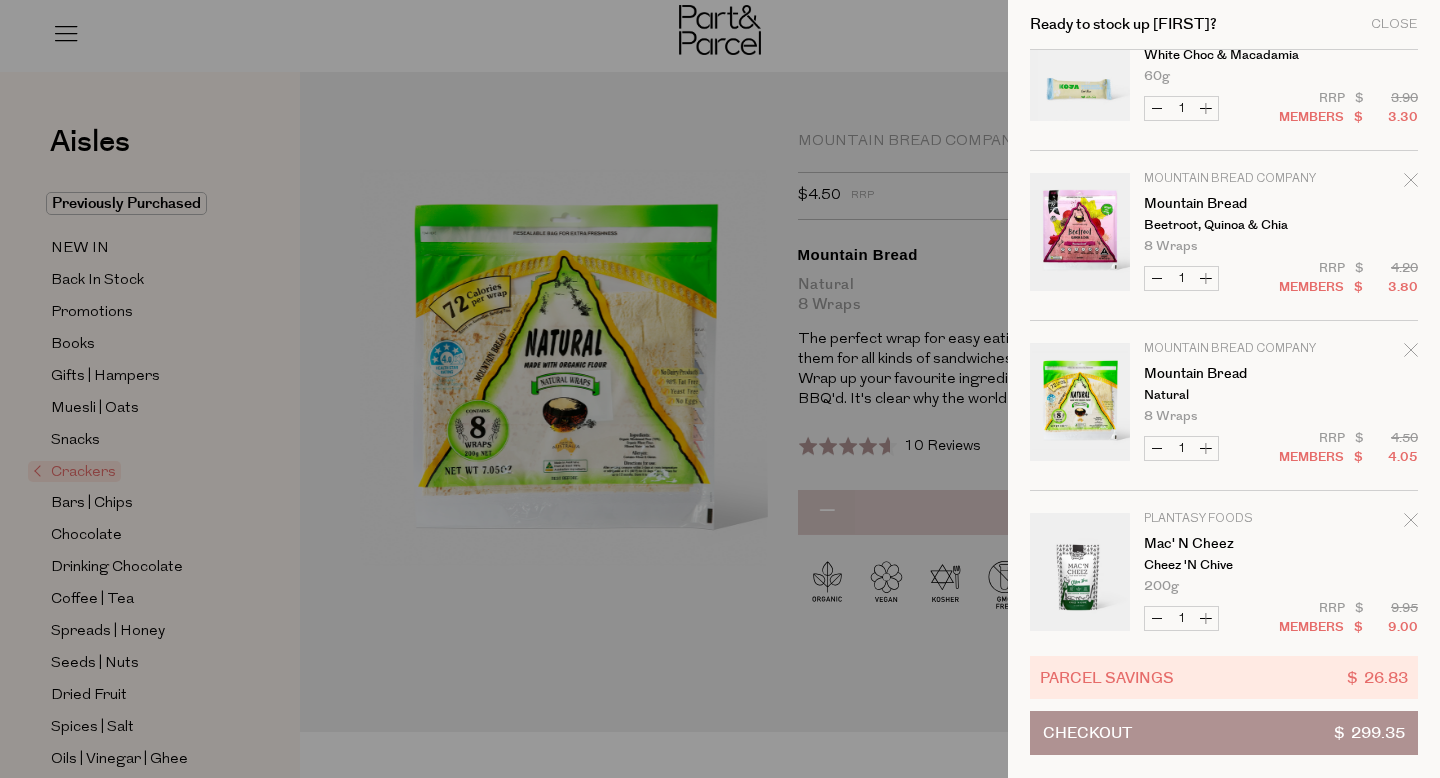 click on "Beetroot, Quinoa & Chia" at bounding box center [1221, 225] 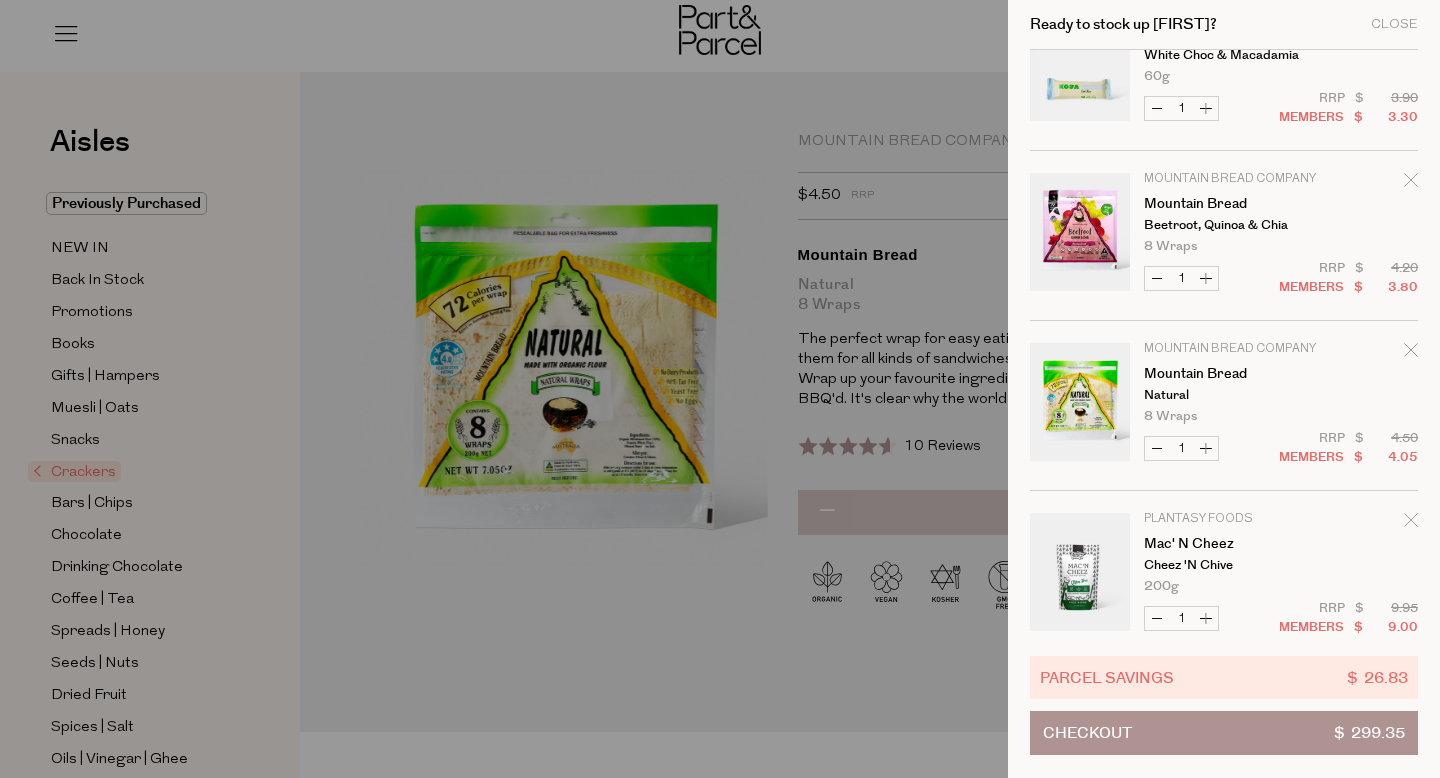 click at bounding box center [1080, 235] 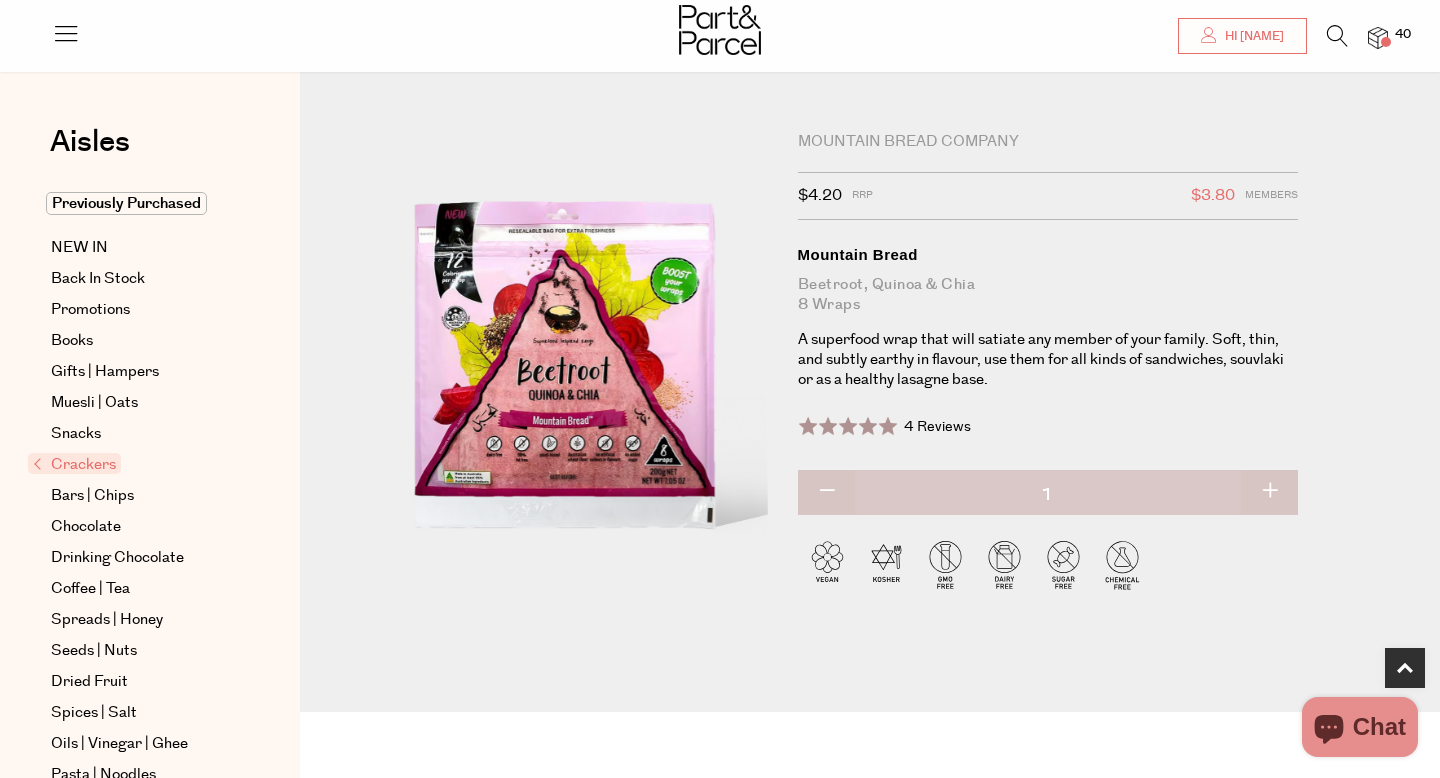 scroll, scrollTop: 626, scrollLeft: 0, axis: vertical 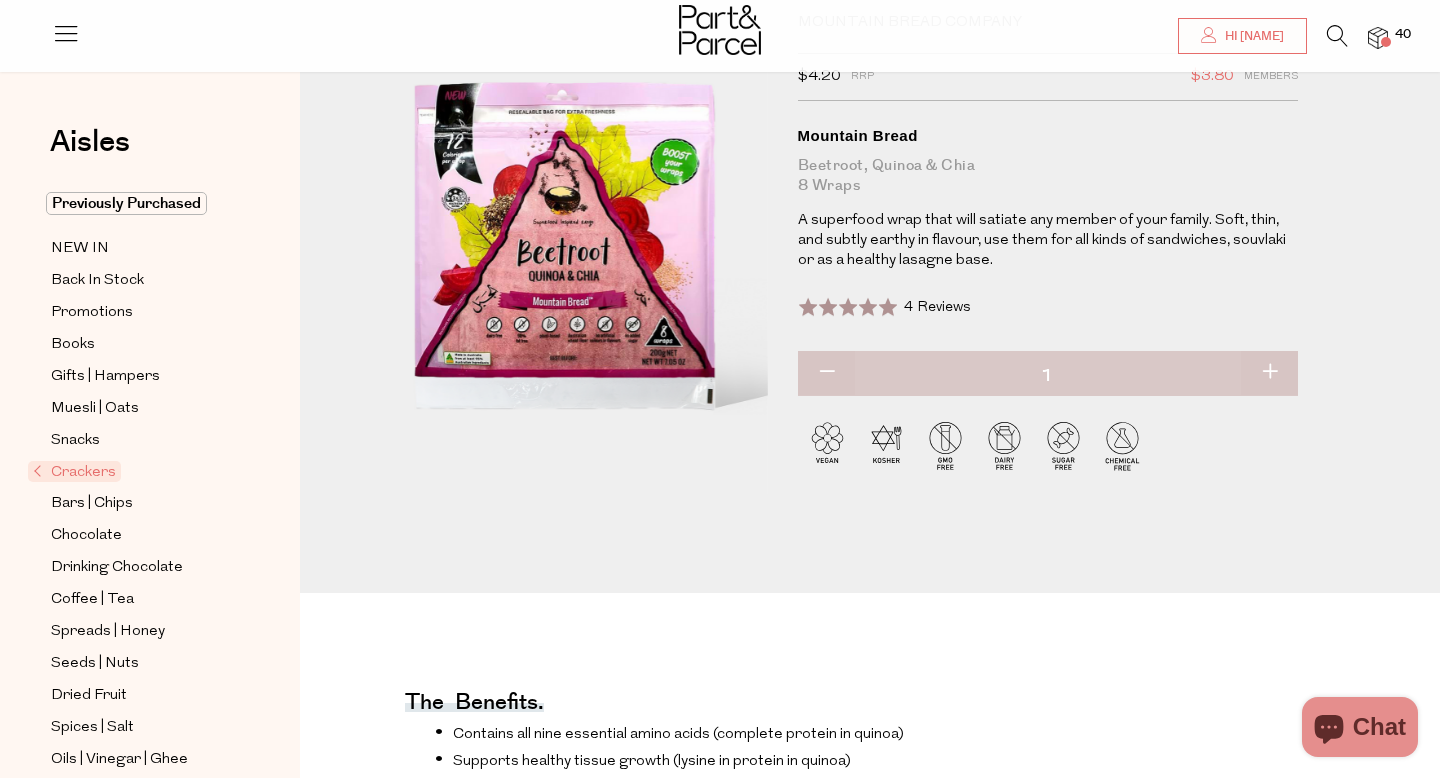 click at bounding box center [1378, 38] 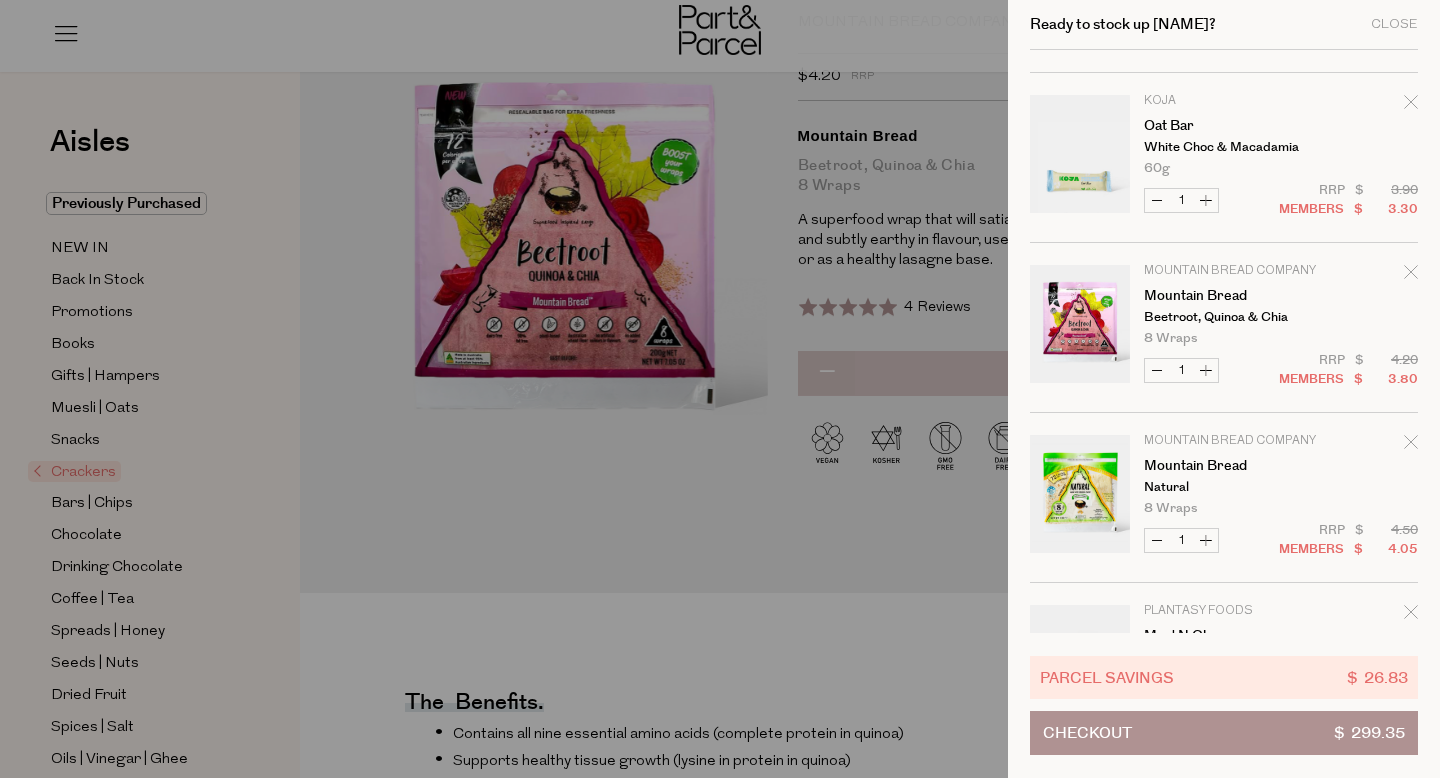 scroll, scrollTop: 1010, scrollLeft: 0, axis: vertical 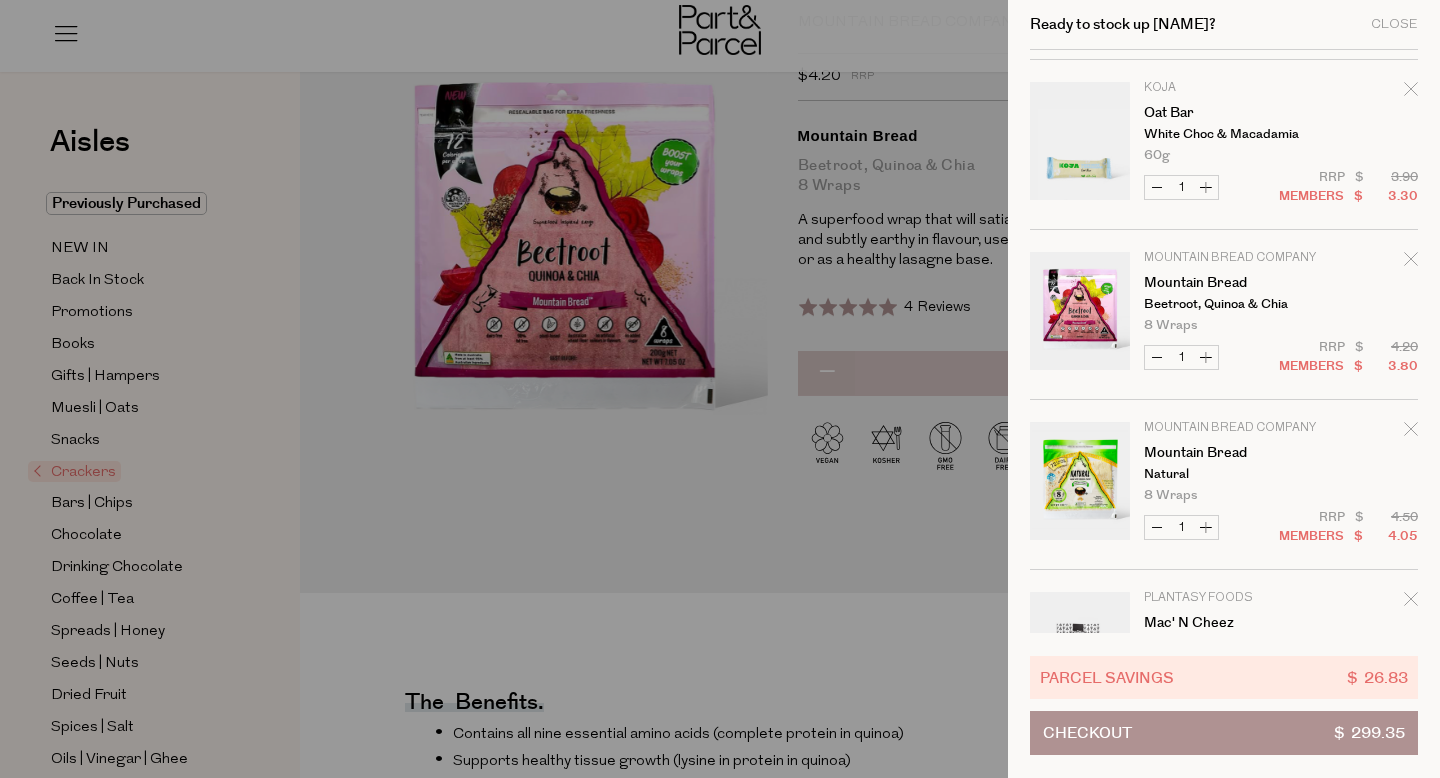 click on "Decrease Mountain Bread" at bounding box center [1157, 357] 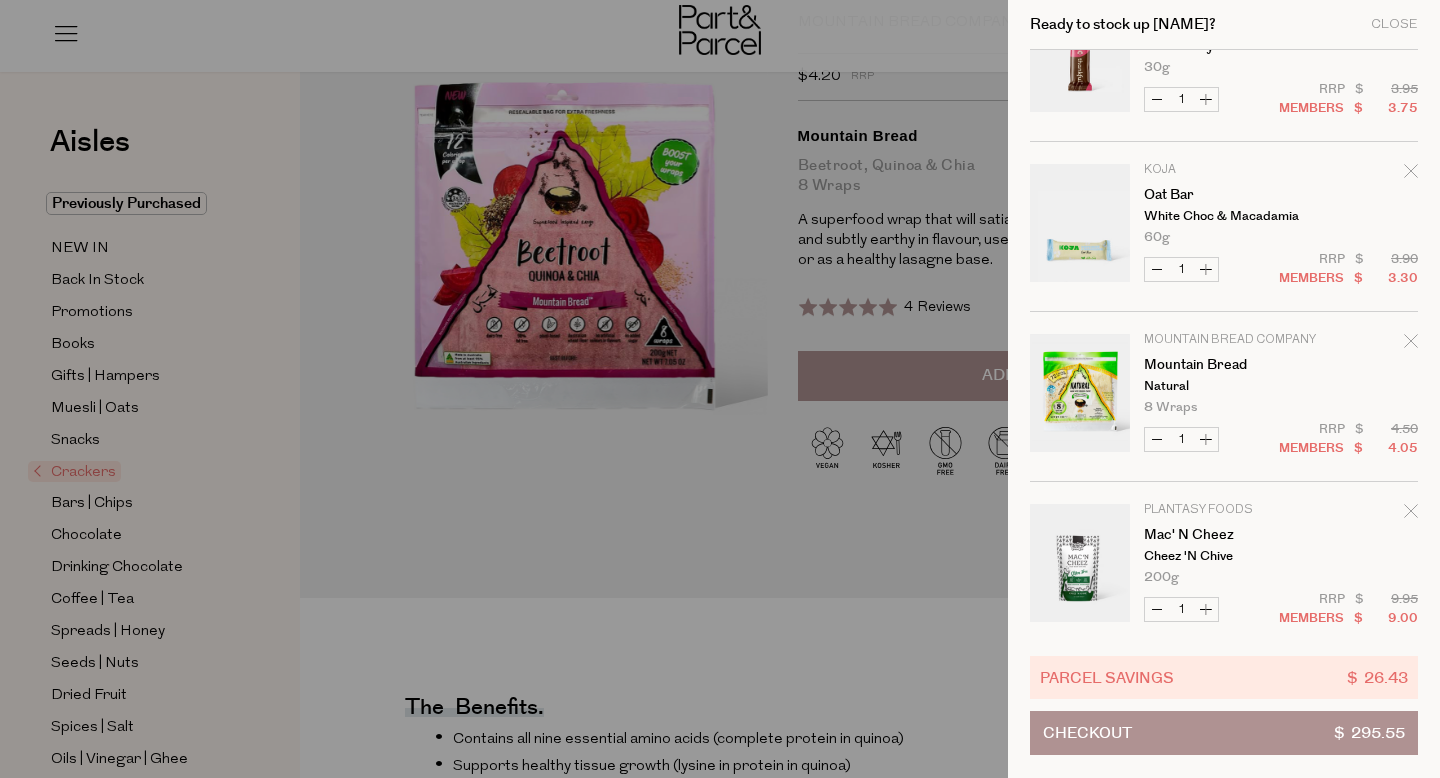 scroll, scrollTop: 948, scrollLeft: 0, axis: vertical 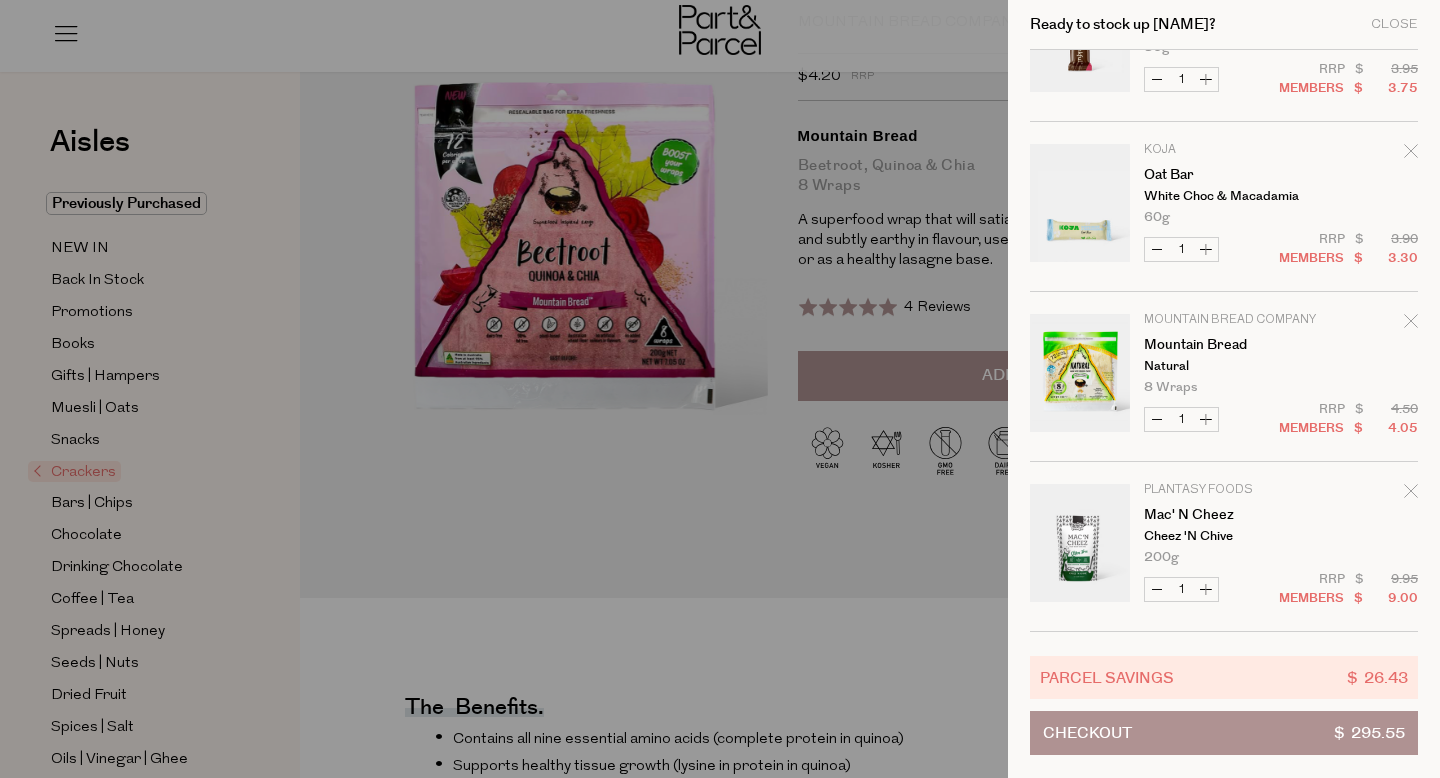click 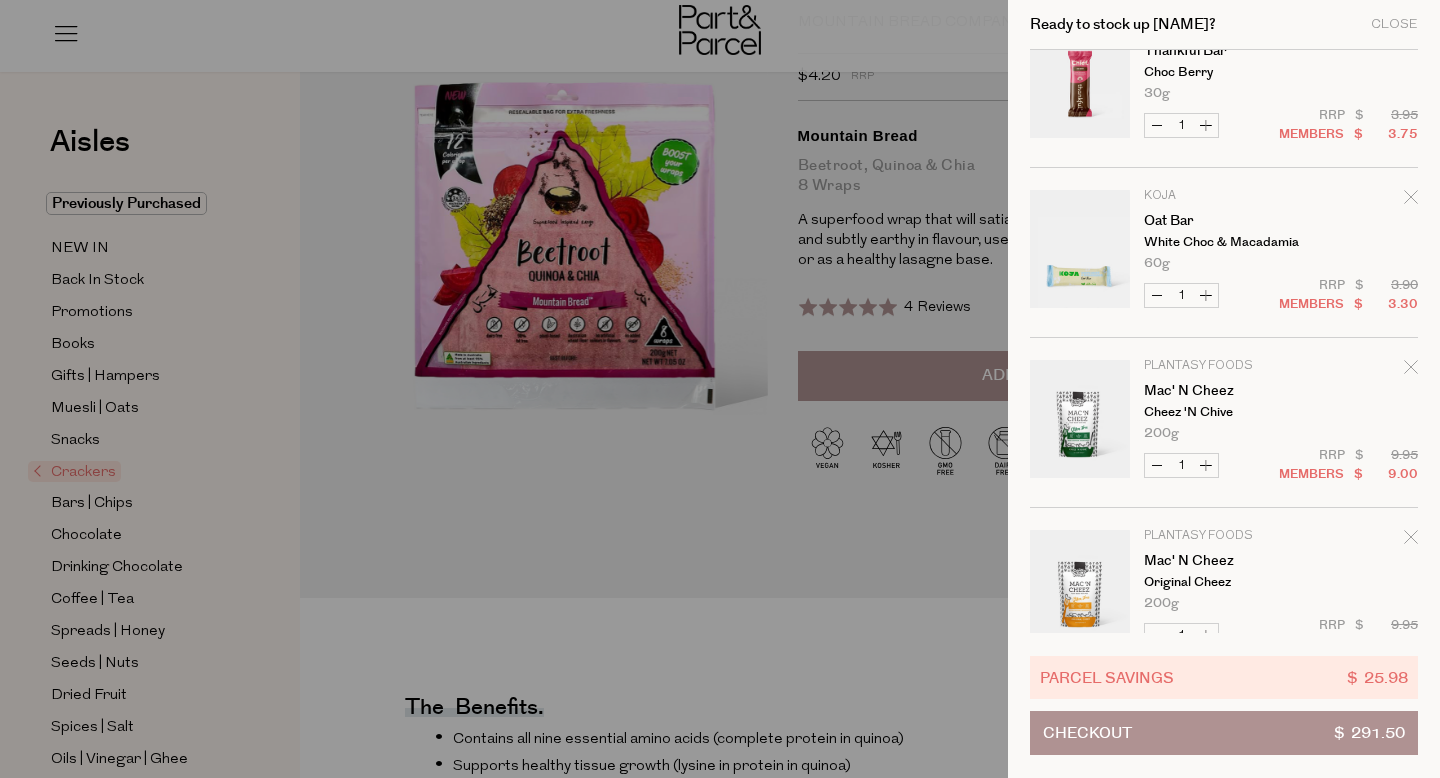 scroll, scrollTop: 907, scrollLeft: 0, axis: vertical 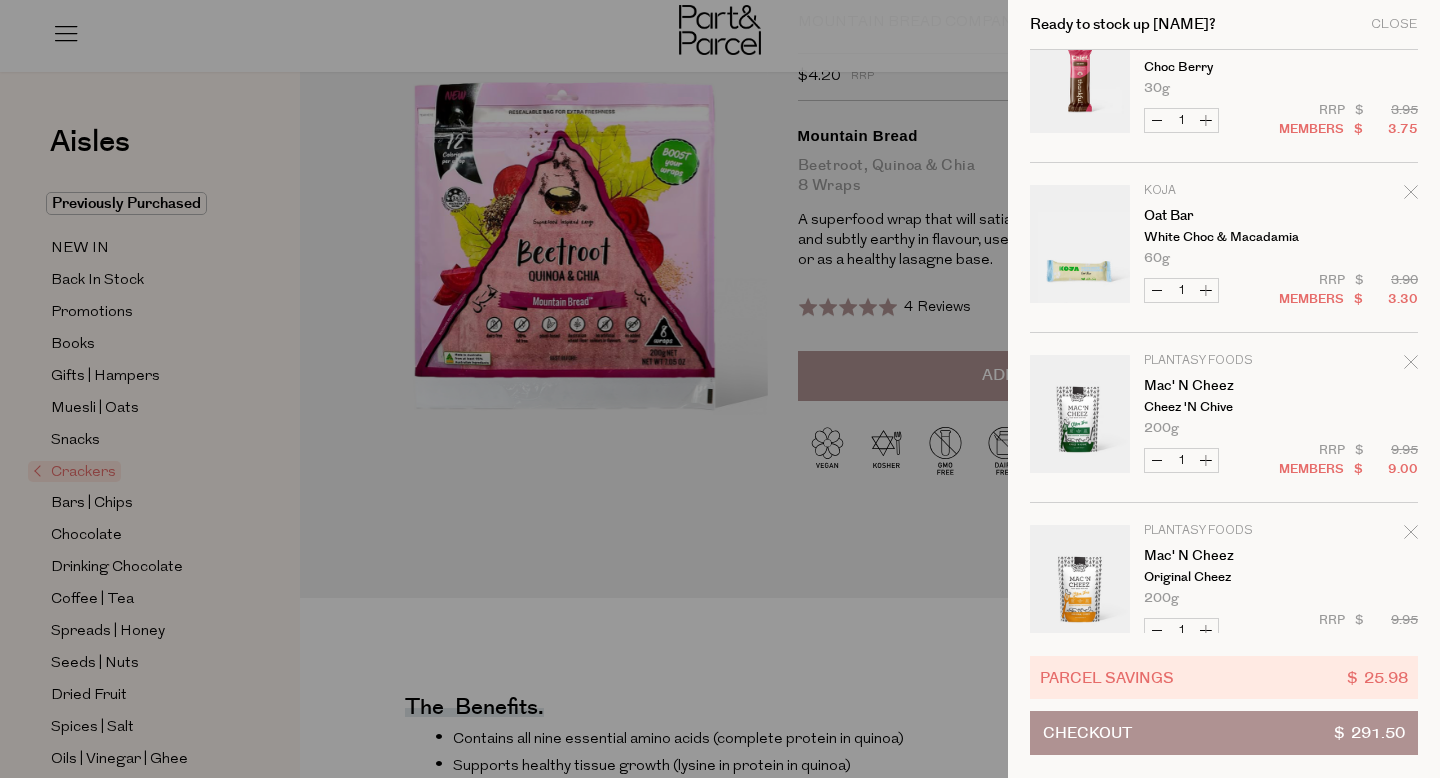 click 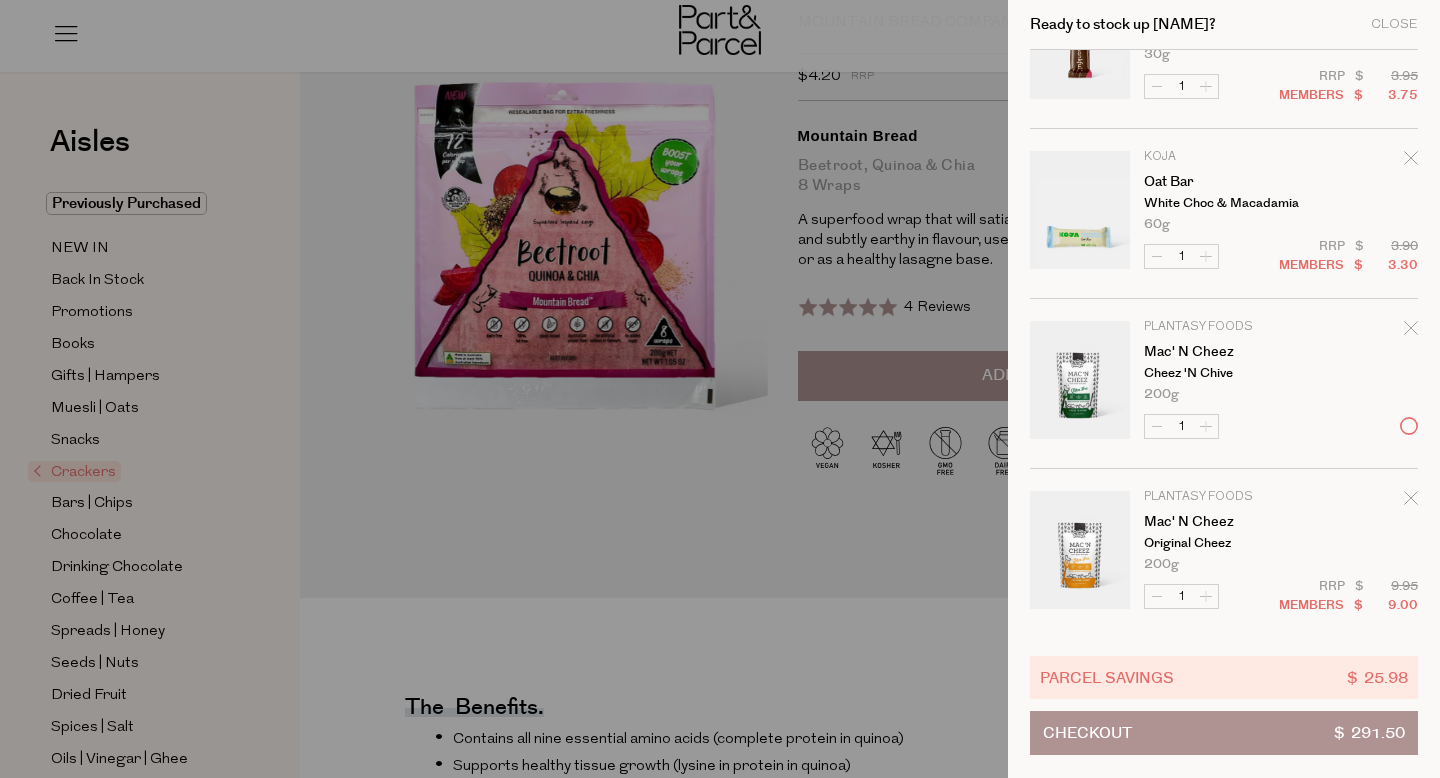 scroll, scrollTop: 1002, scrollLeft: 0, axis: vertical 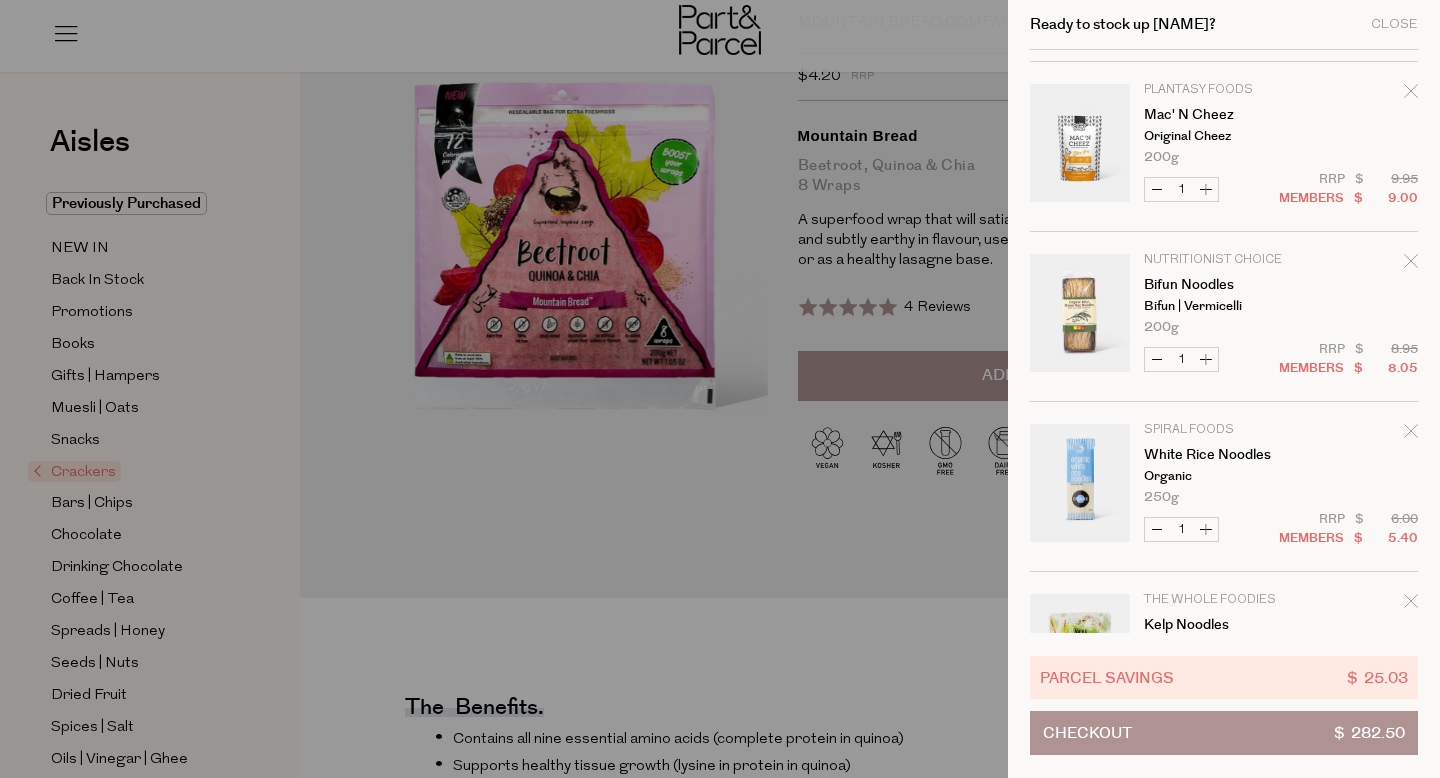 click at bounding box center (1080, 146) 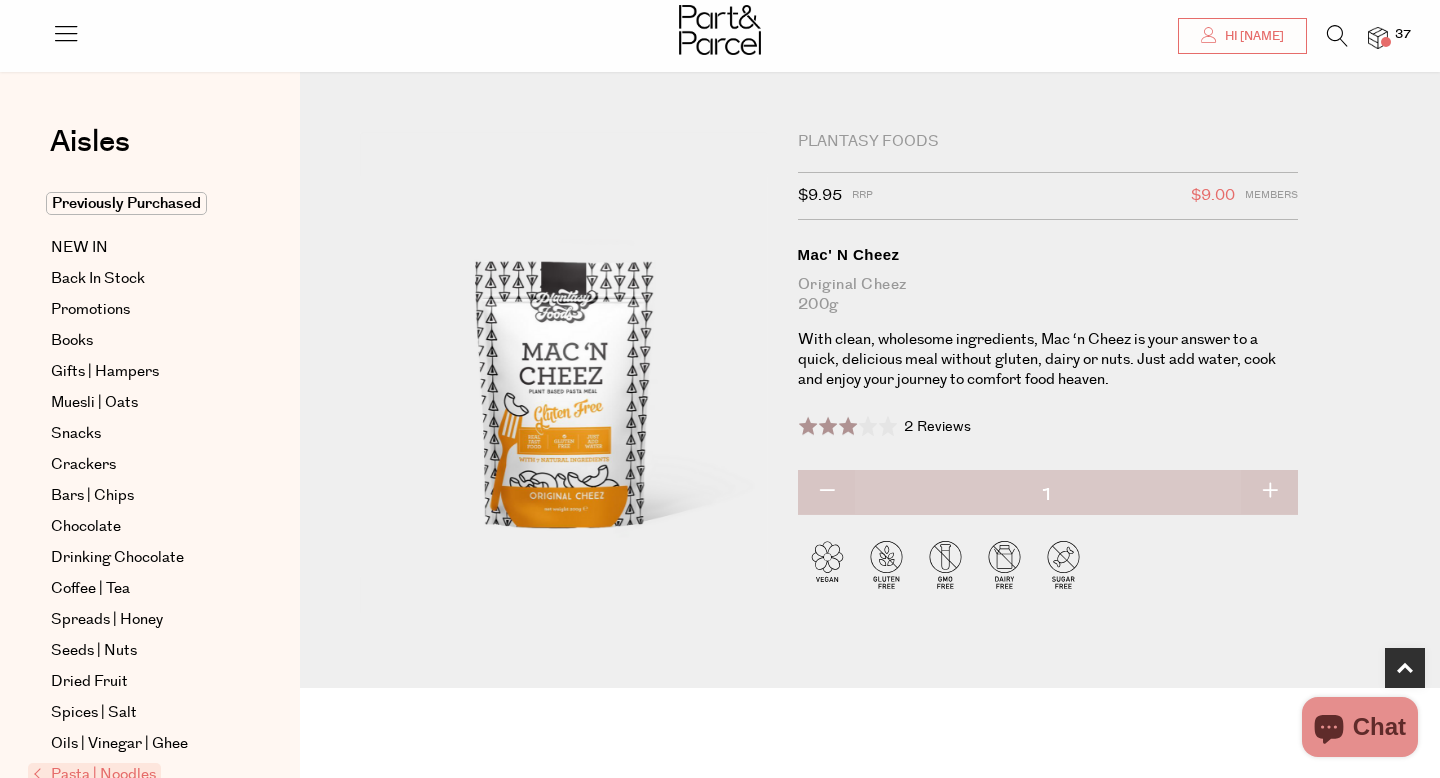 scroll, scrollTop: 614, scrollLeft: 0, axis: vertical 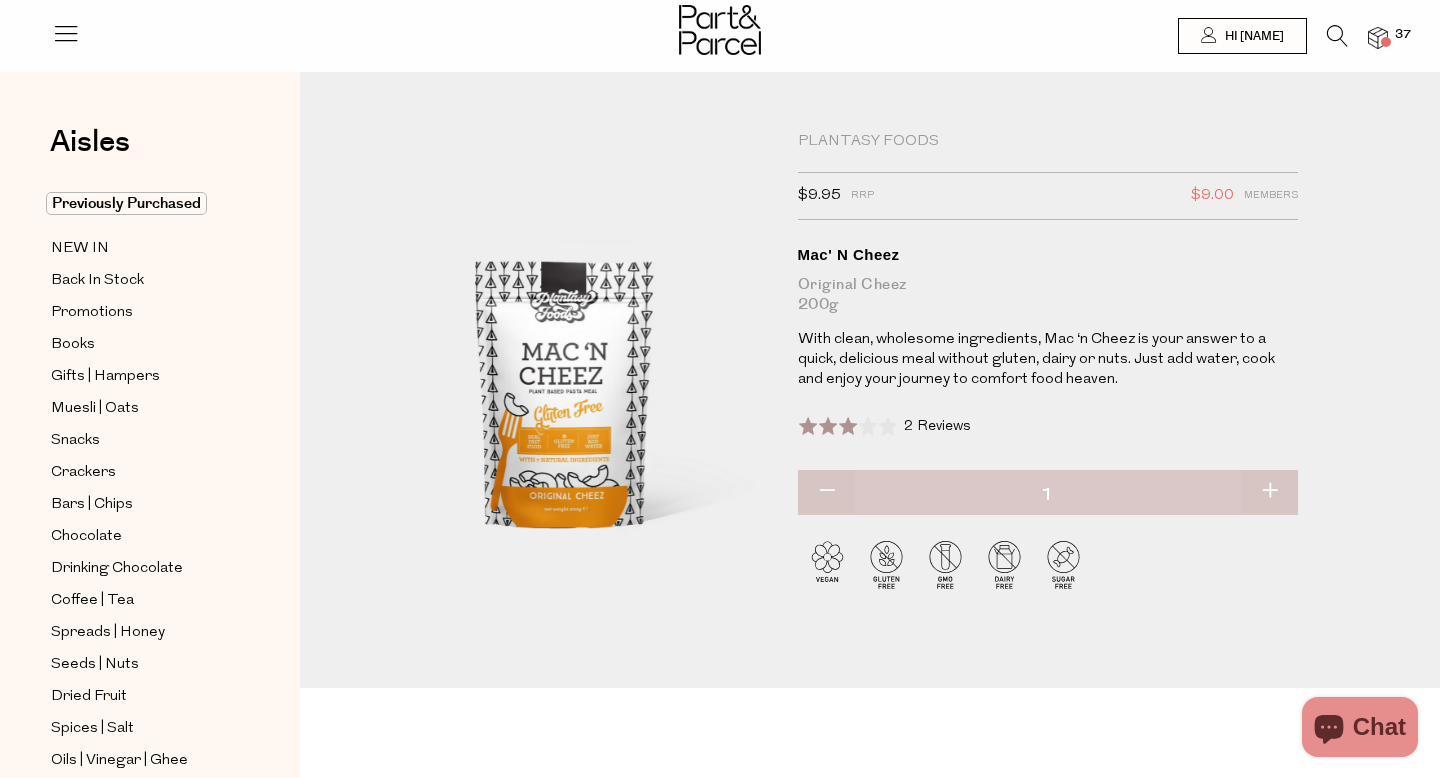 click at bounding box center [1386, 42] 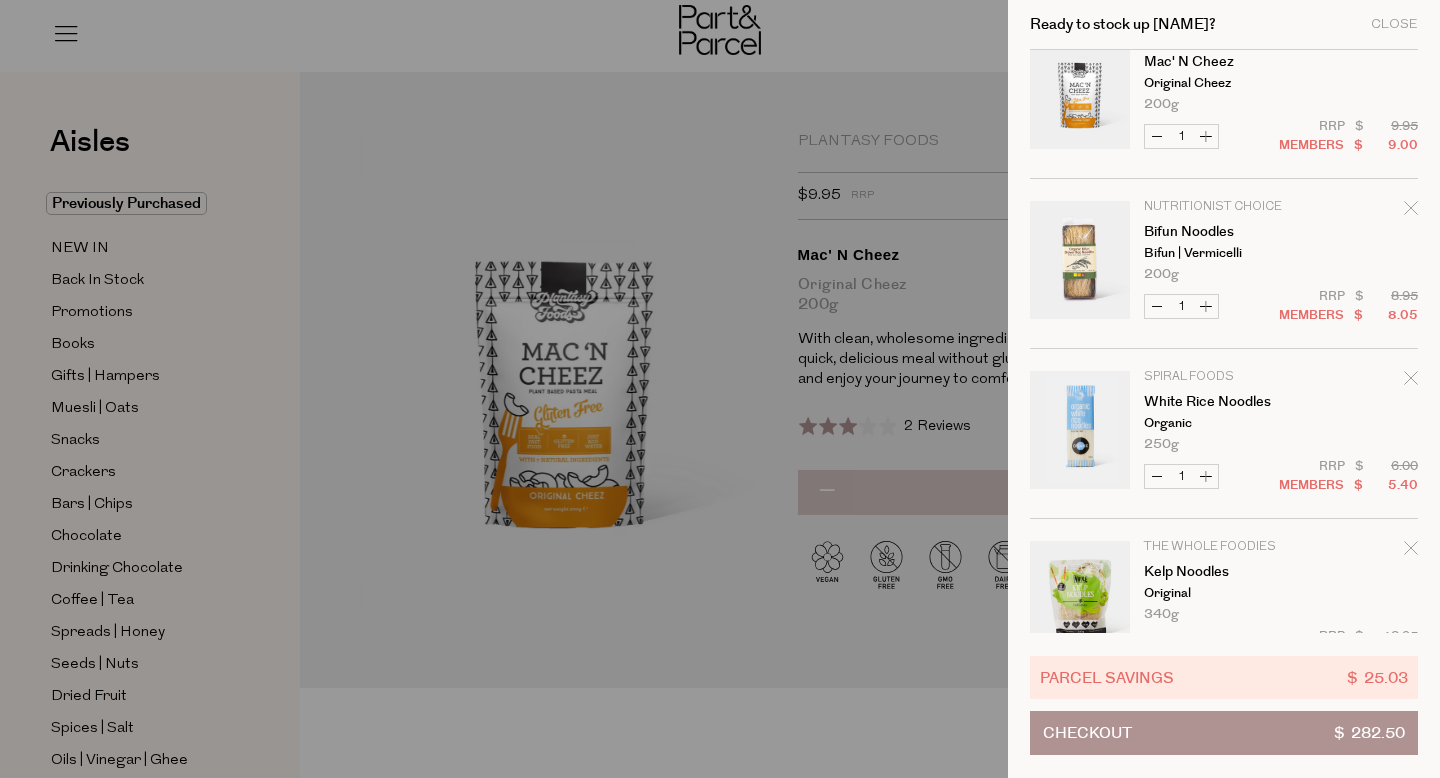 scroll, scrollTop: 1192, scrollLeft: 0, axis: vertical 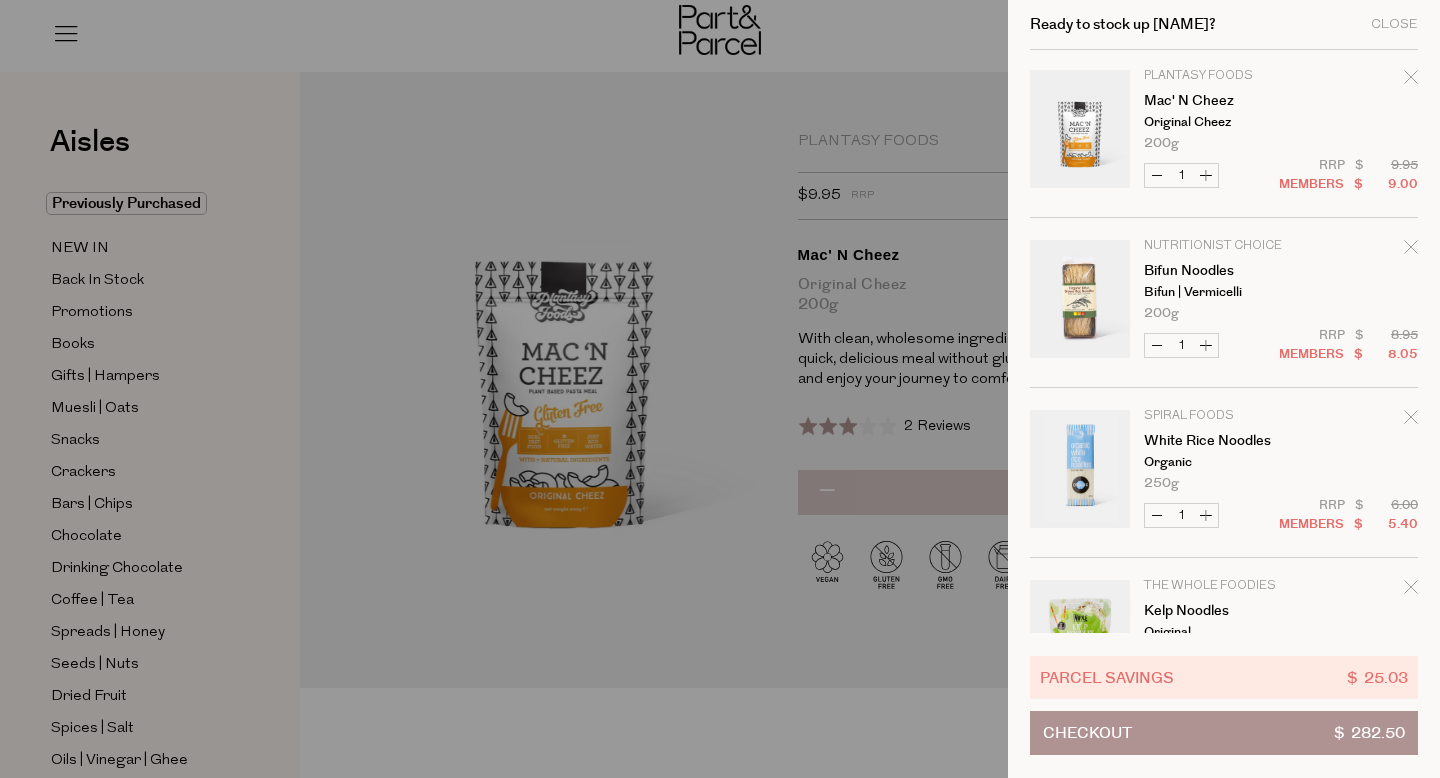 click at bounding box center (1411, 80) 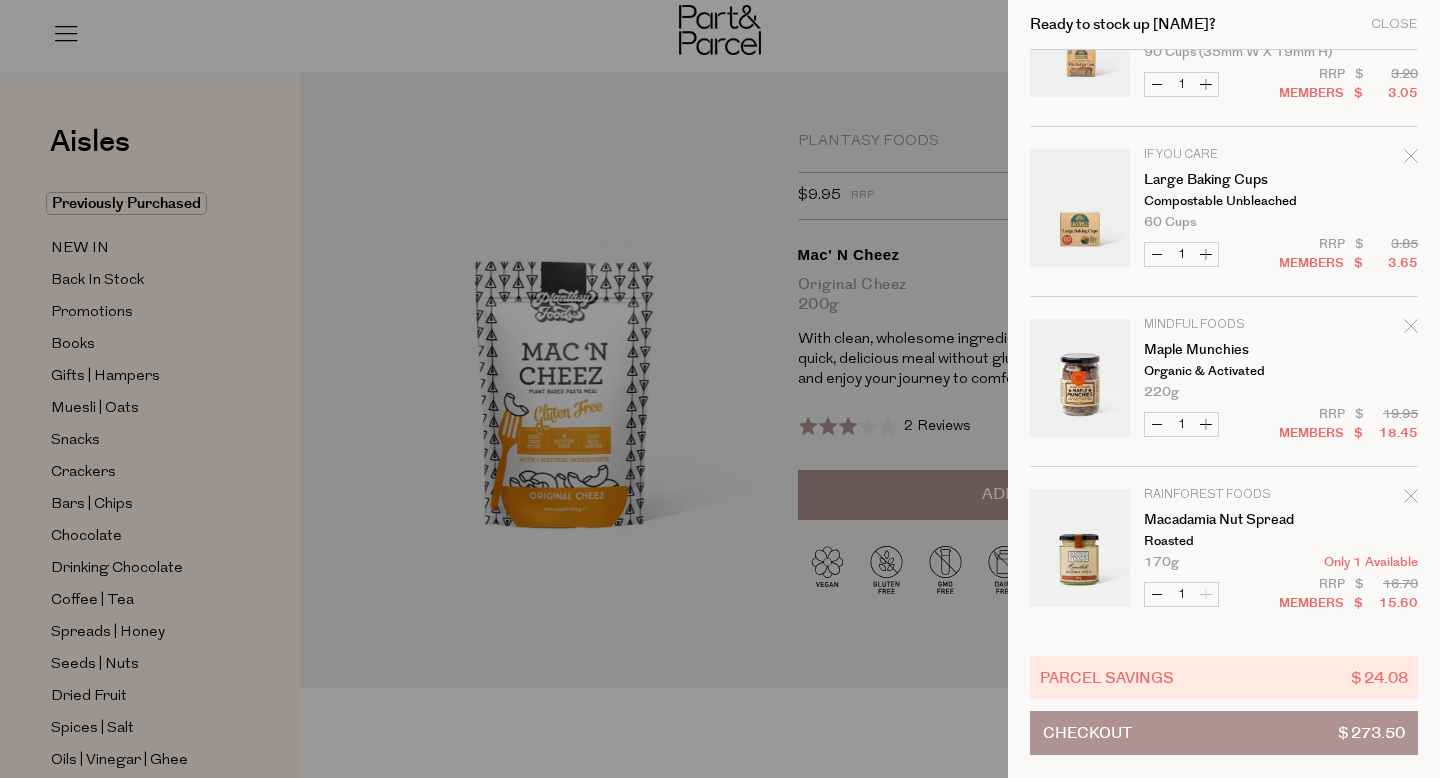 scroll, scrollTop: 3495, scrollLeft: 0, axis: vertical 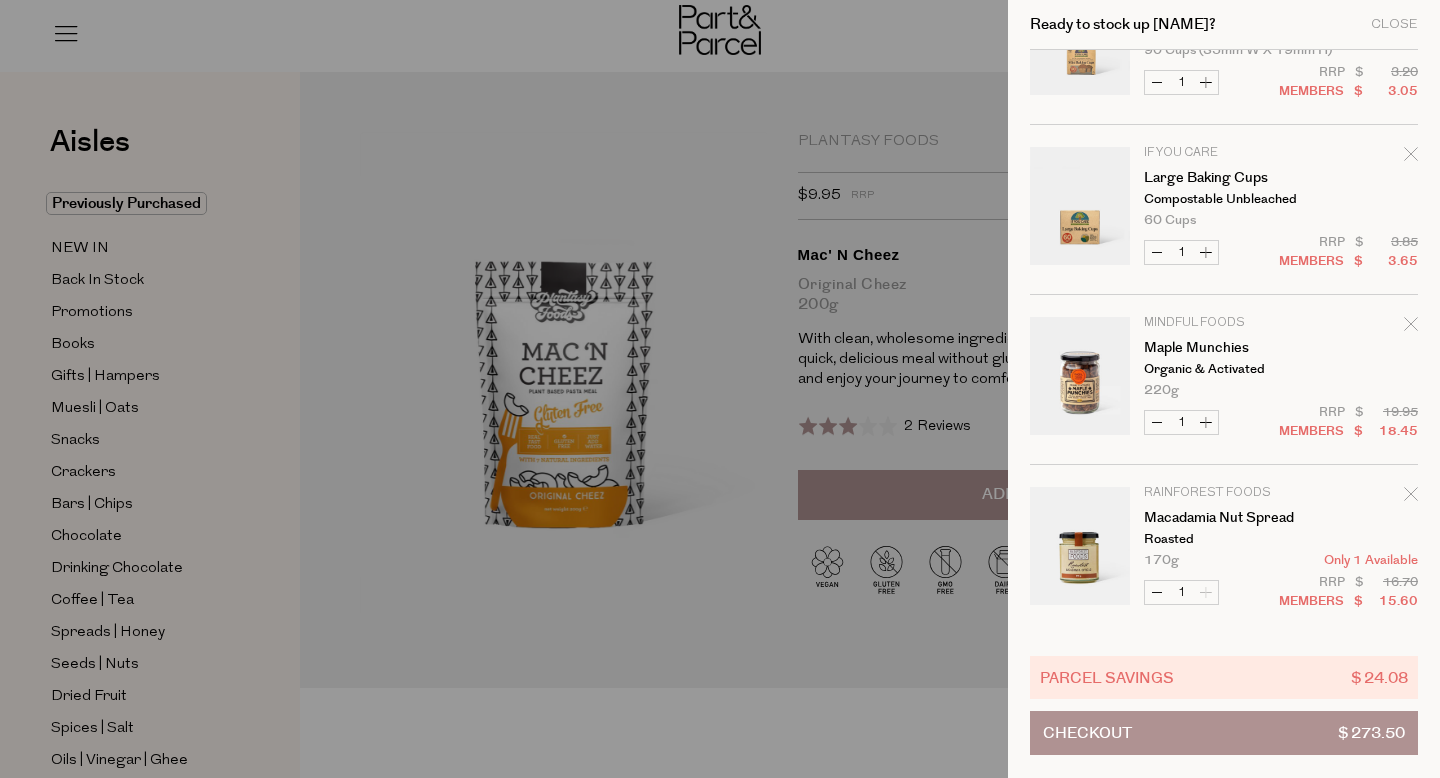 click at bounding box center [1080, 379] 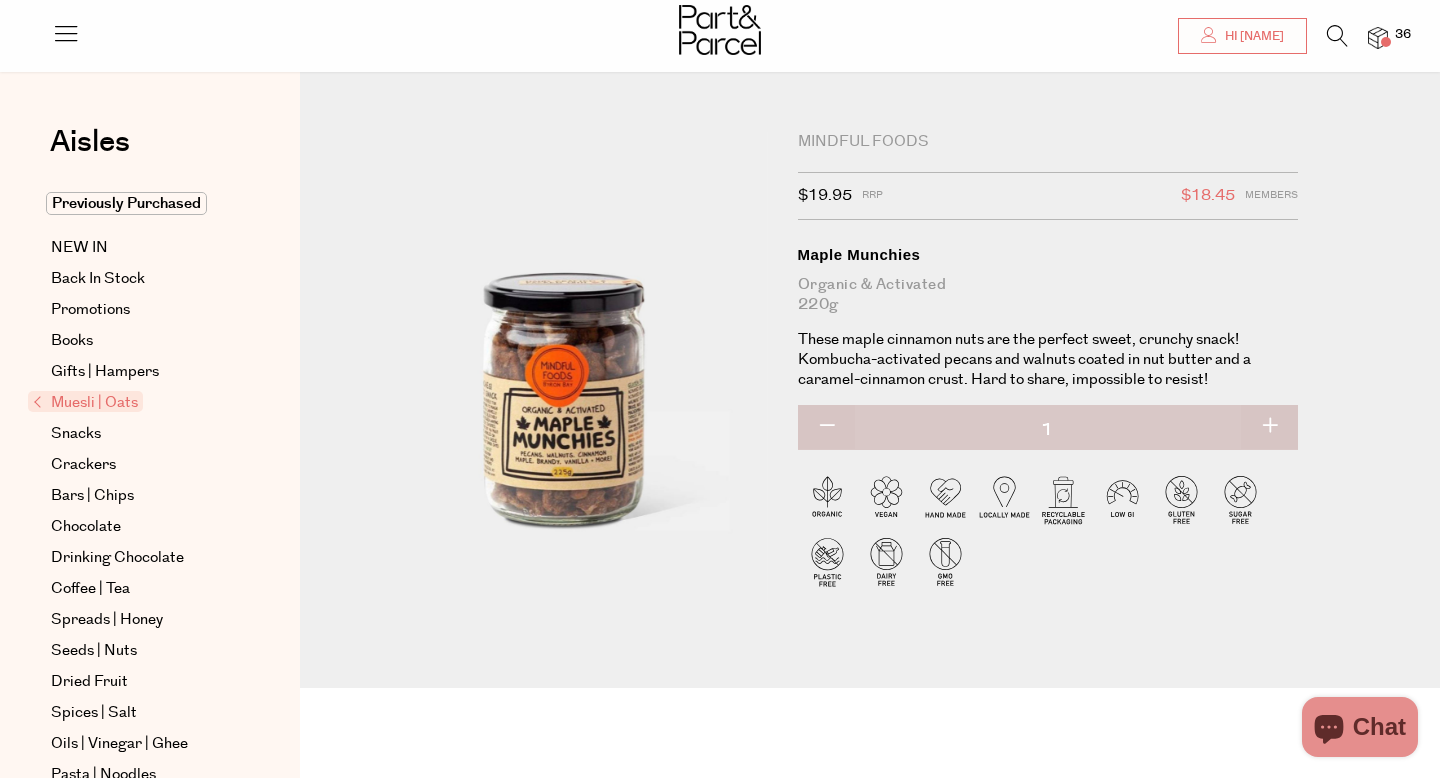 scroll, scrollTop: 320, scrollLeft: 0, axis: vertical 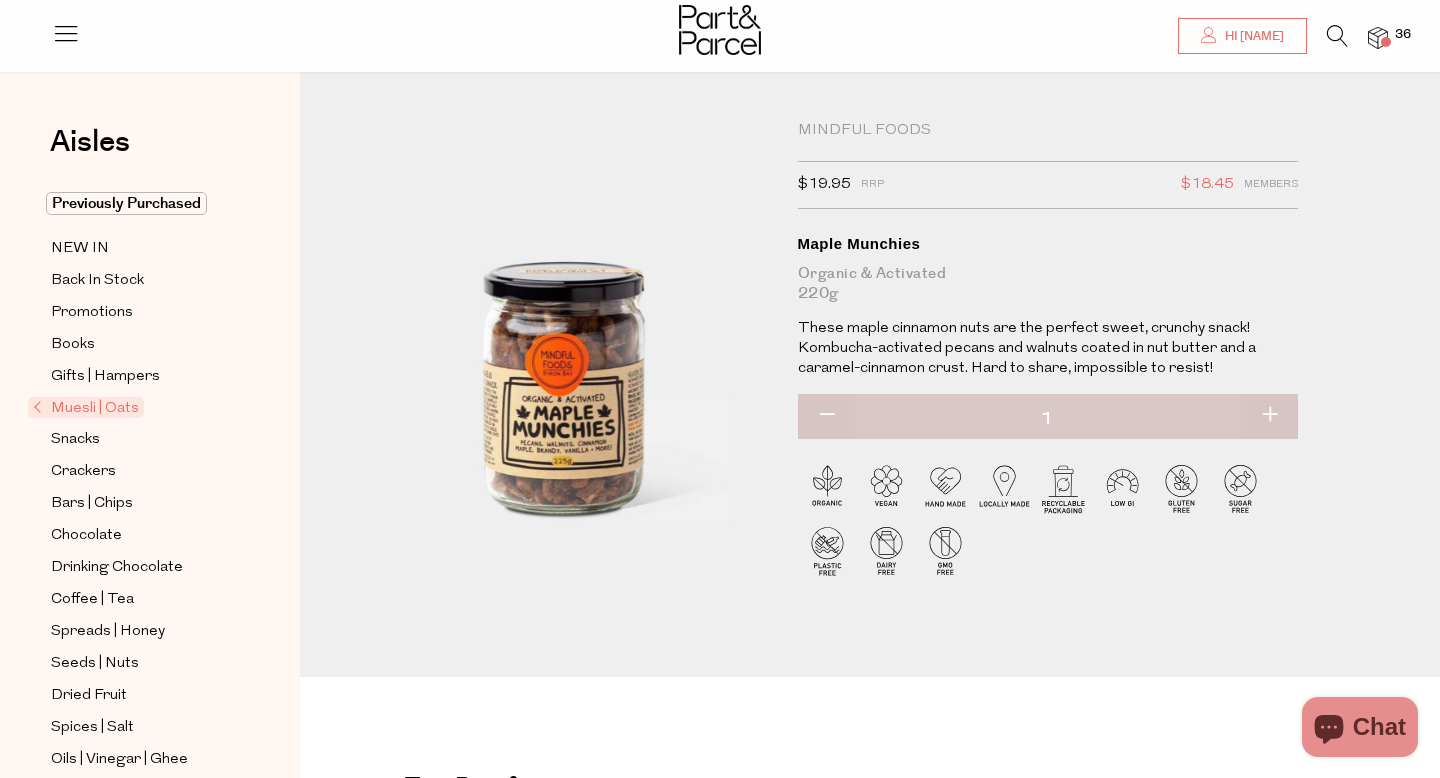 click at bounding box center (826, 416) 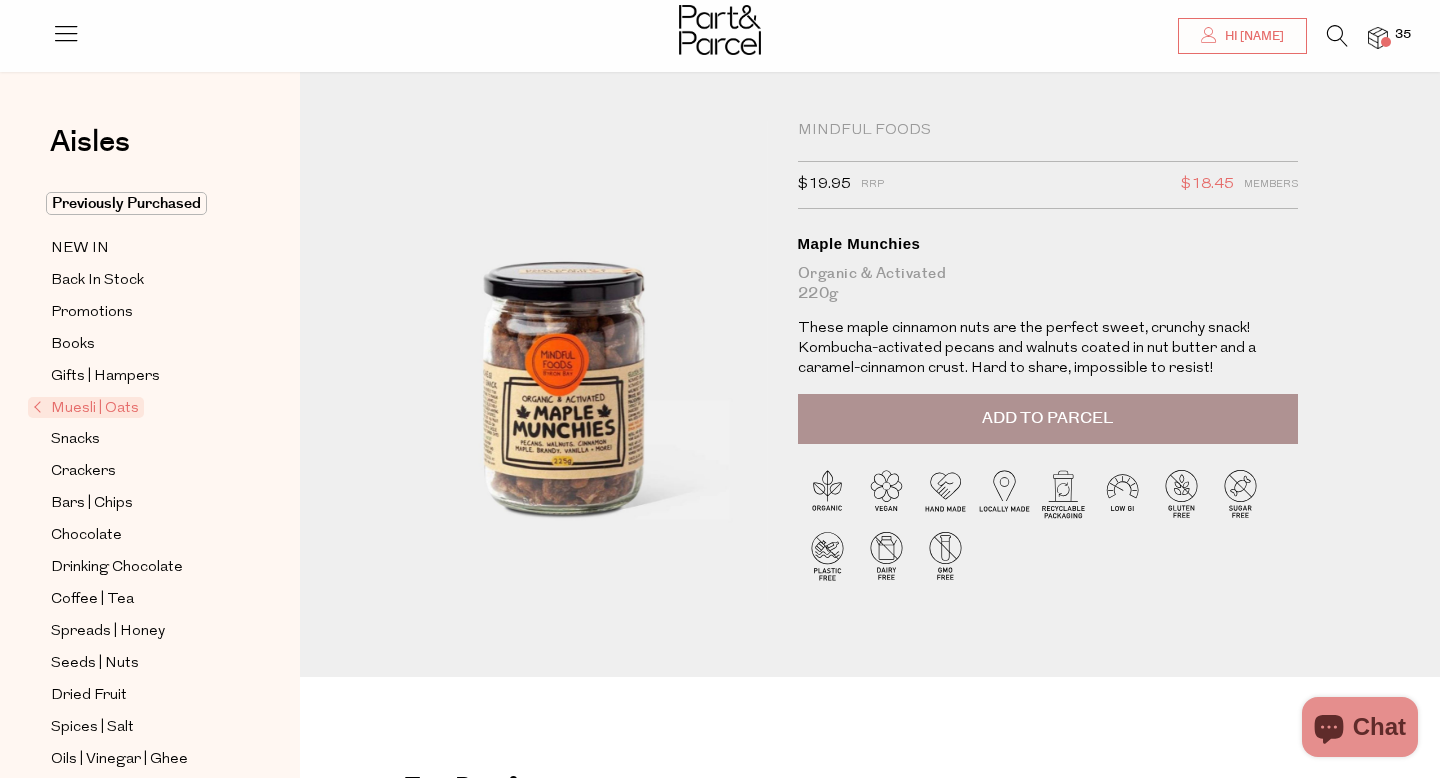 click at bounding box center (1378, 38) 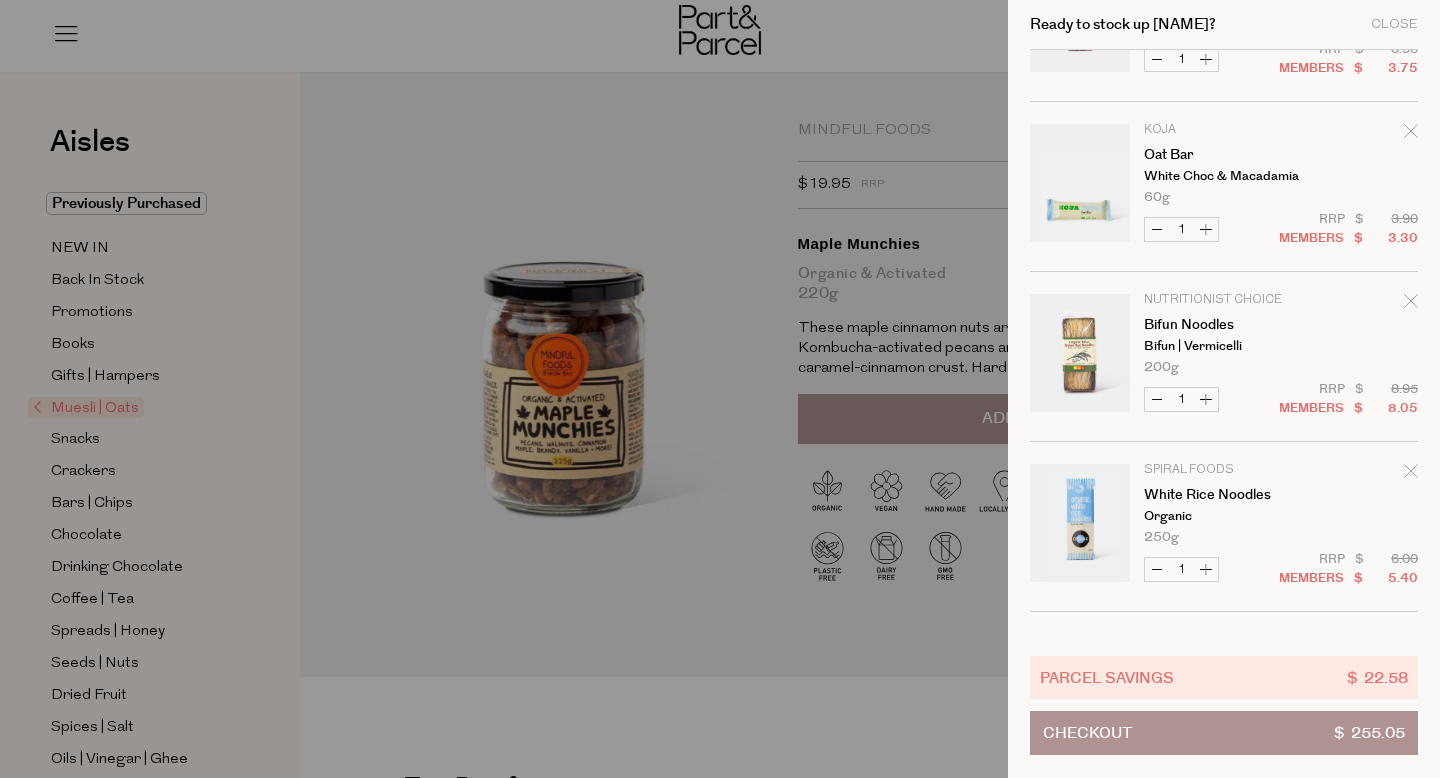 scroll, scrollTop: 970, scrollLeft: 0, axis: vertical 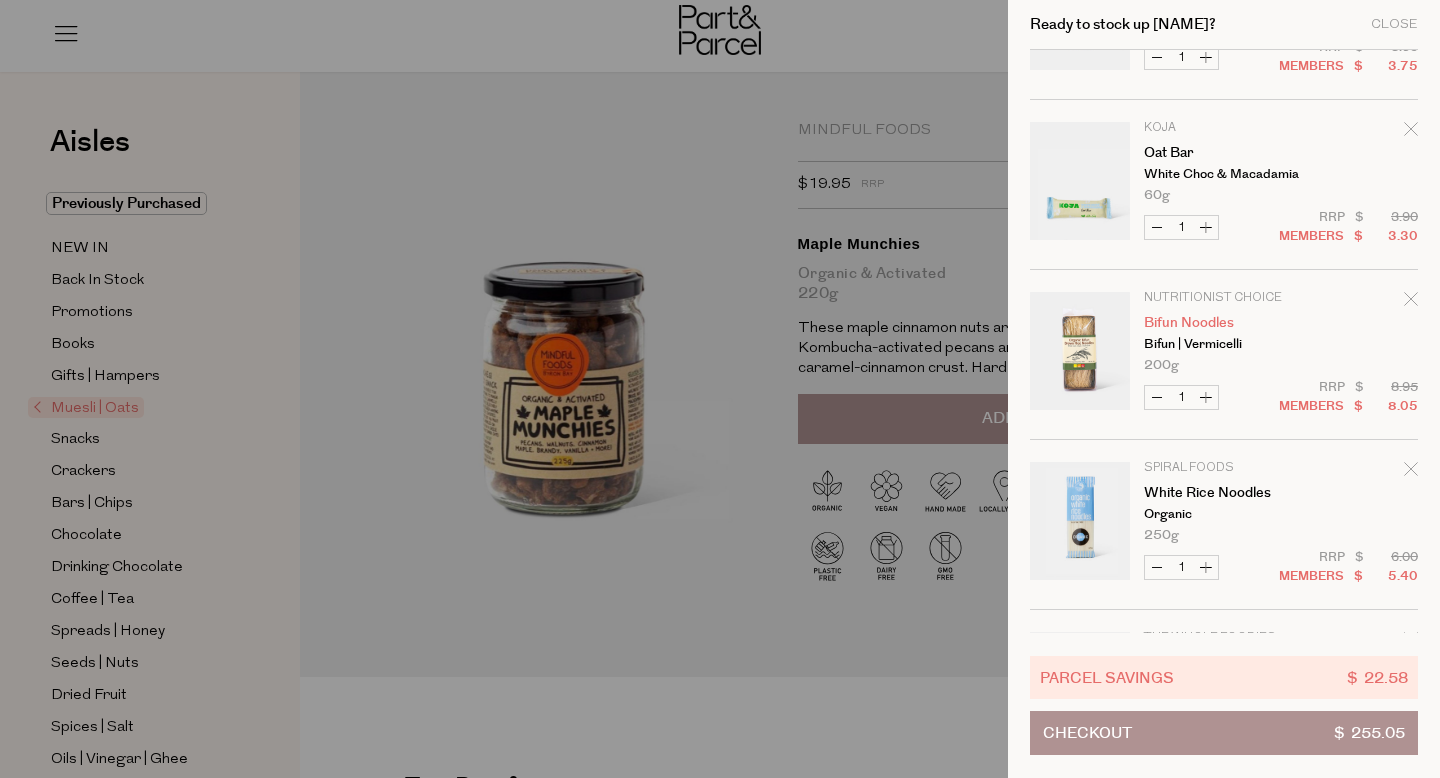 click on "Bifun Noodles" at bounding box center [1221, 323] 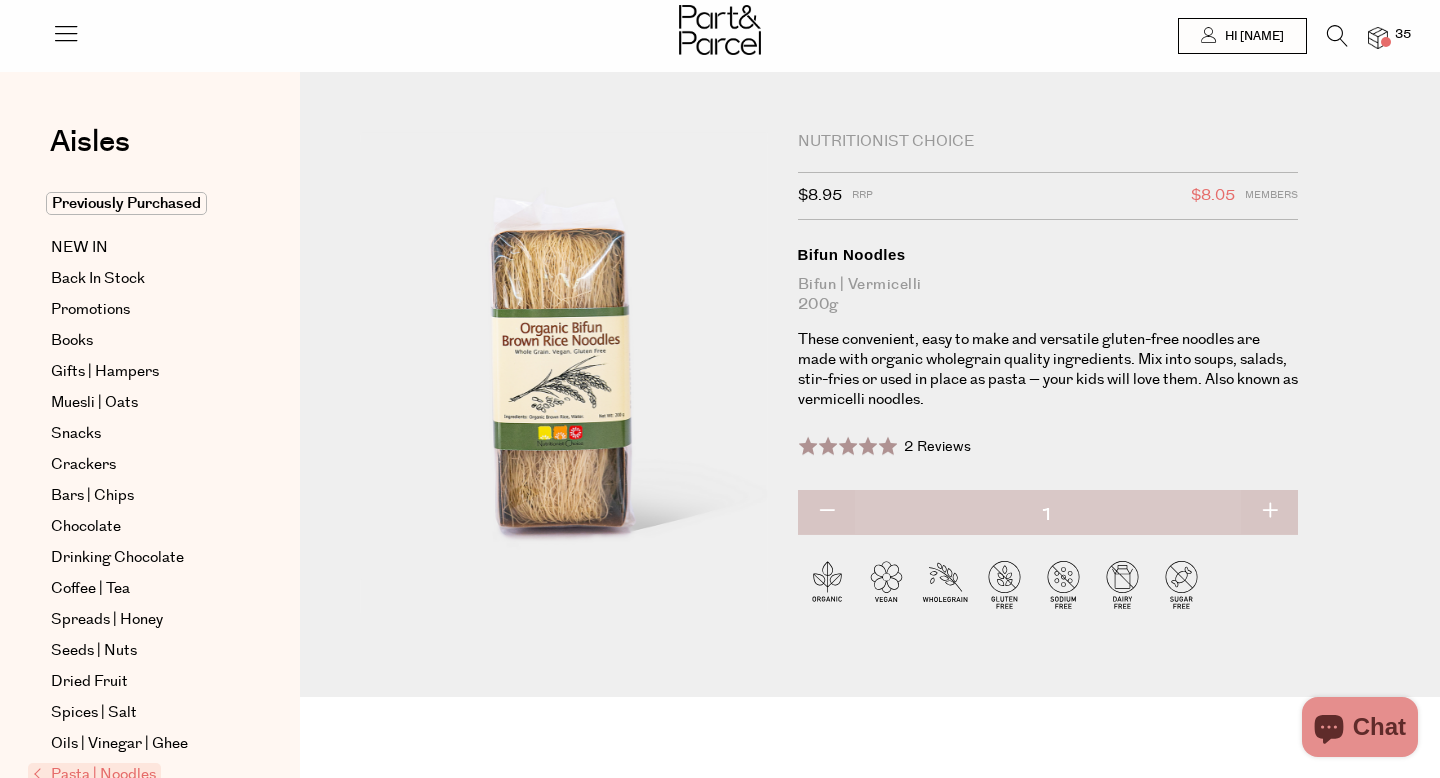 scroll, scrollTop: 0, scrollLeft: 0, axis: both 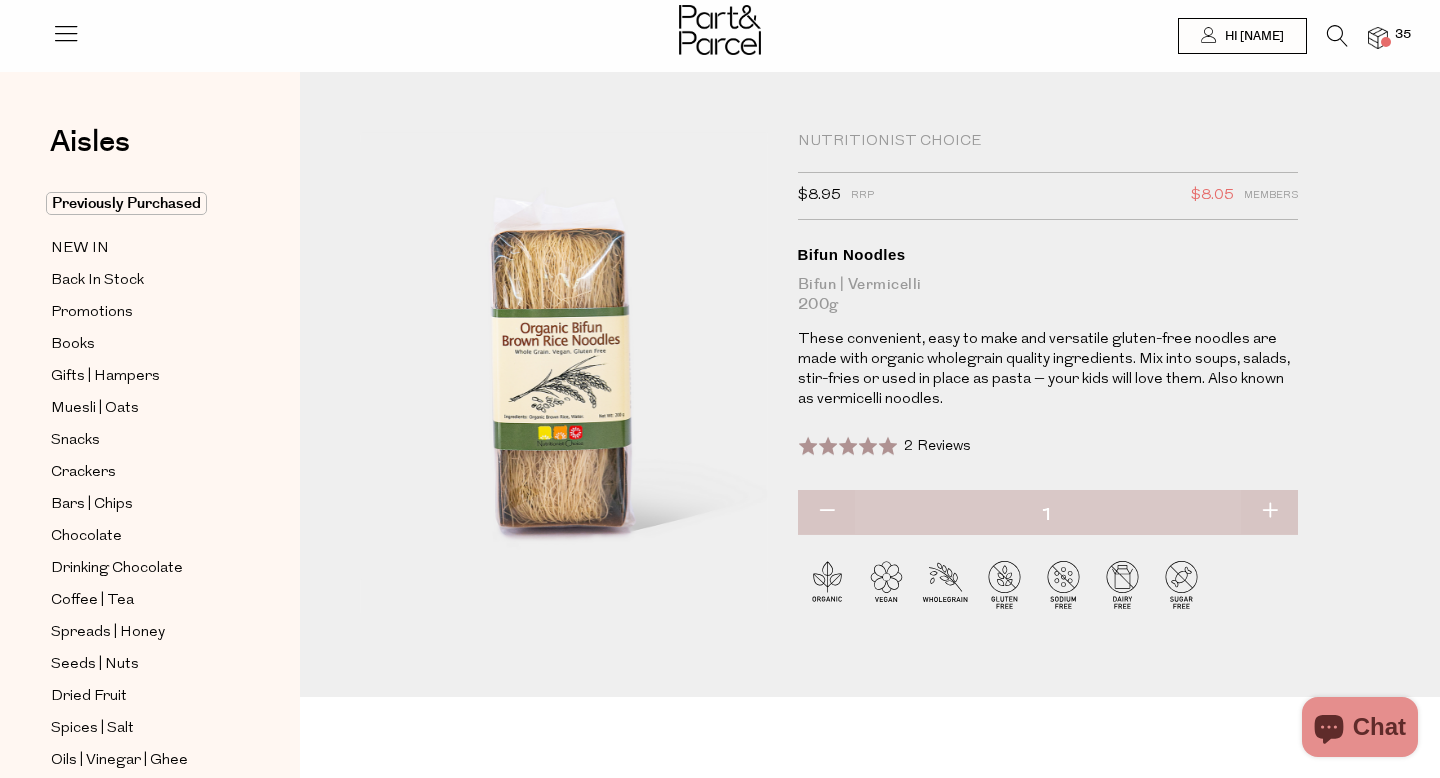 click at bounding box center [826, 512] 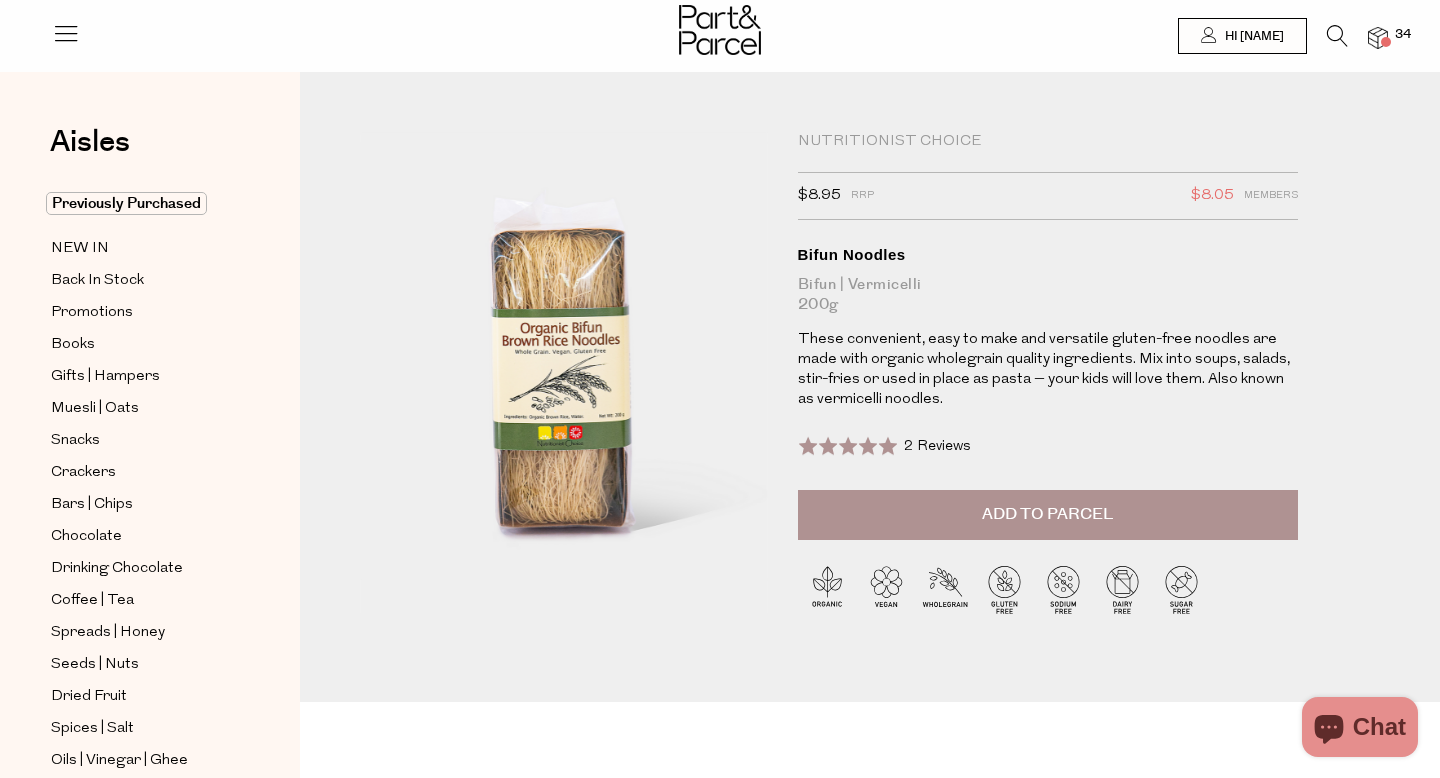 click at bounding box center [1378, 38] 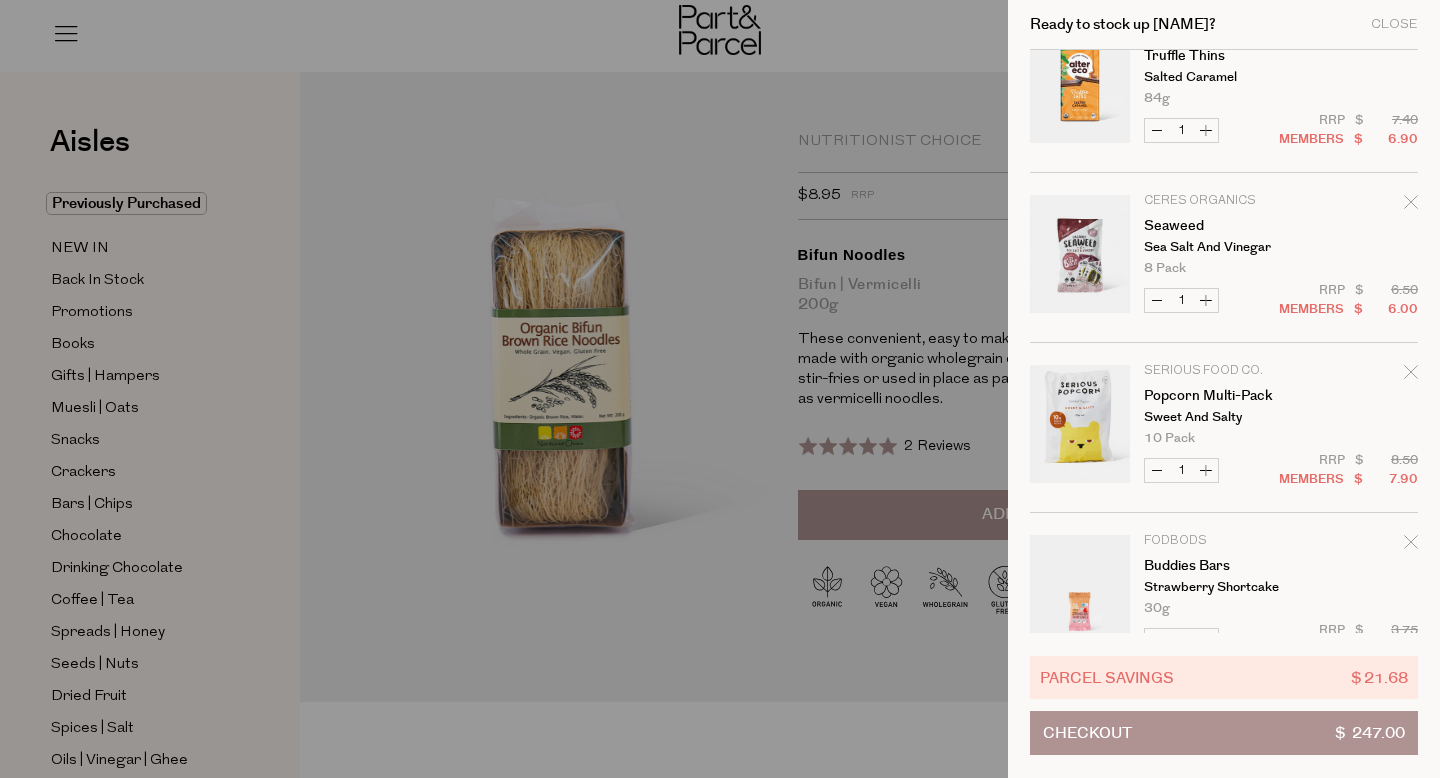 scroll, scrollTop: 1757, scrollLeft: 0, axis: vertical 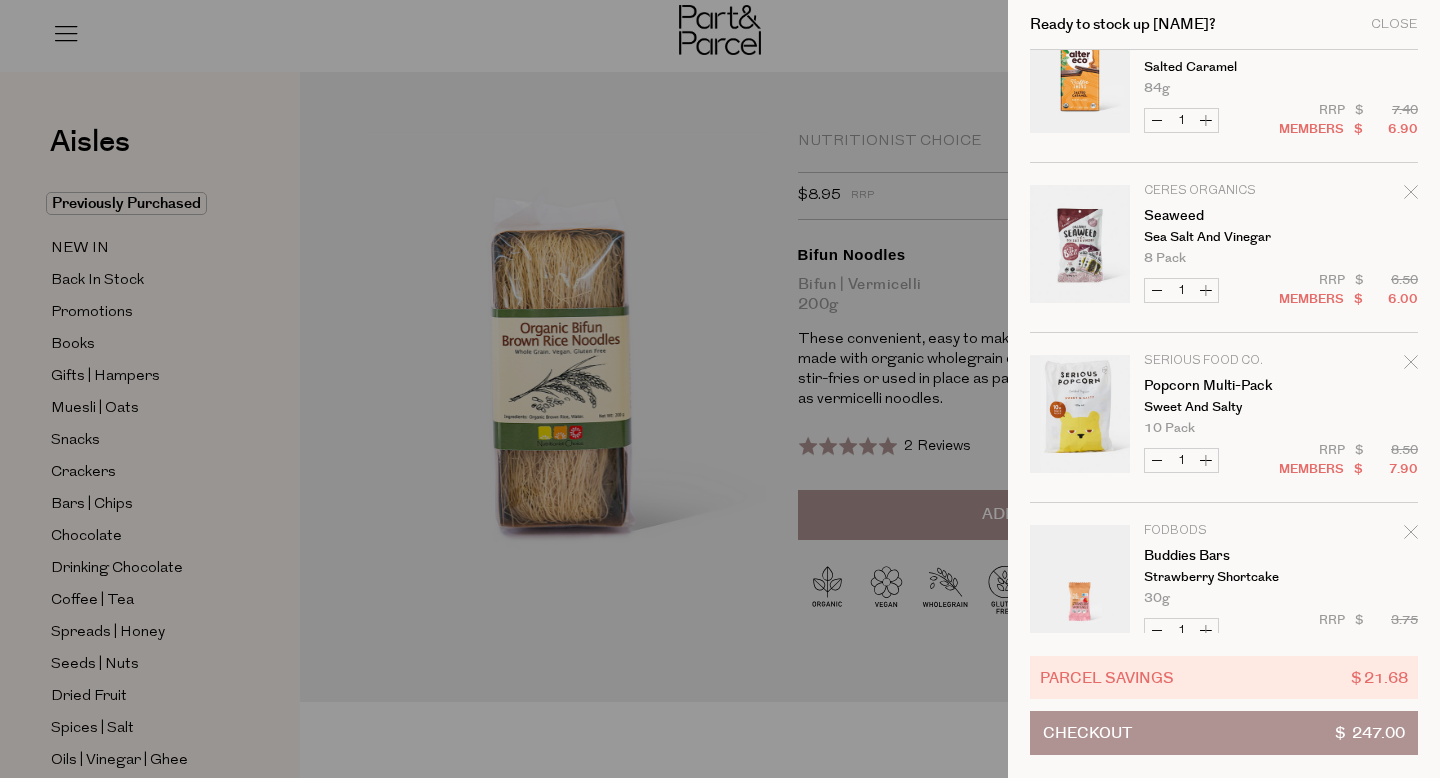 click at bounding box center [1080, 247] 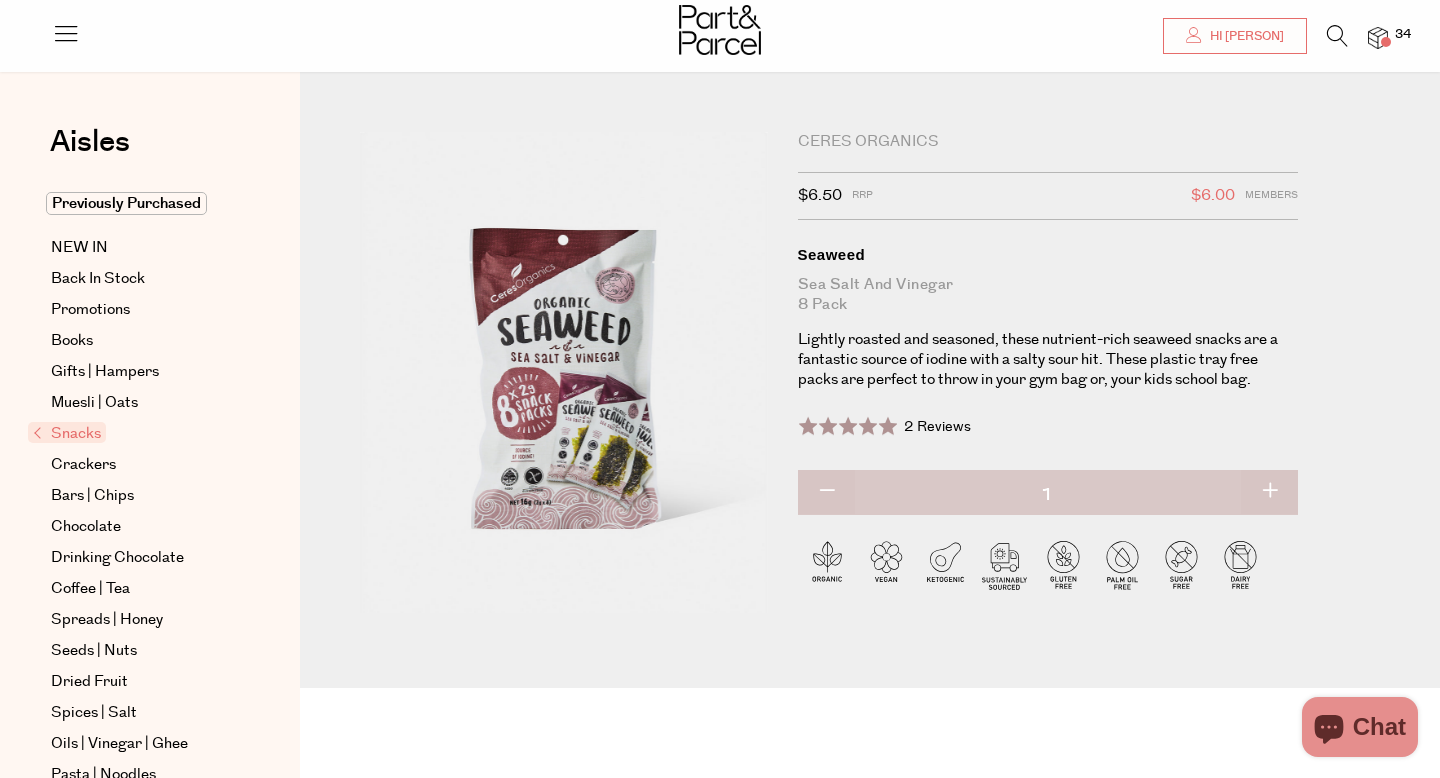 scroll, scrollTop: 331, scrollLeft: 0, axis: vertical 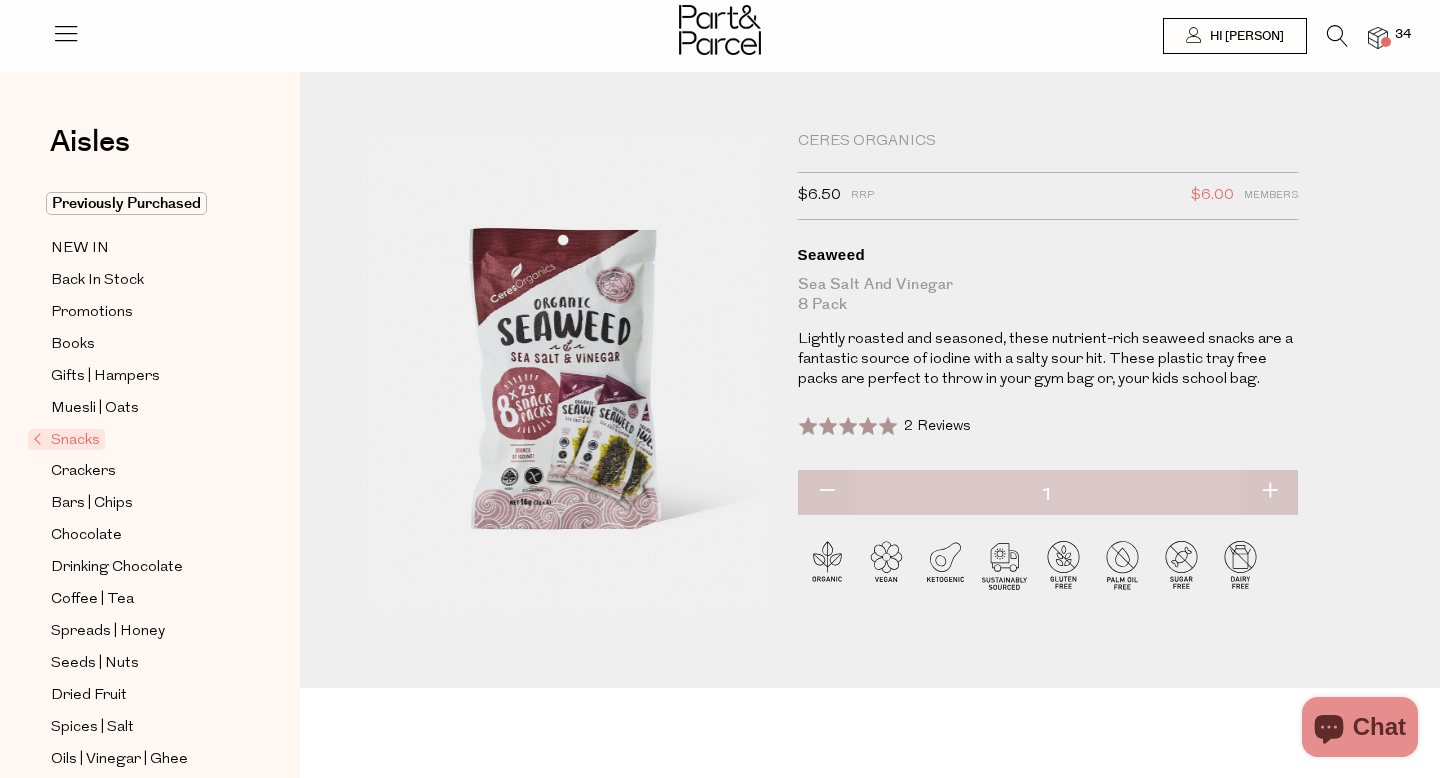 click at bounding box center (1378, 38) 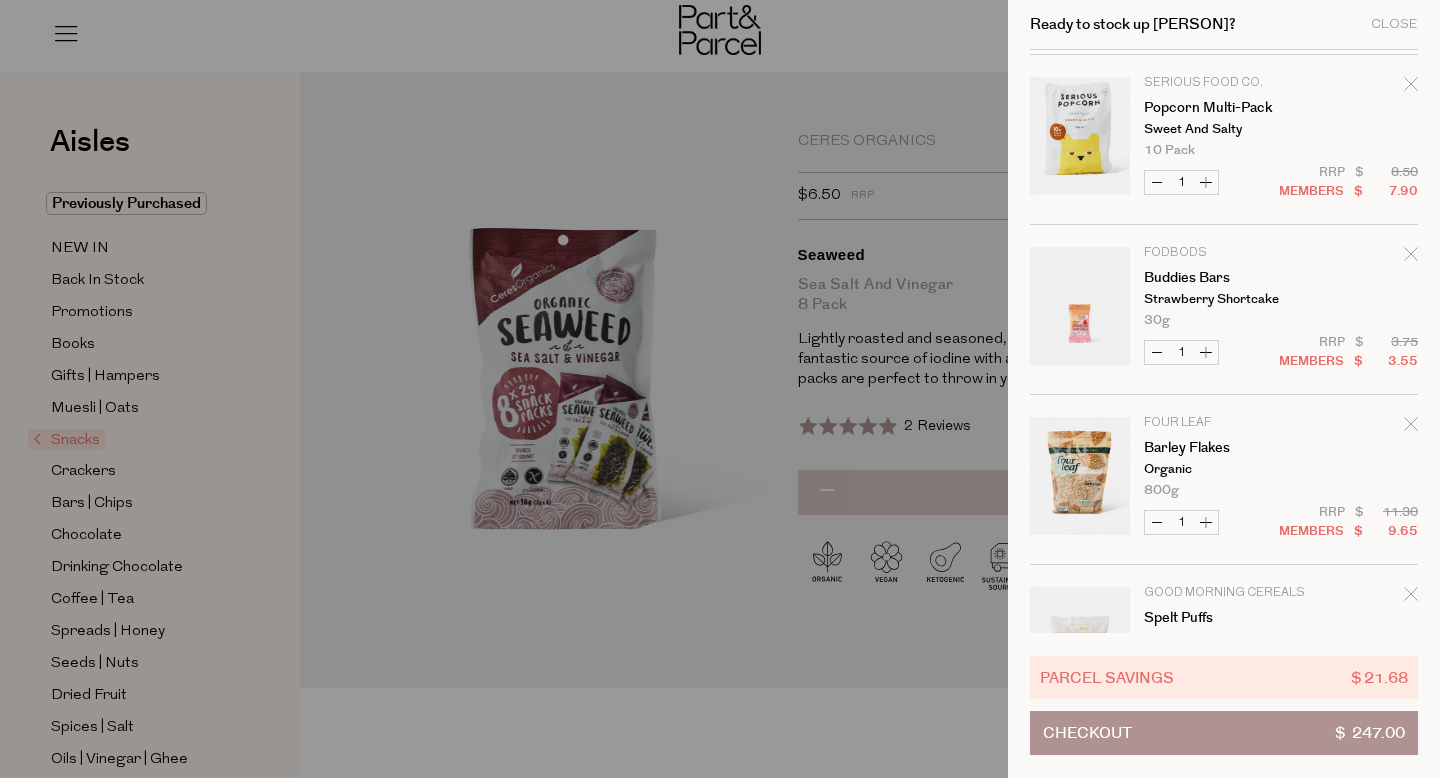 scroll, scrollTop: 2025, scrollLeft: 0, axis: vertical 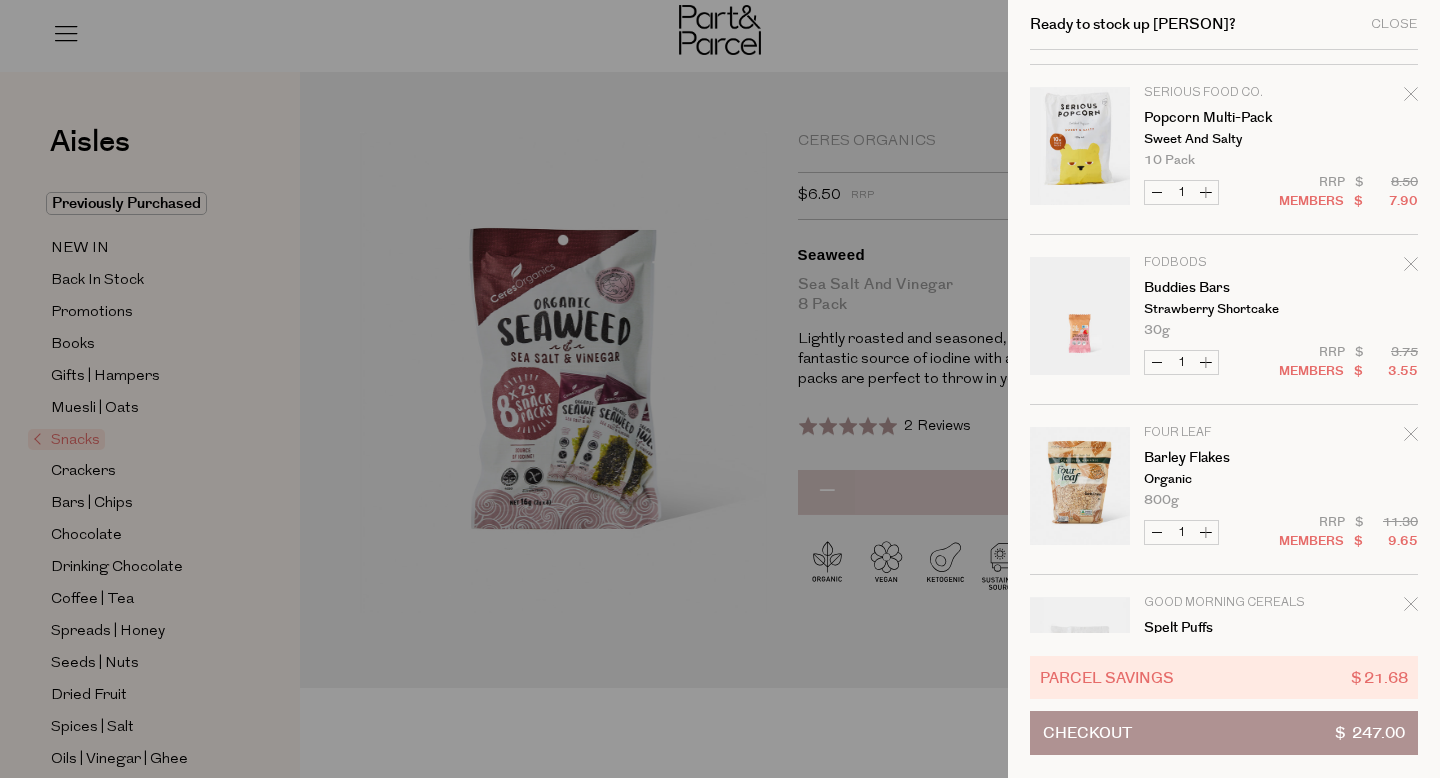 click at bounding box center [1080, 149] 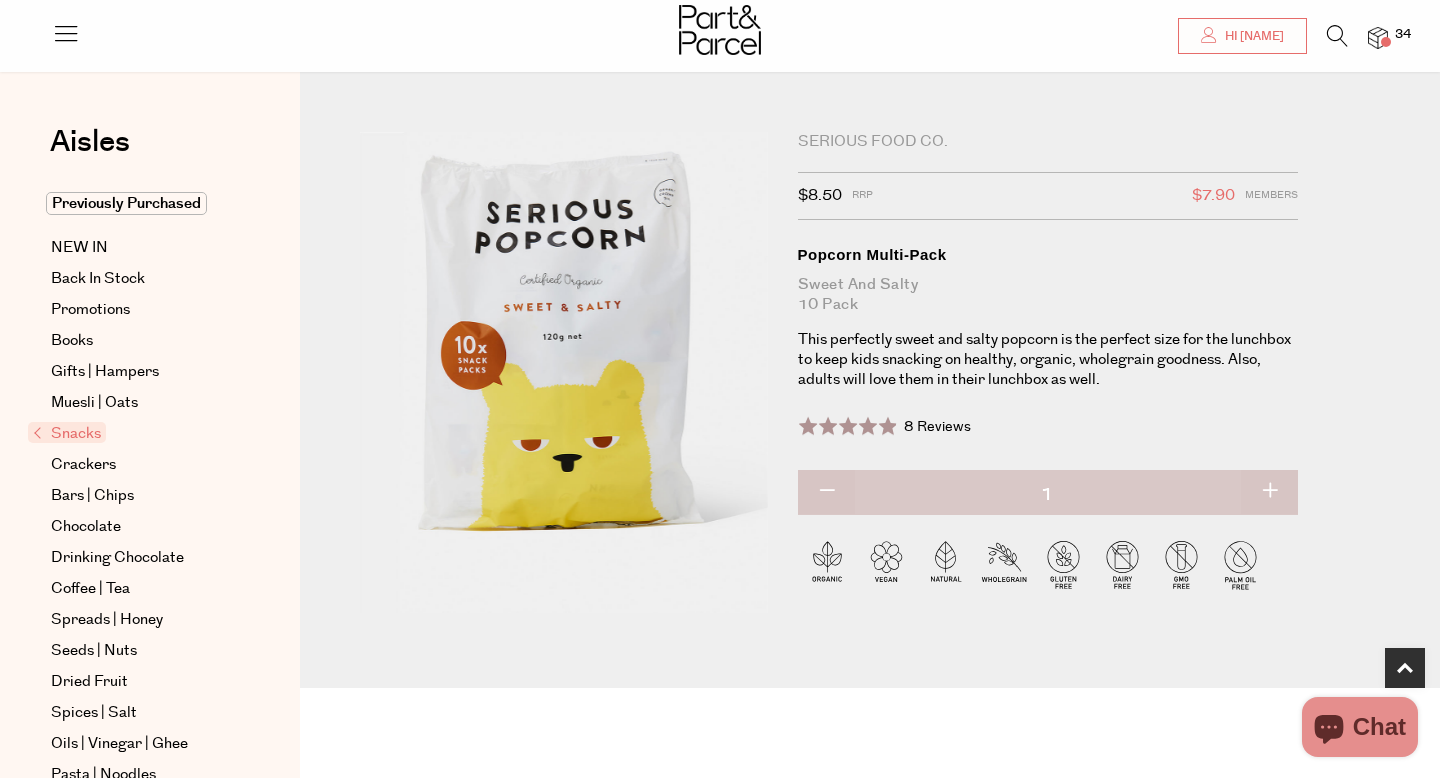 scroll, scrollTop: 382, scrollLeft: 0, axis: vertical 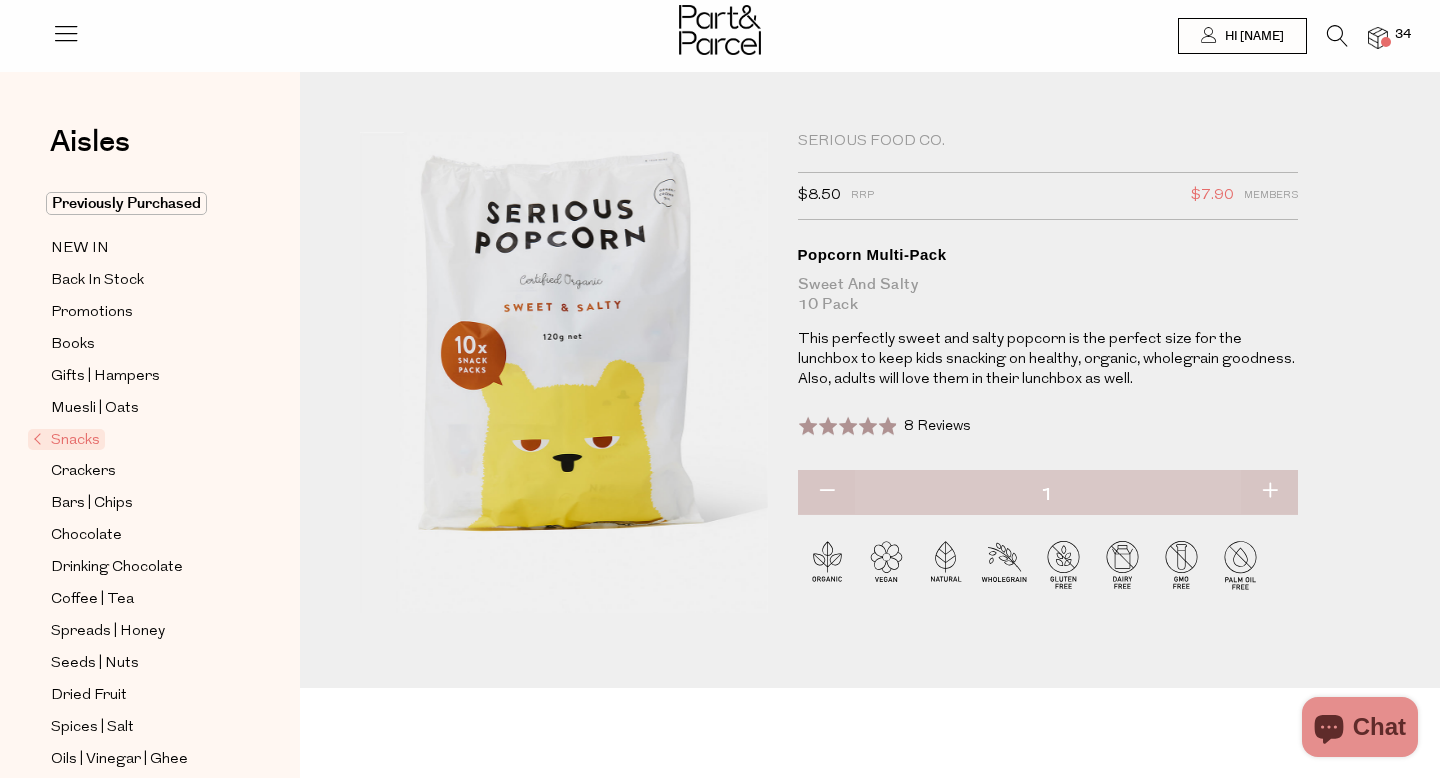 click at bounding box center (1378, 38) 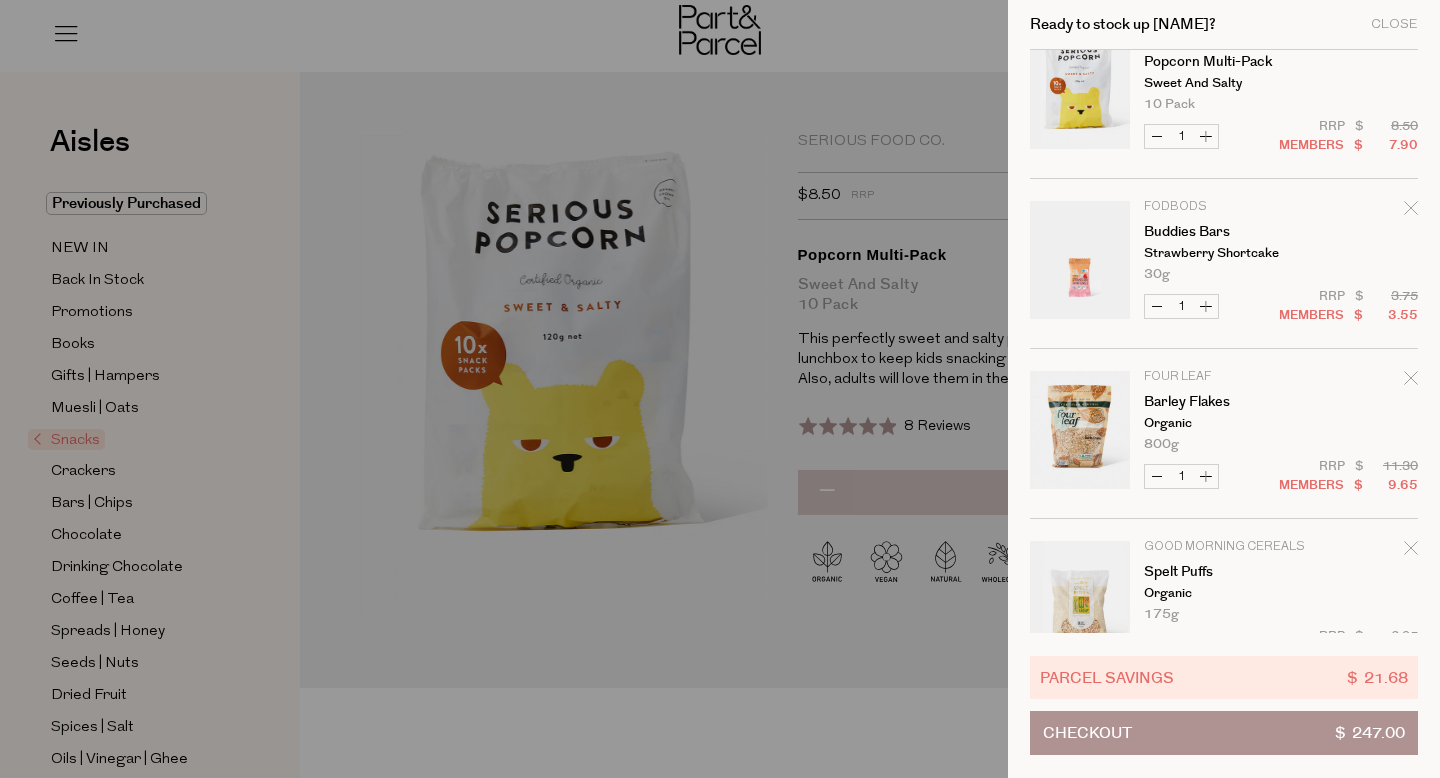 scroll, scrollTop: 2084, scrollLeft: 0, axis: vertical 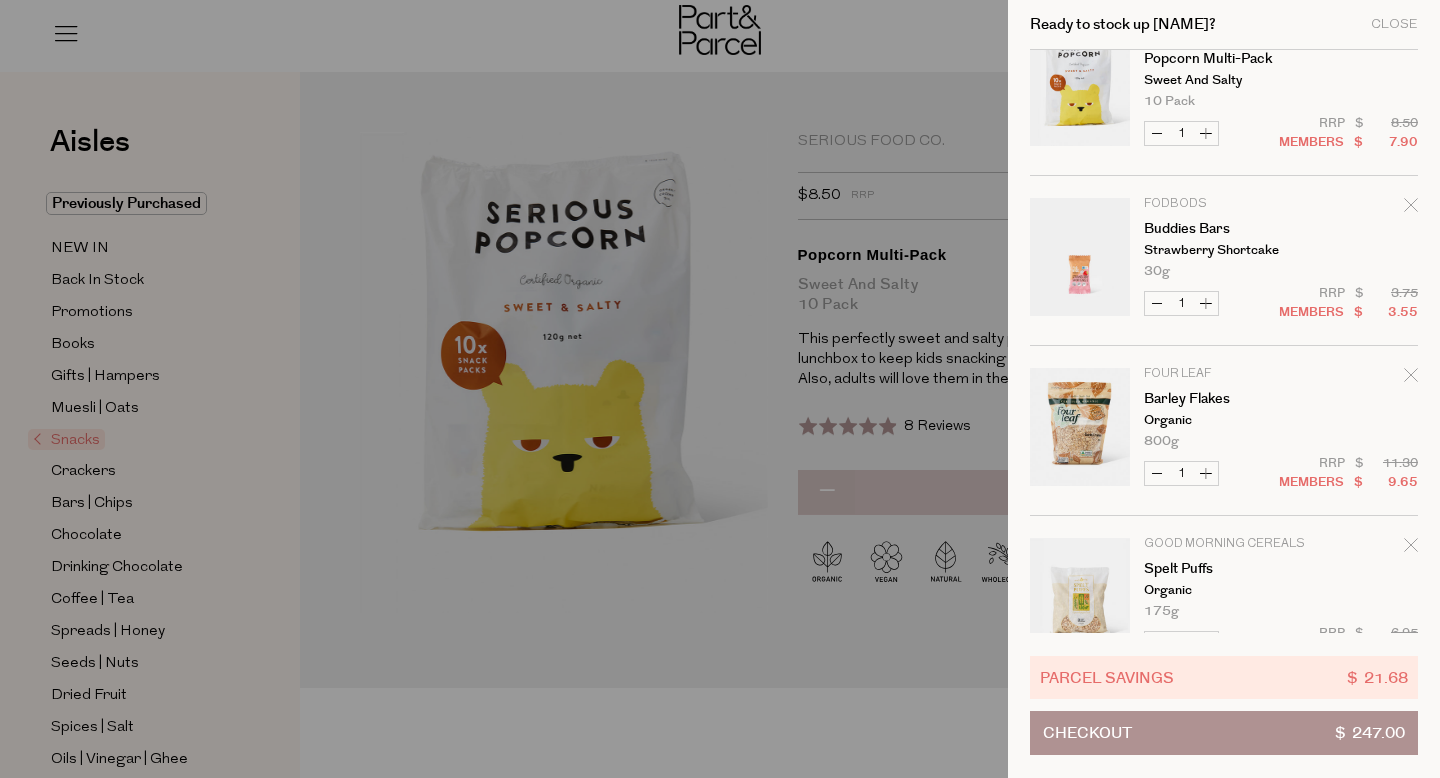 click 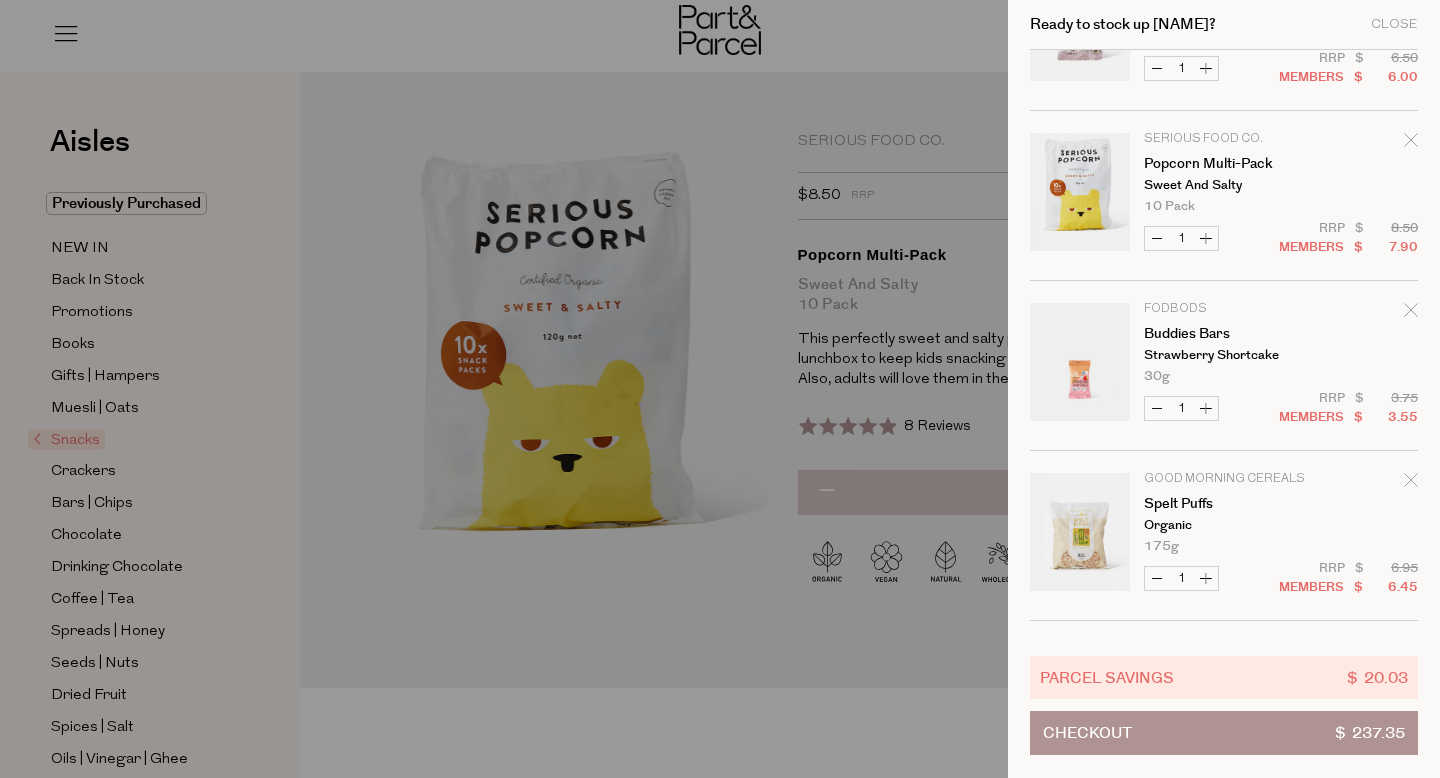 scroll, scrollTop: 1986, scrollLeft: 0, axis: vertical 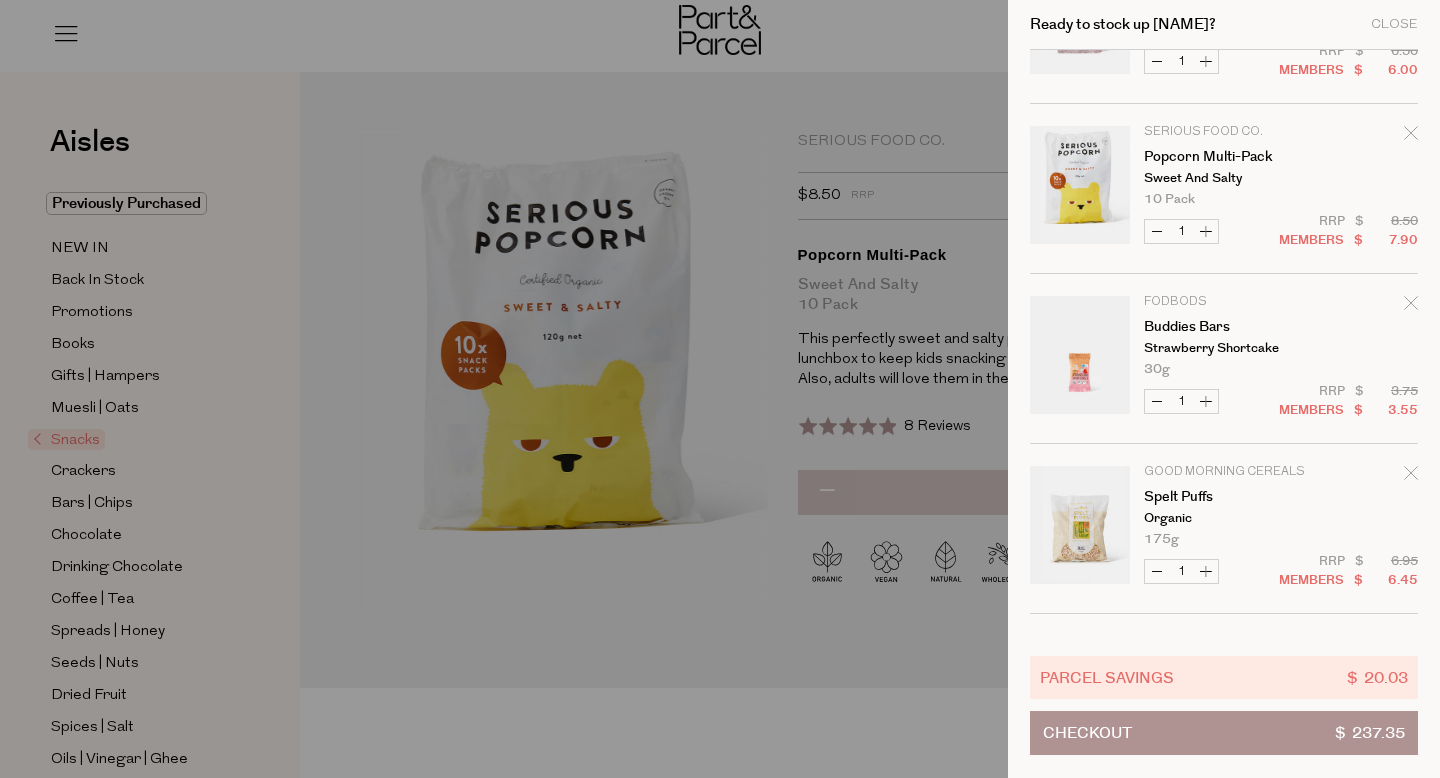 click on "Fodbods
Buddies Bars
Strawberry Shortcake
30g
Only 13 Available" at bounding box center (1281, 336) 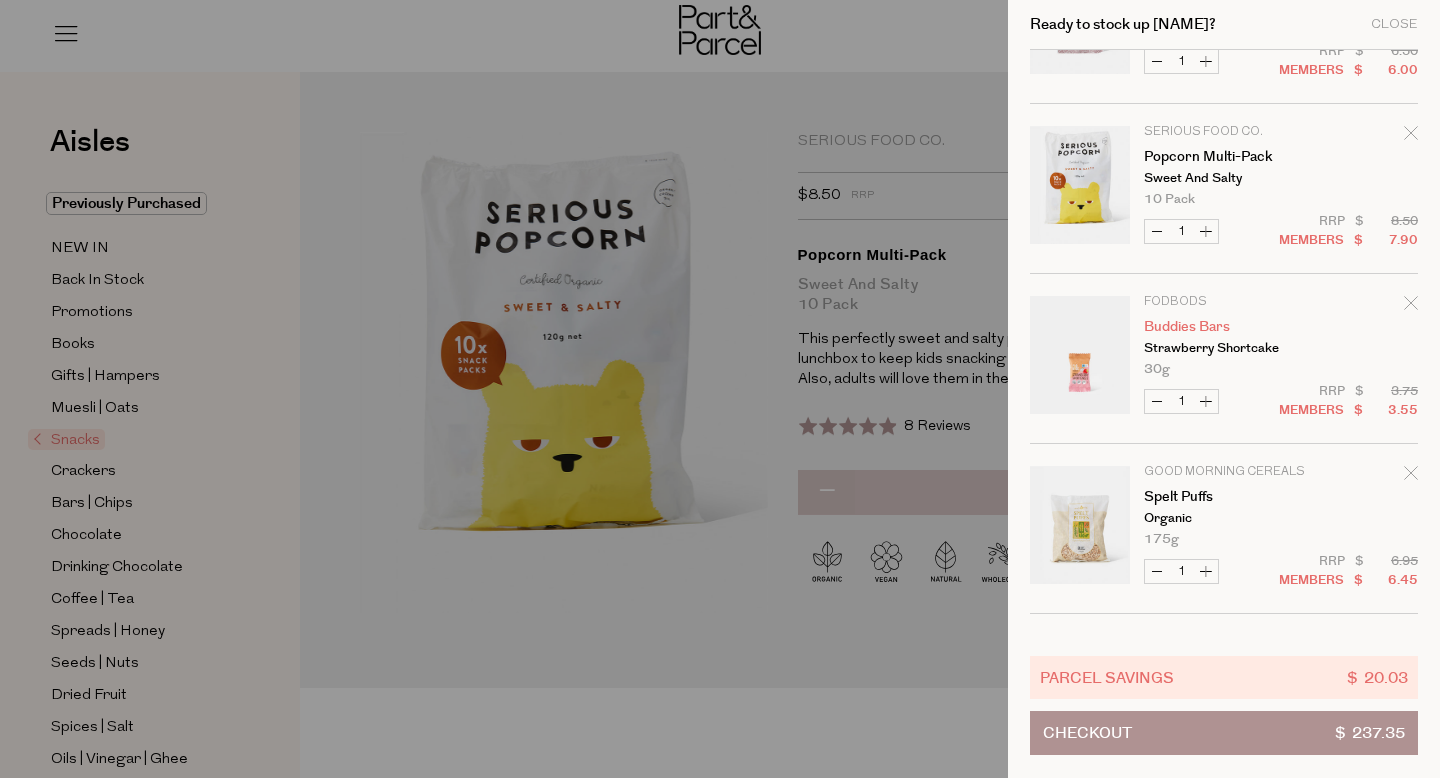 click on "Buddies Bars" at bounding box center [1221, 327] 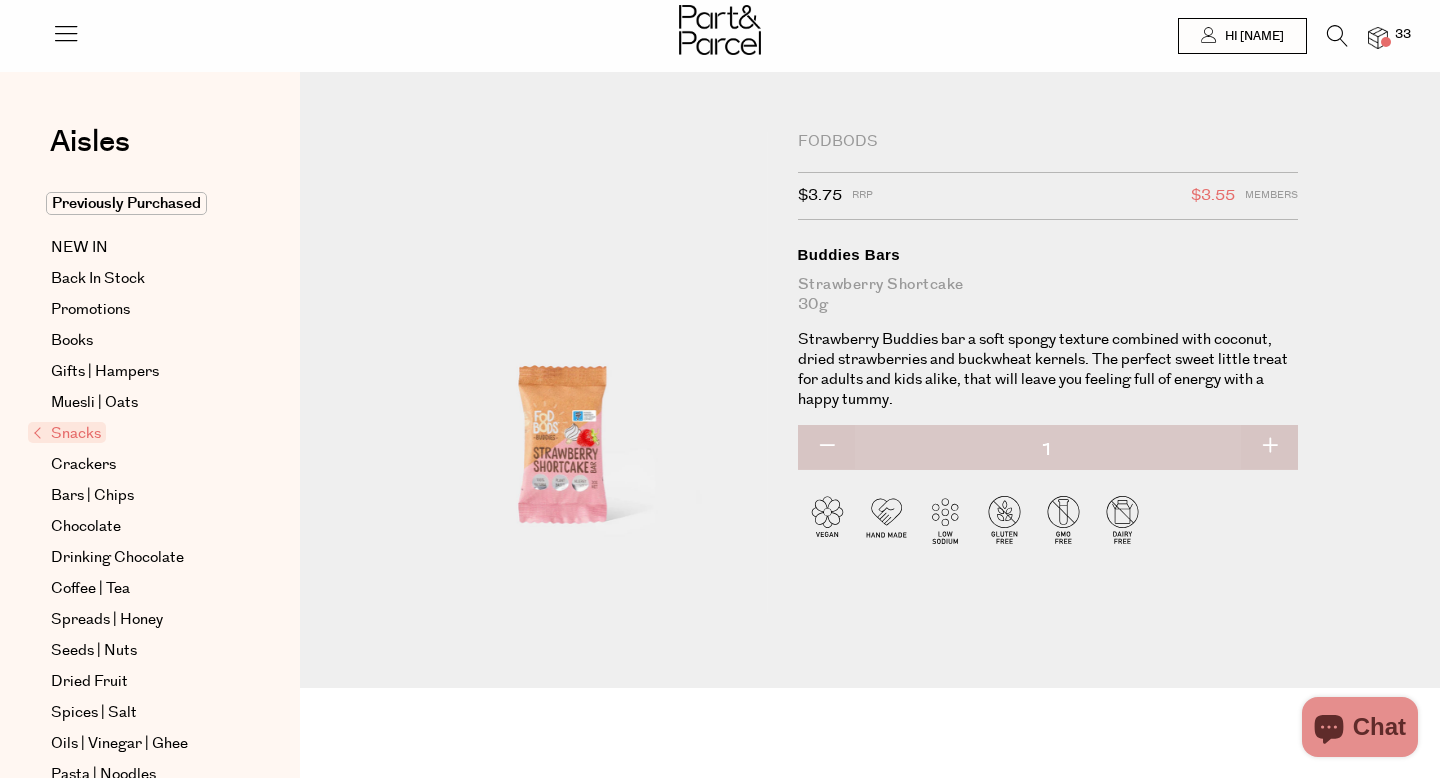 scroll, scrollTop: 0, scrollLeft: 0, axis: both 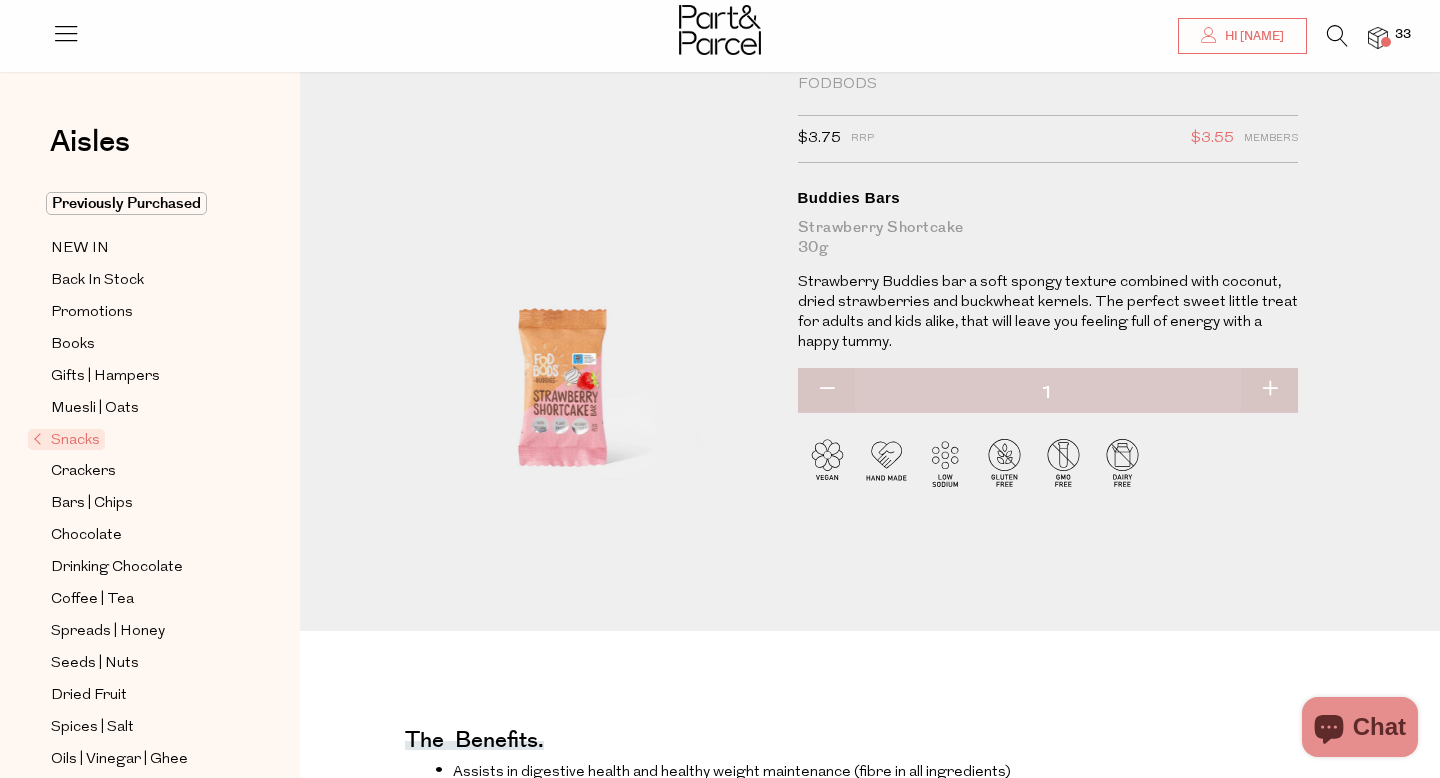 click at bounding box center [1378, 38] 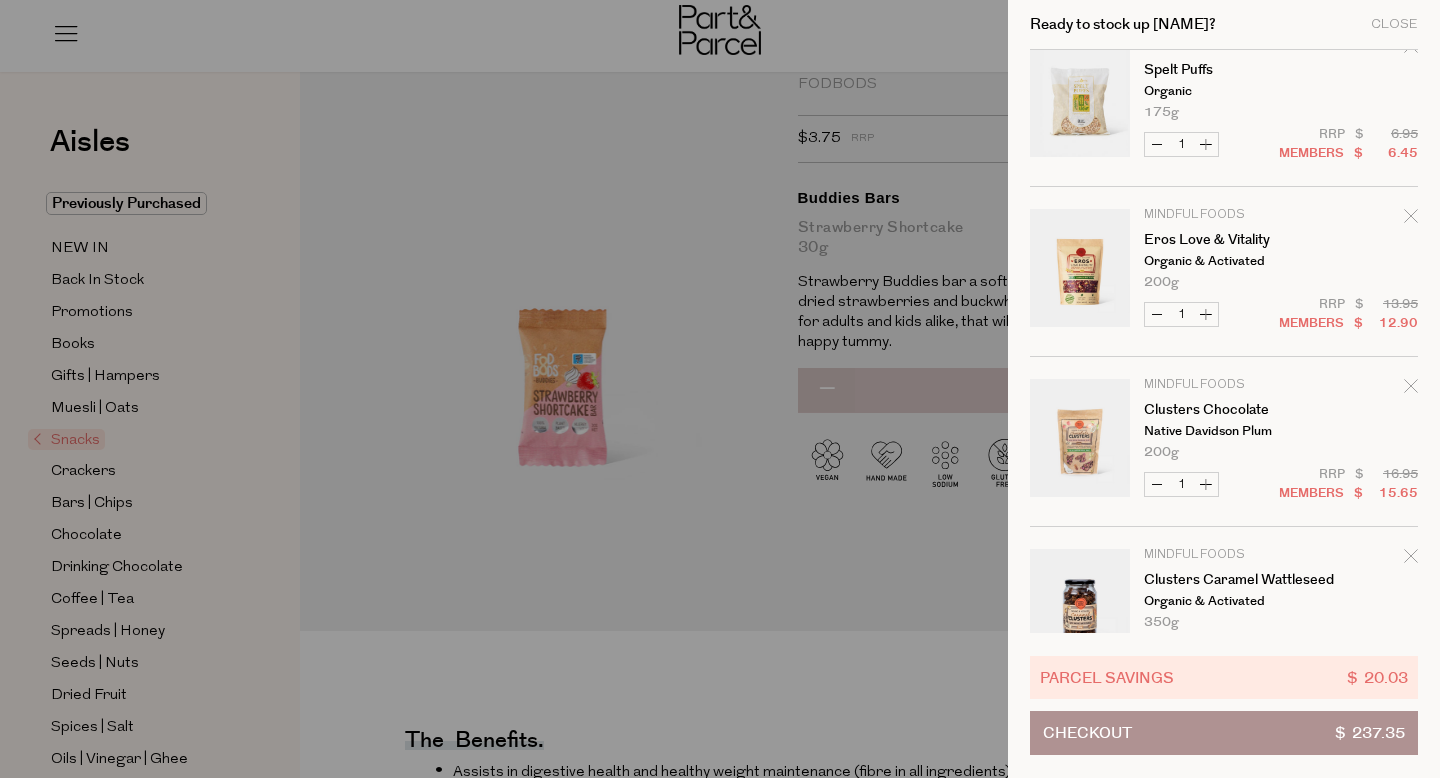 scroll, scrollTop: 2396, scrollLeft: 0, axis: vertical 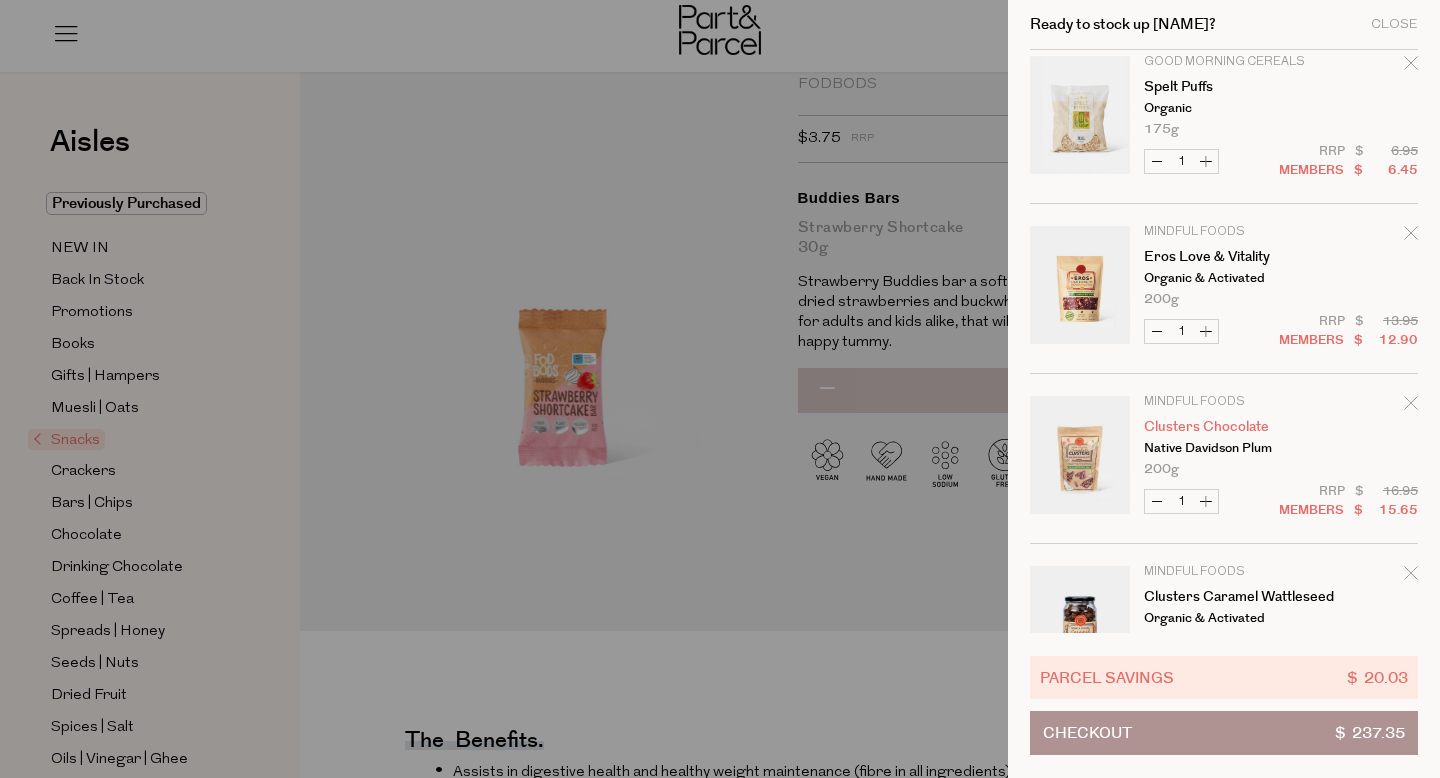click on "Clusters Chocolate" at bounding box center (1221, 427) 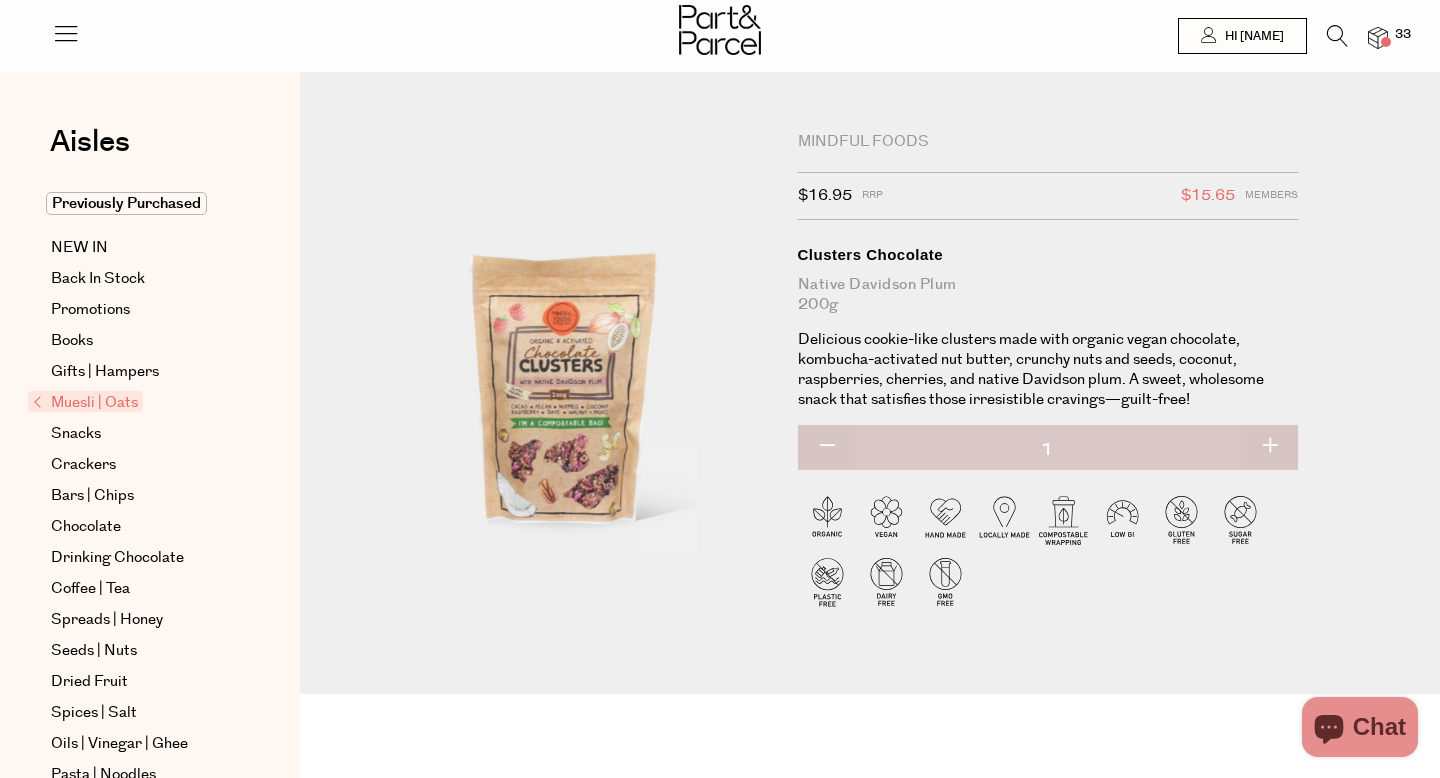 scroll, scrollTop: 0, scrollLeft: 0, axis: both 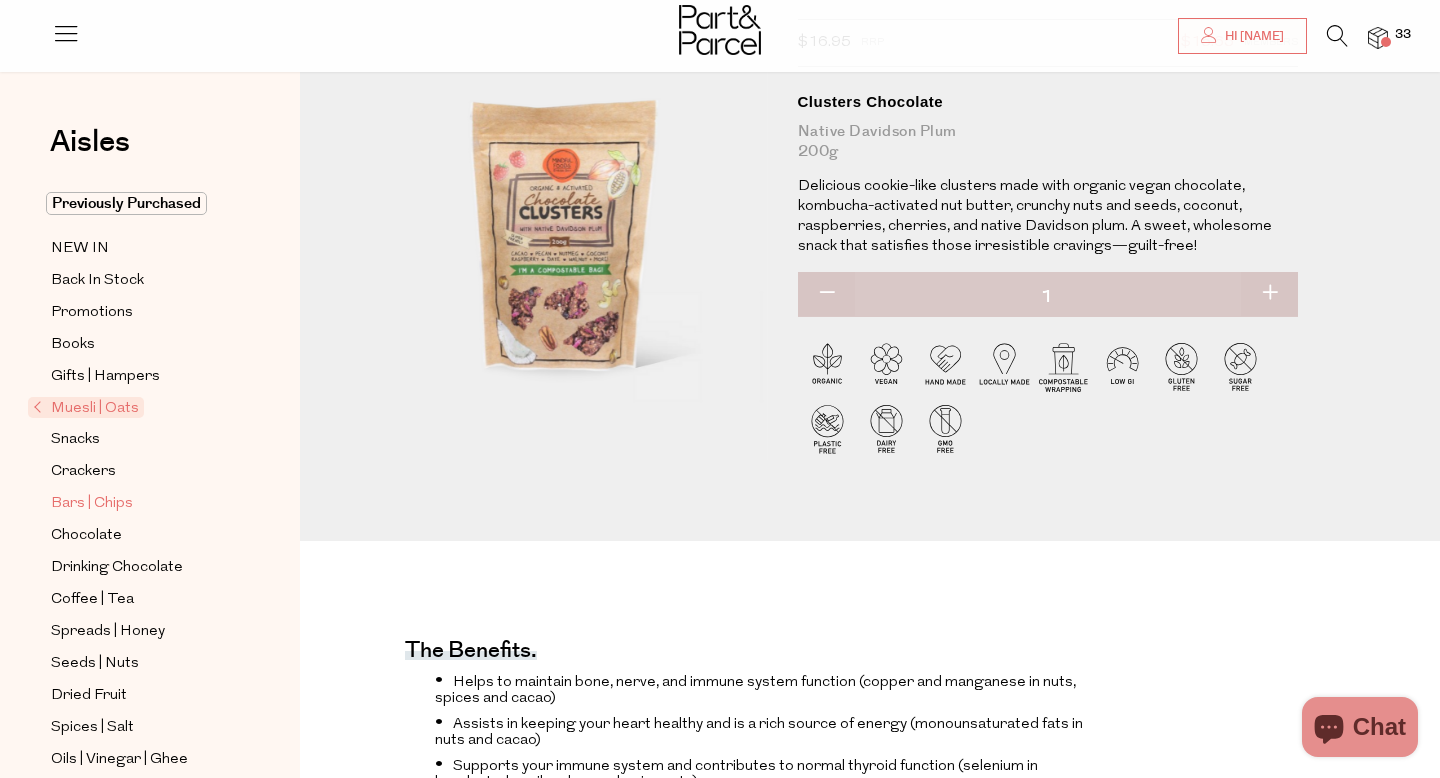 click on "Bars | Chips" at bounding box center [92, 504] 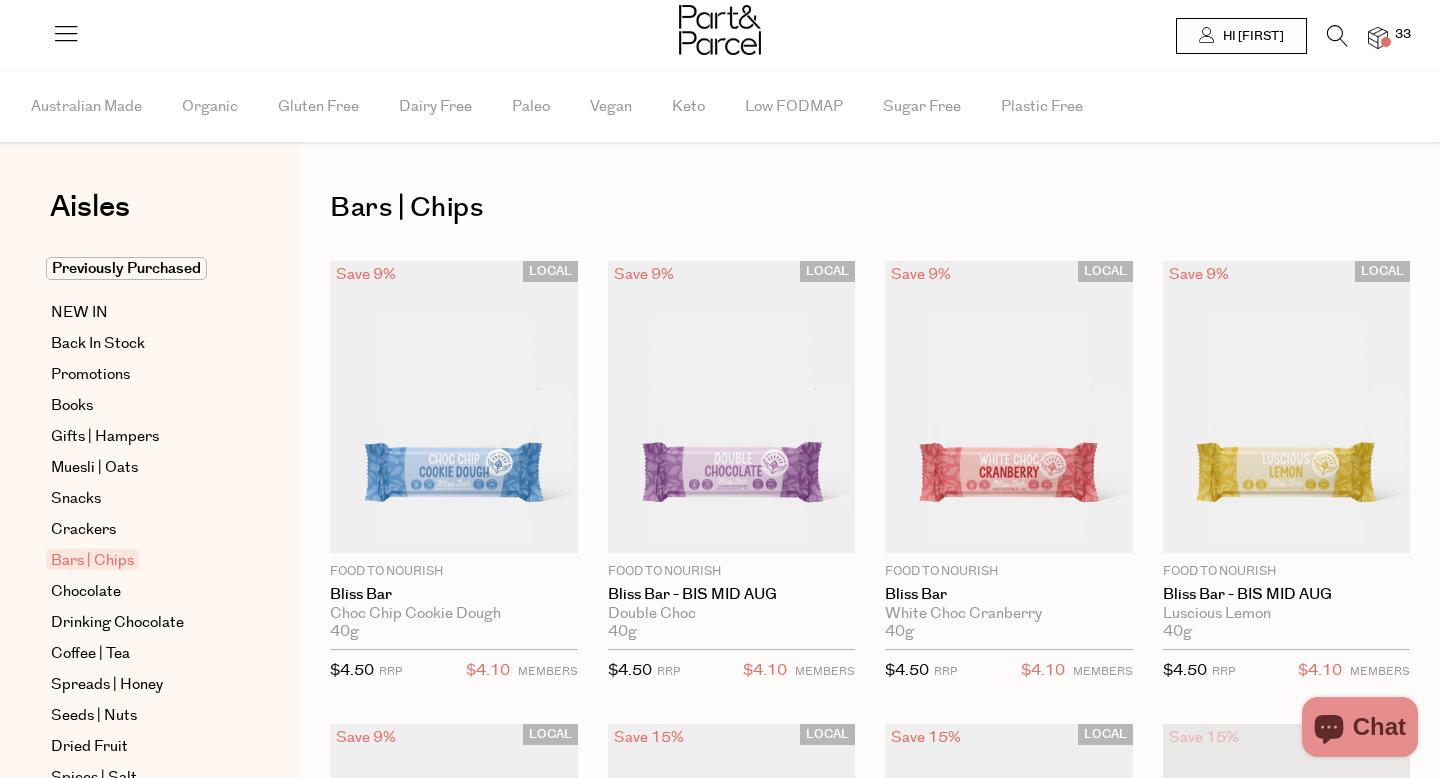 scroll, scrollTop: 0, scrollLeft: 0, axis: both 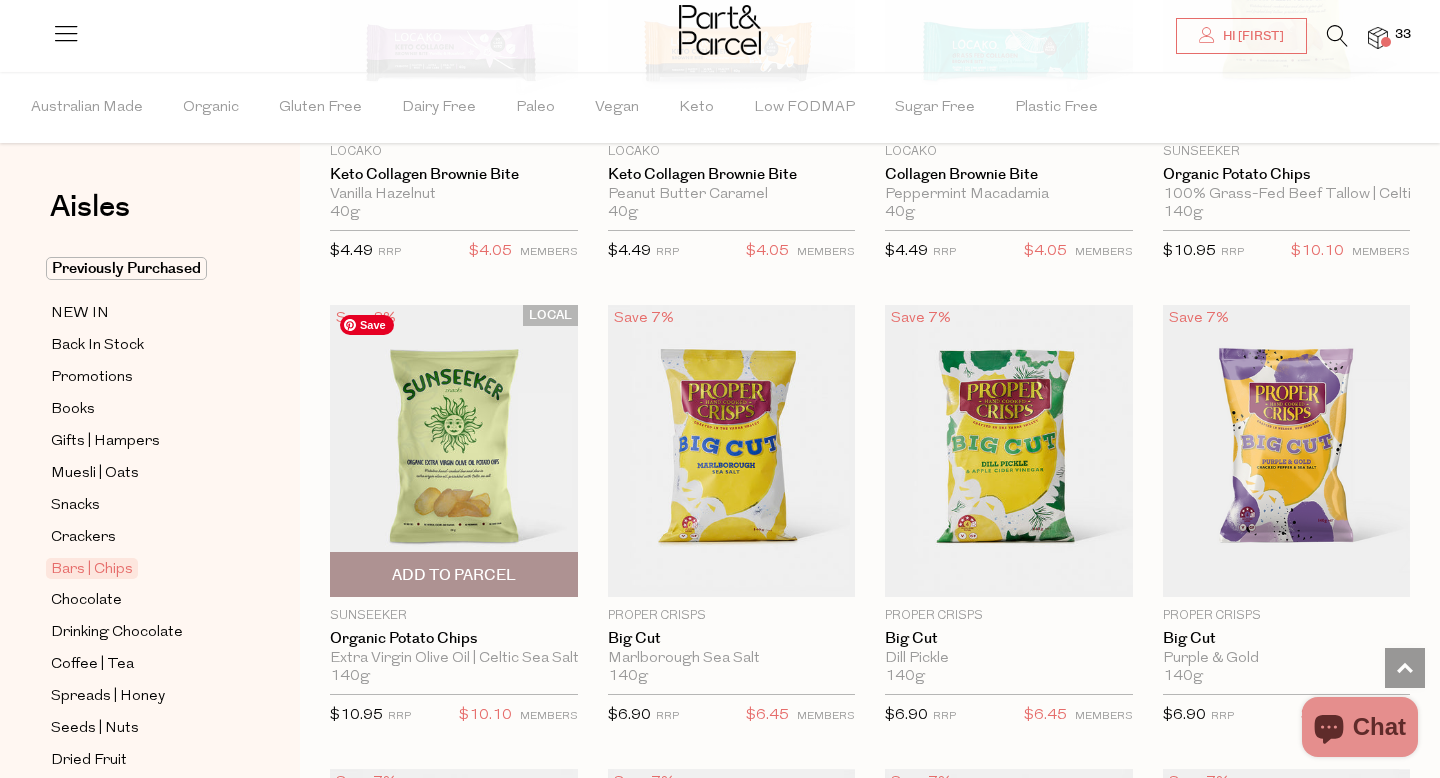 click at bounding box center (454, 451) 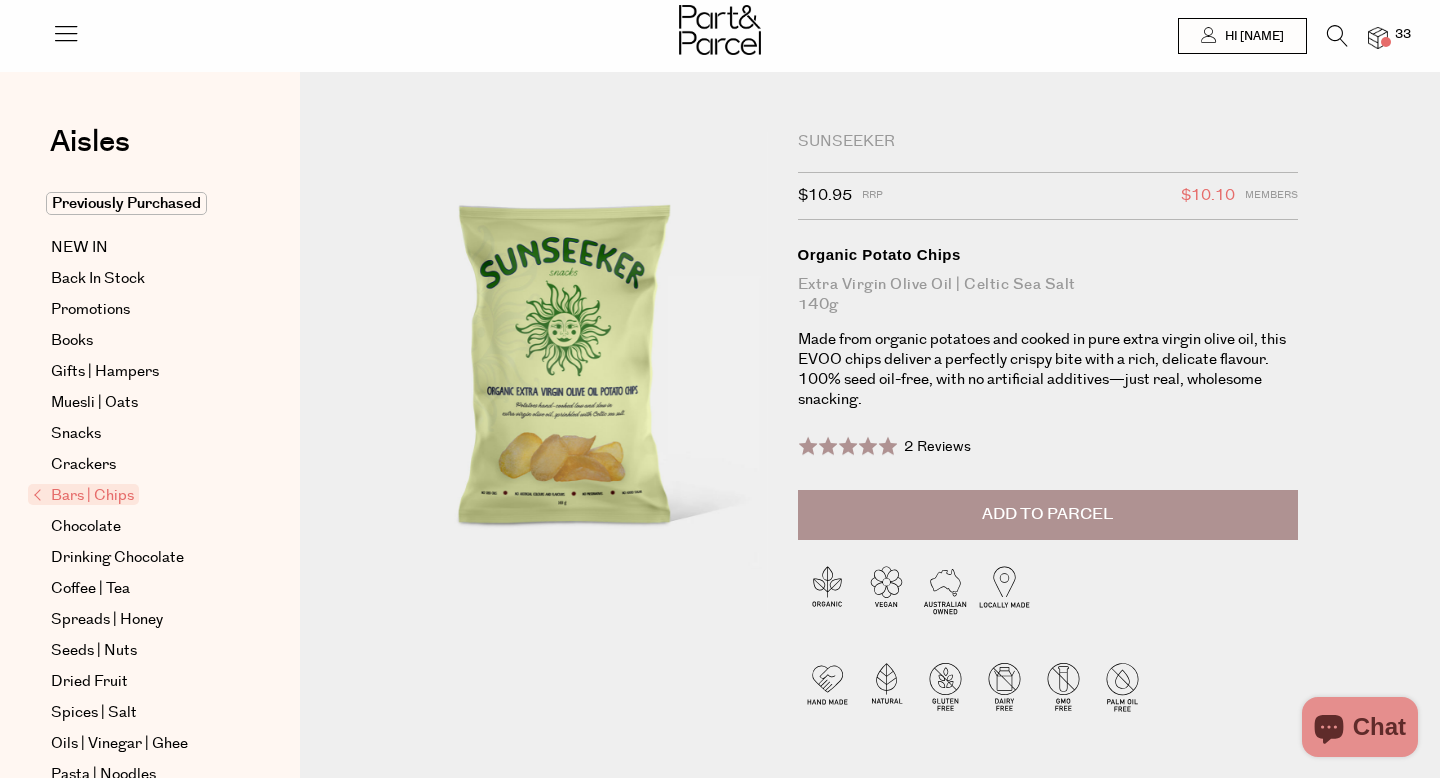 scroll, scrollTop: 0, scrollLeft: 0, axis: both 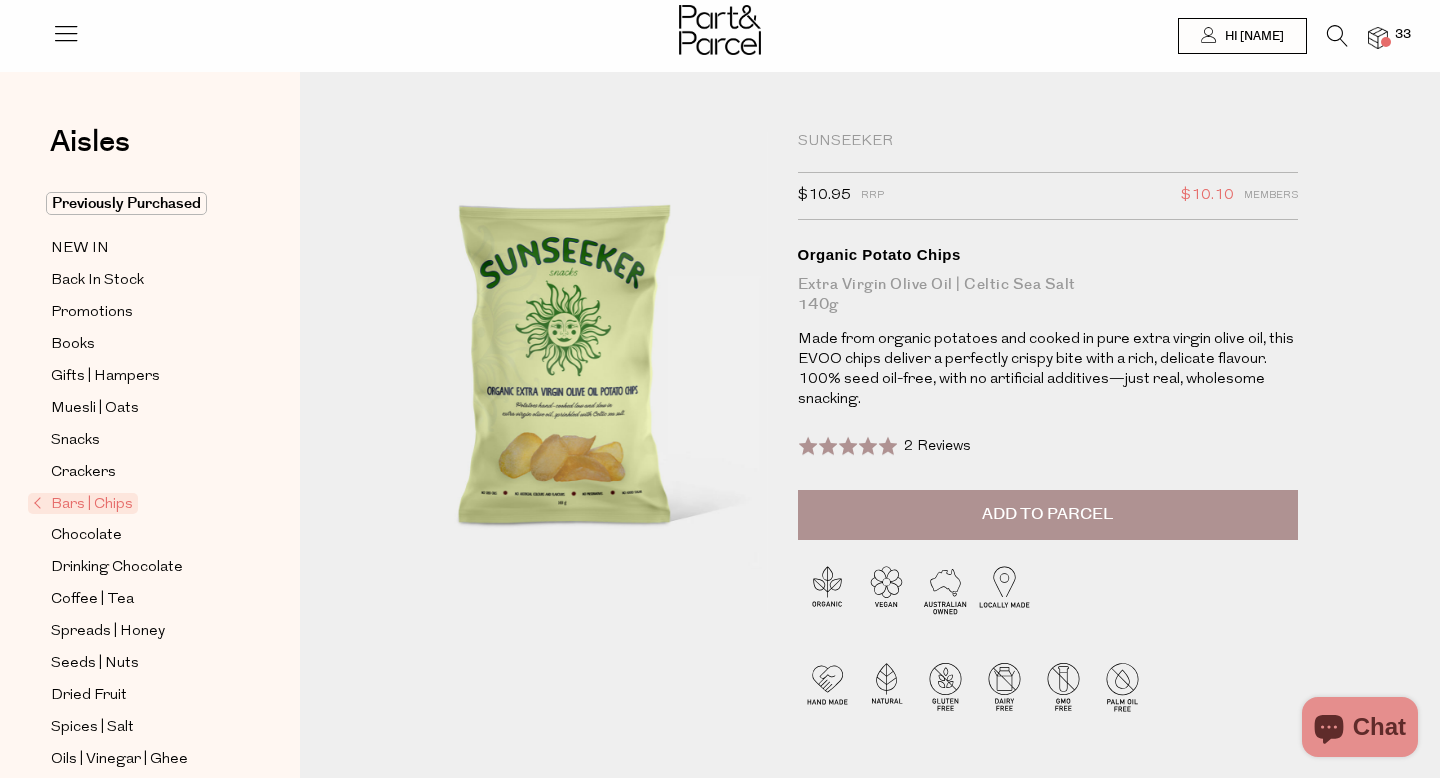click on "2 Reviews" at bounding box center [937, 446] 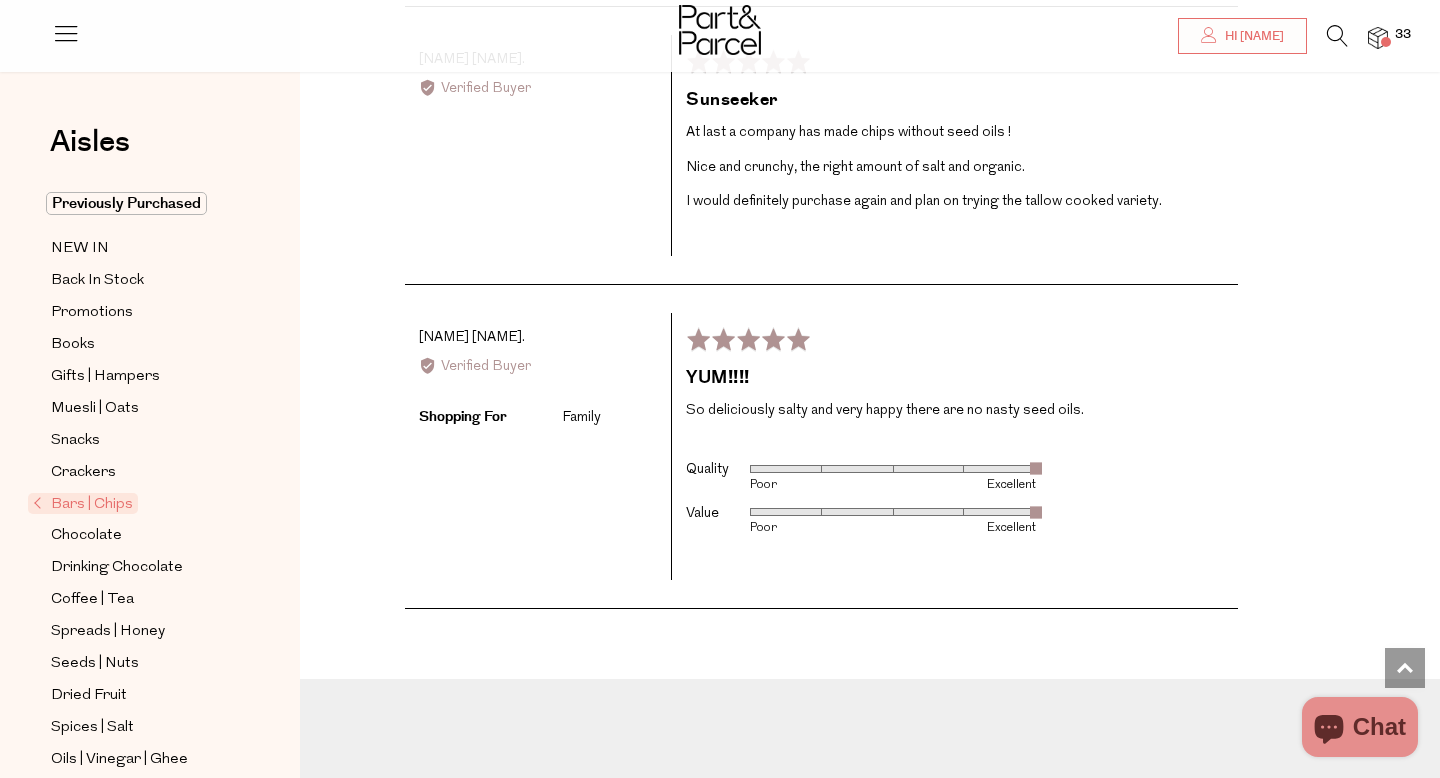 scroll, scrollTop: 3158, scrollLeft: 0, axis: vertical 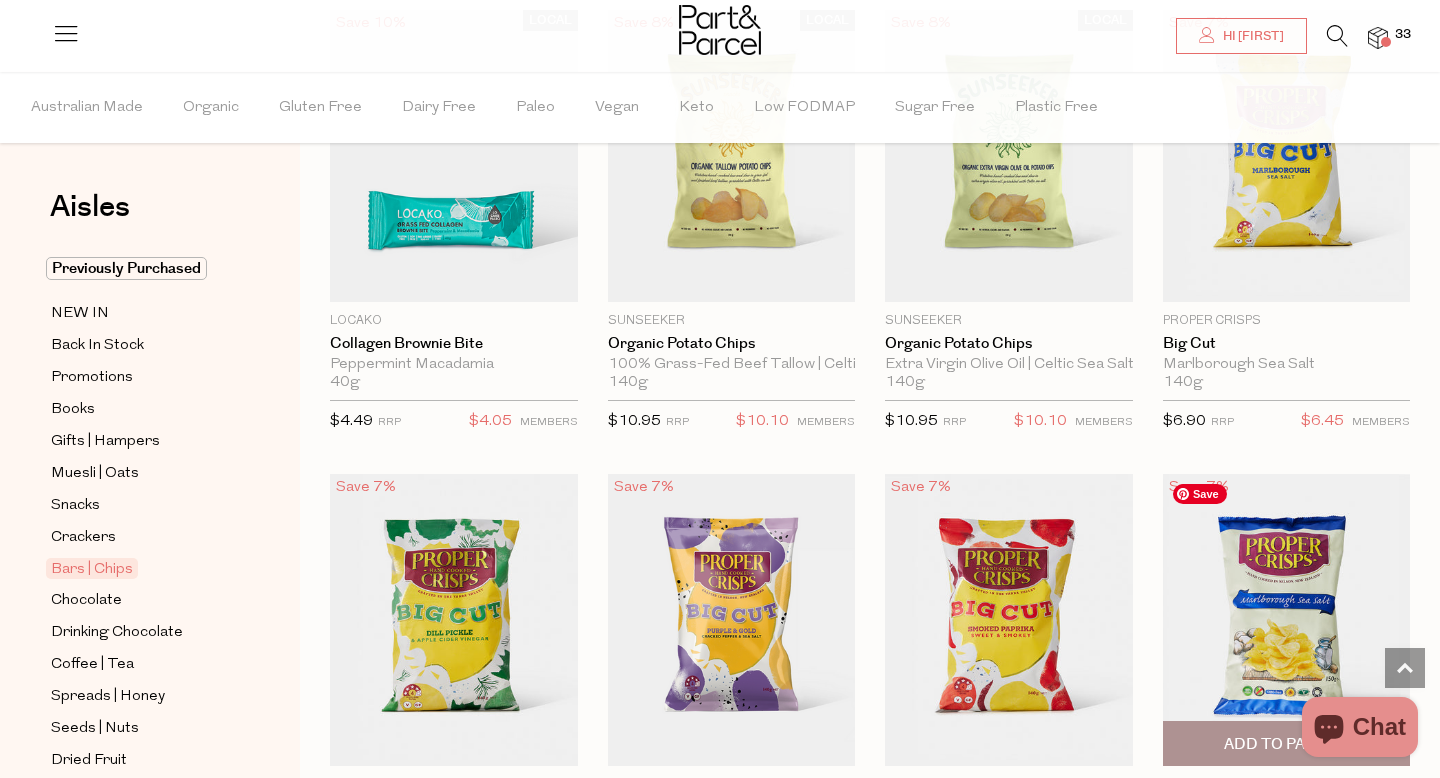 click at bounding box center (1287, 620) 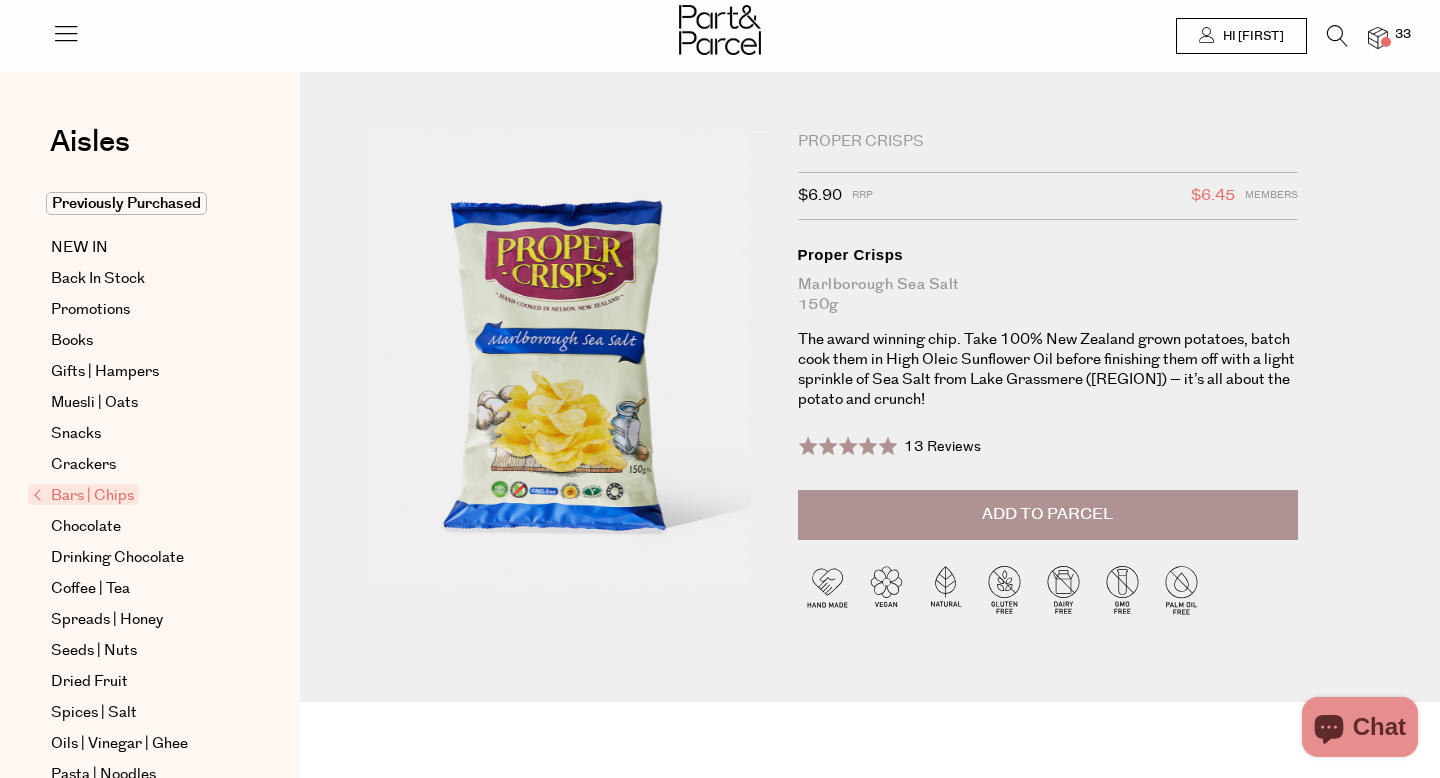 scroll, scrollTop: 0, scrollLeft: 0, axis: both 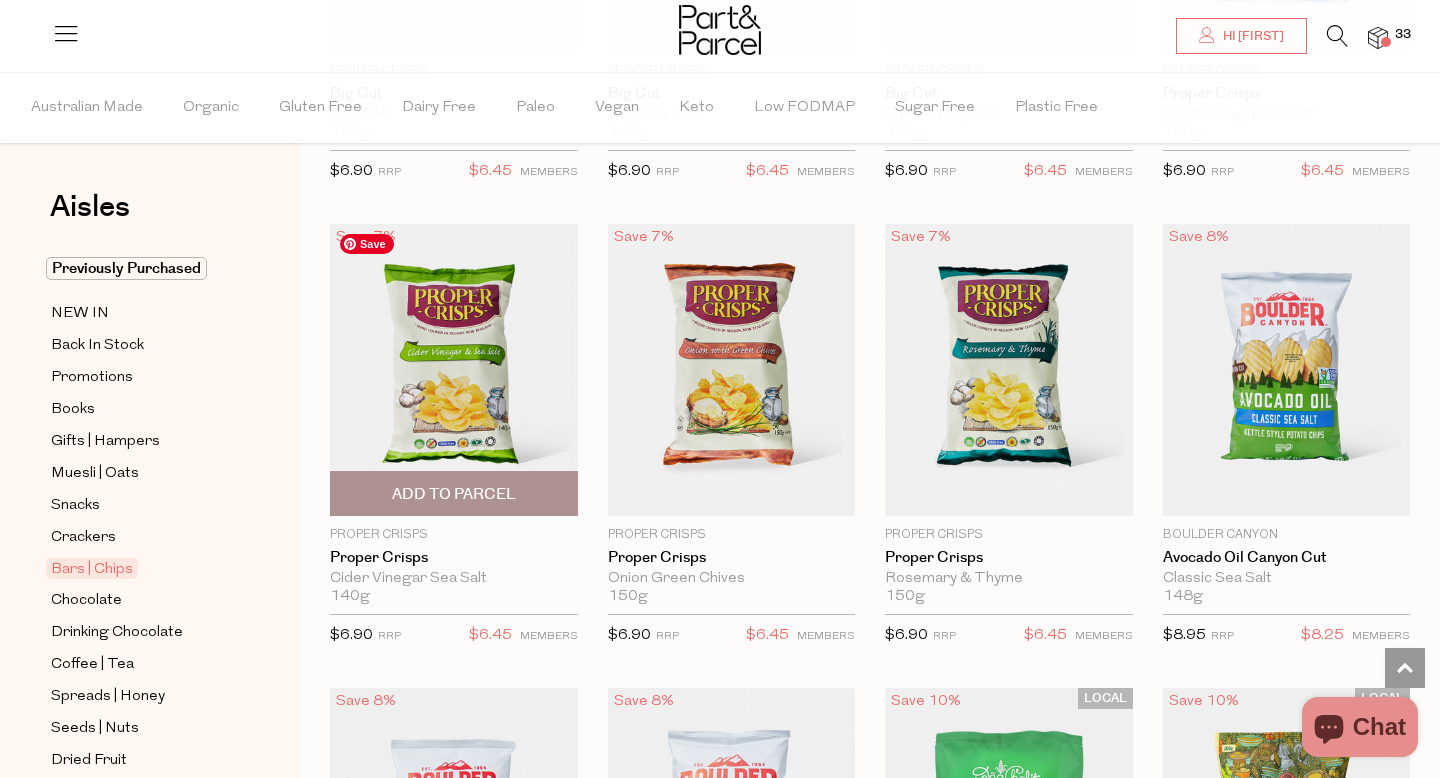 click at bounding box center (454, 370) 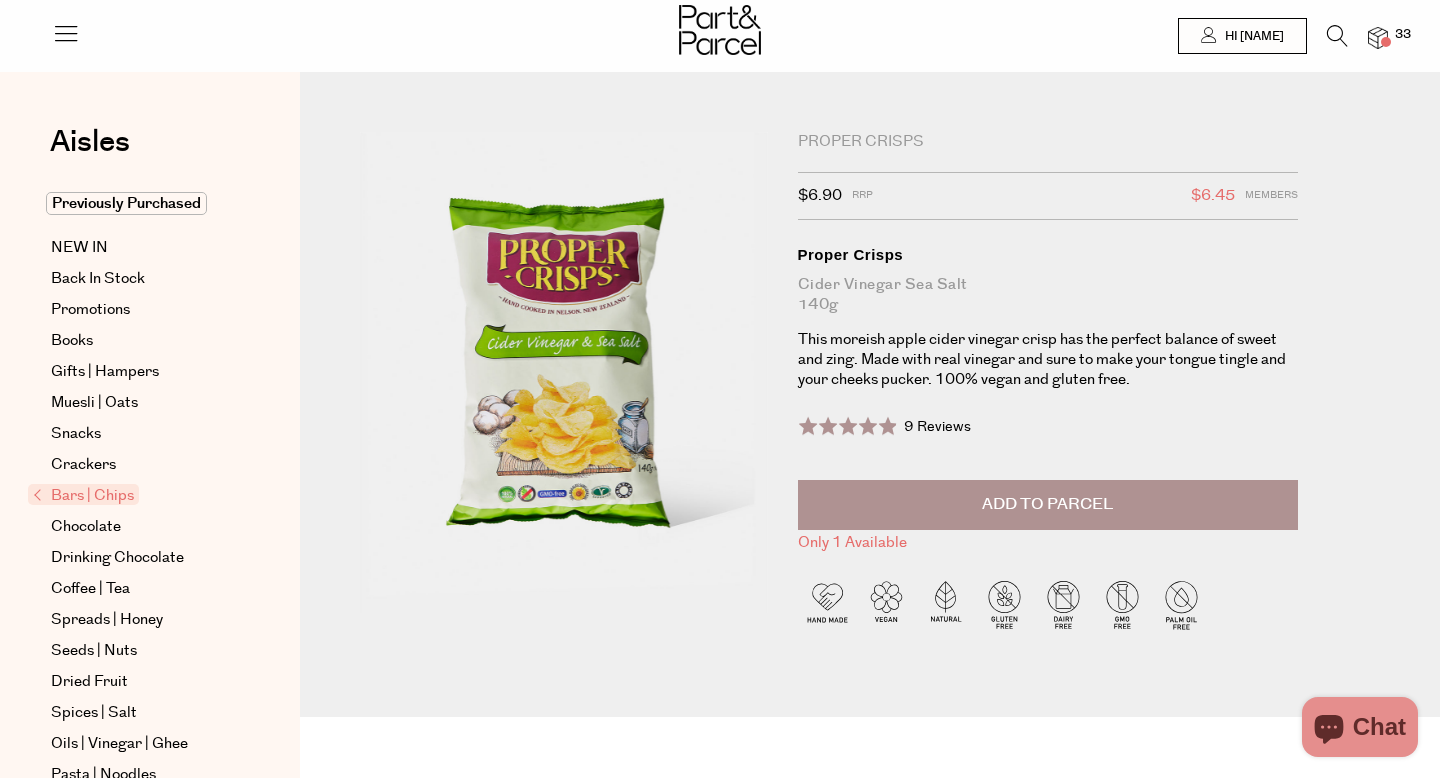 scroll, scrollTop: 0, scrollLeft: 0, axis: both 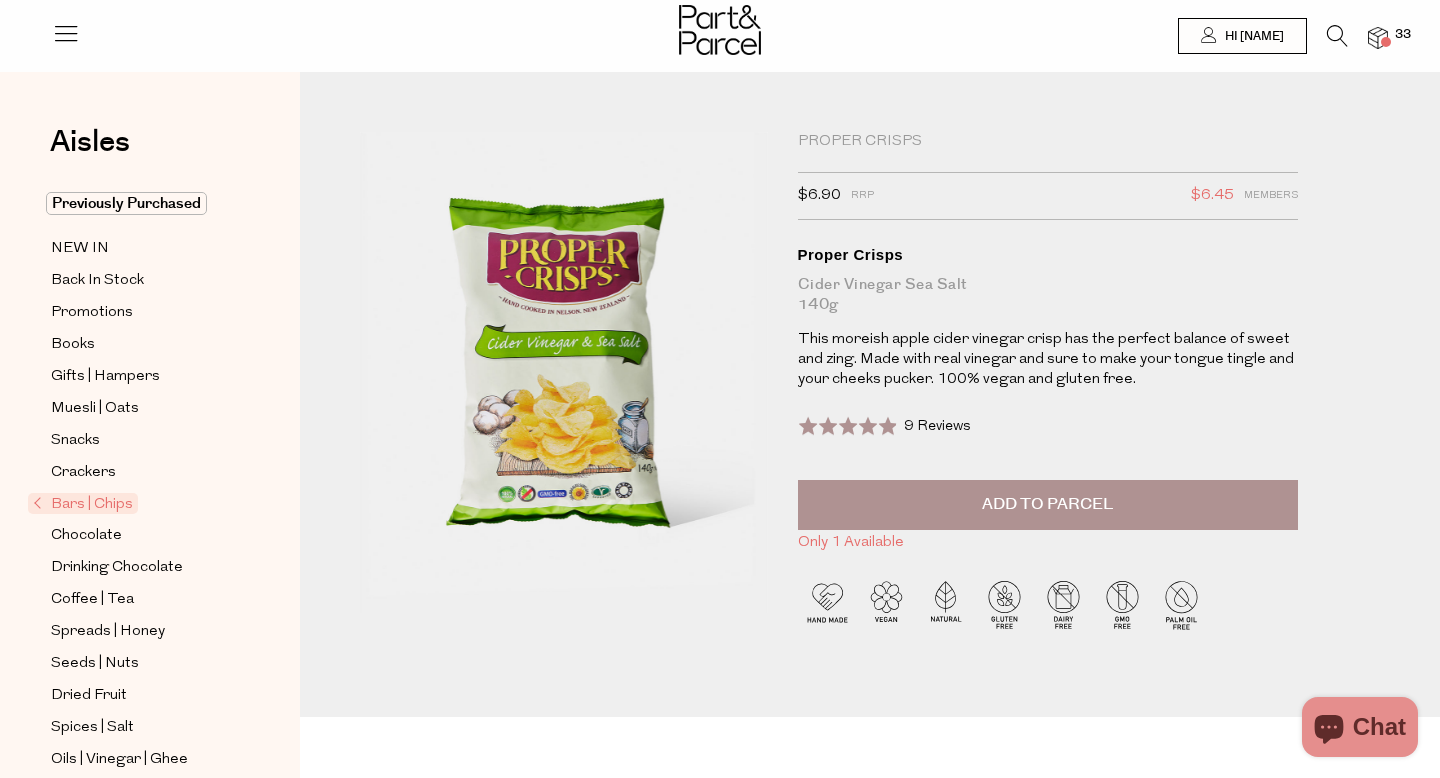 click on "Add to Parcel" at bounding box center (1048, 505) 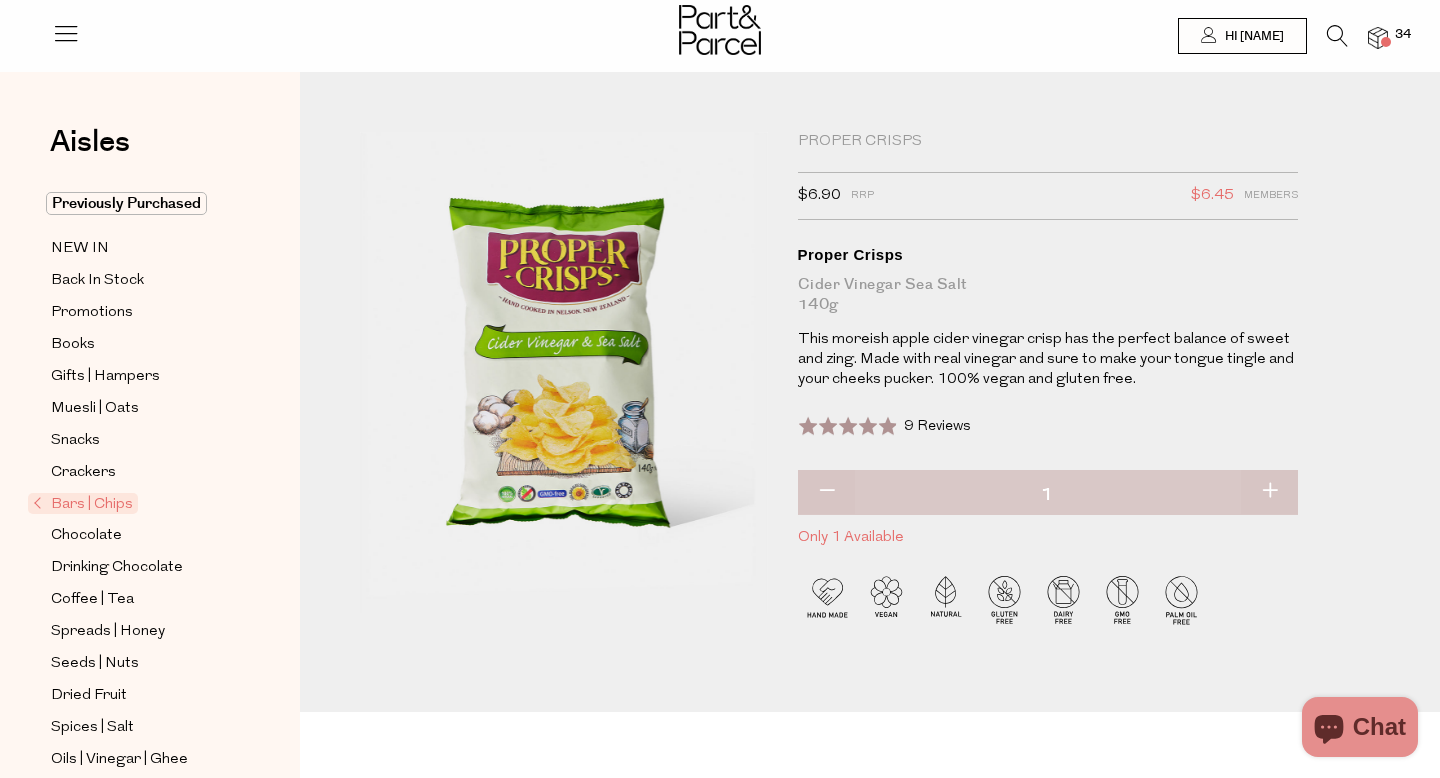 click on "9 Reviews" at bounding box center (937, 426) 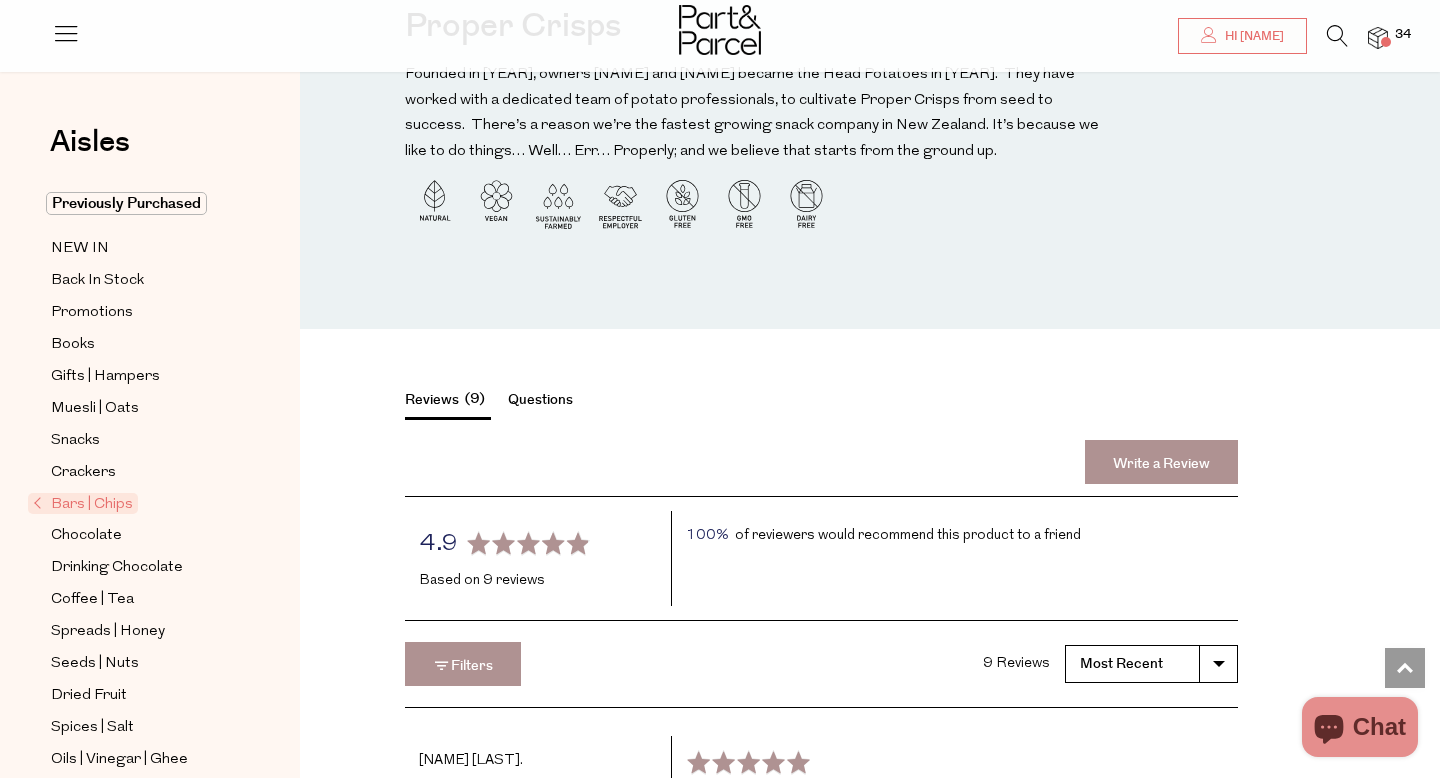 scroll, scrollTop: 2295, scrollLeft: 0, axis: vertical 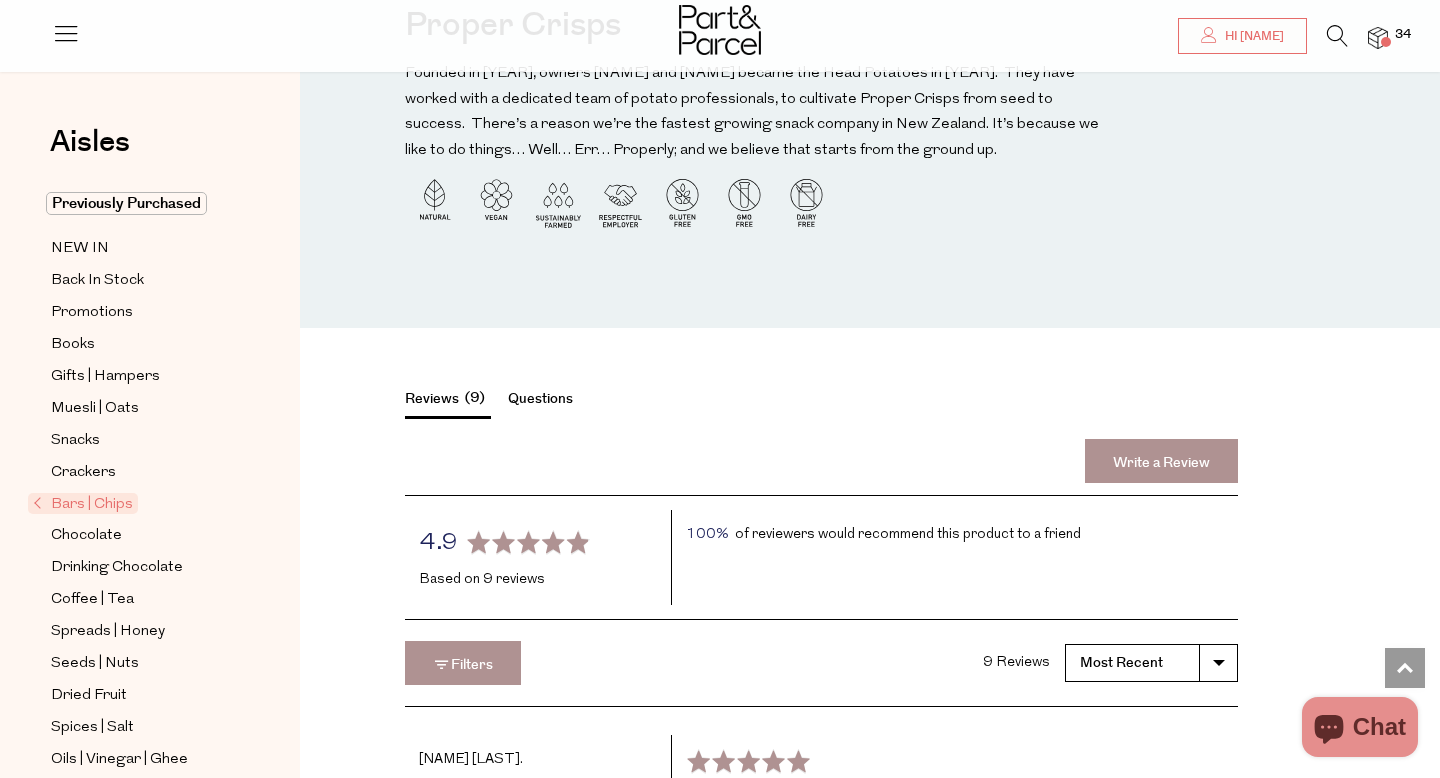 click at bounding box center (1378, 38) 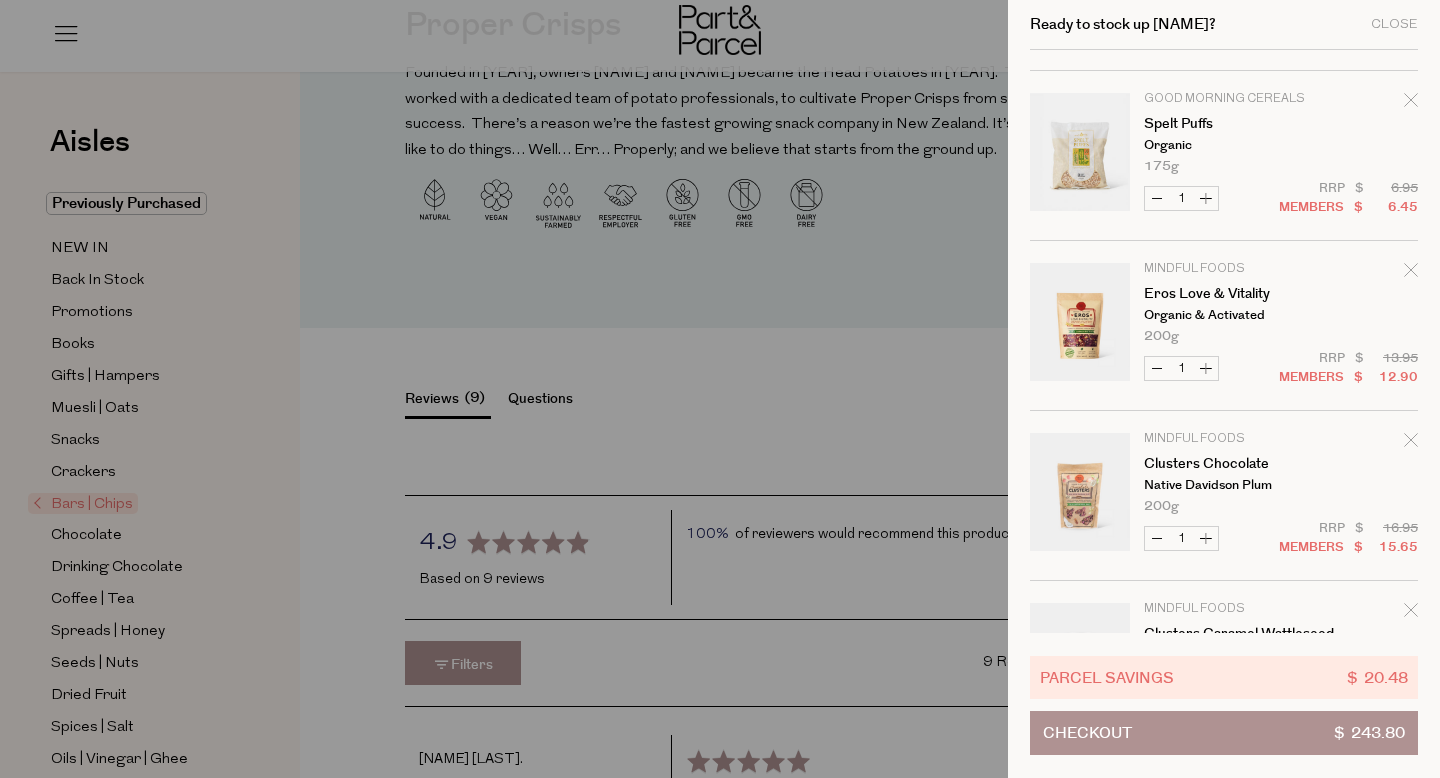 scroll, scrollTop: 2532, scrollLeft: 0, axis: vertical 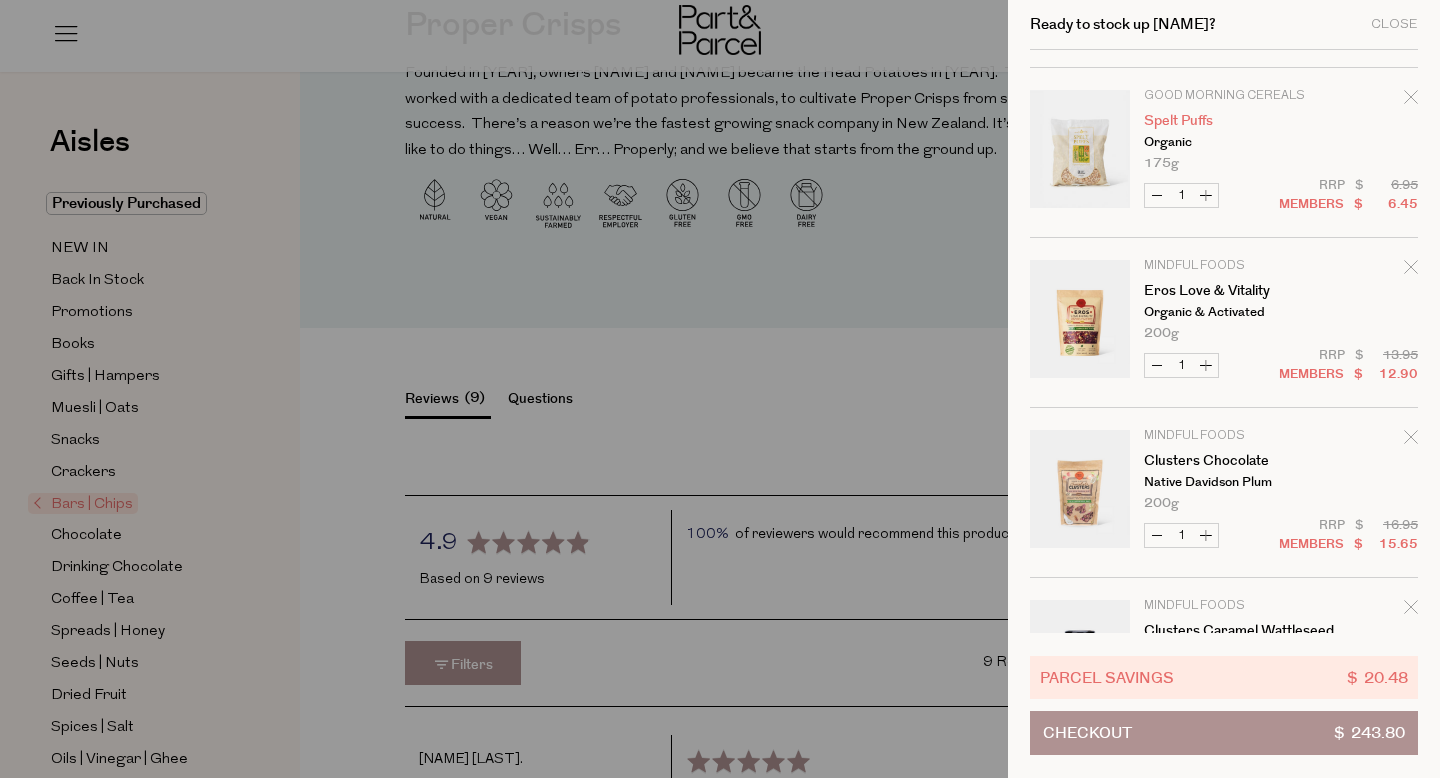 click on "Spelt Puffs" at bounding box center [1221, 121] 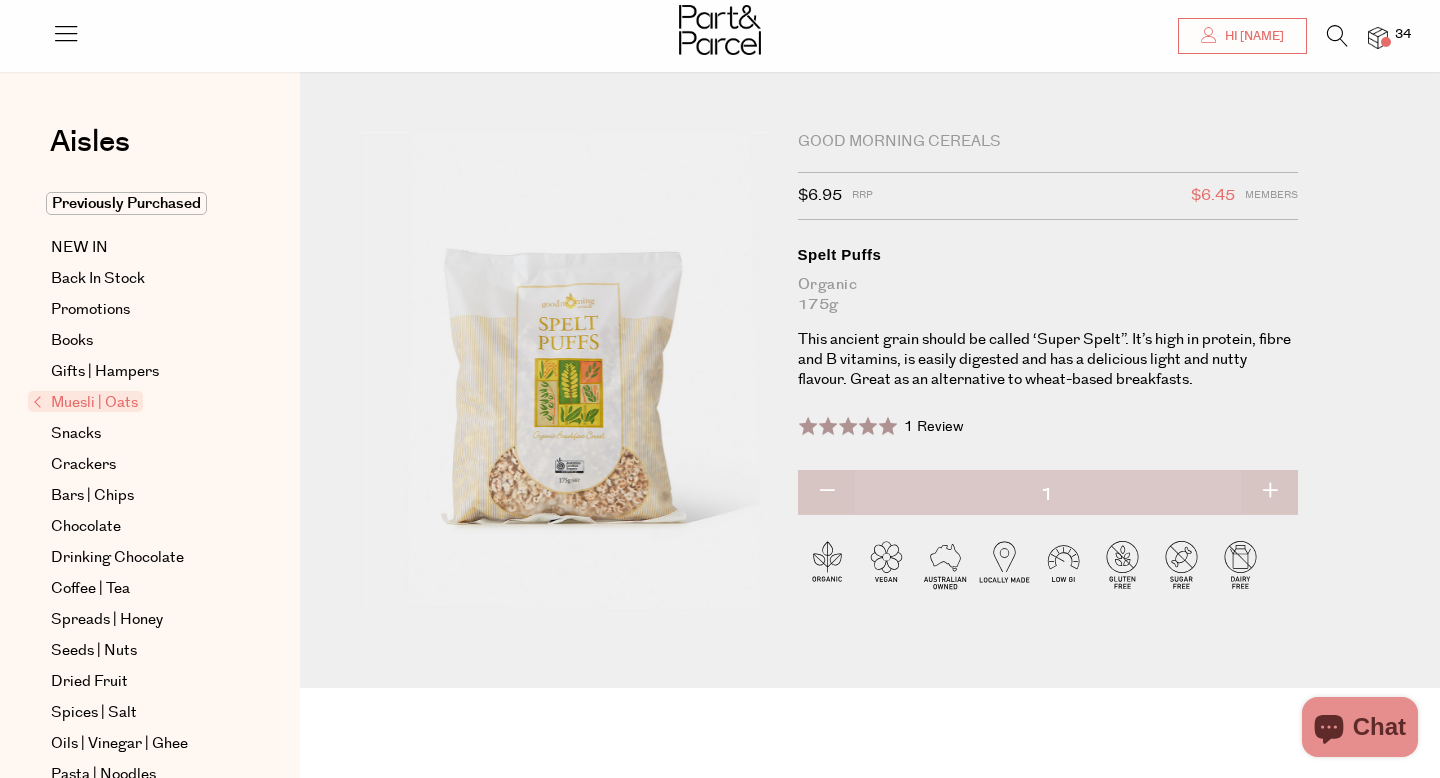 scroll, scrollTop: 97, scrollLeft: 0, axis: vertical 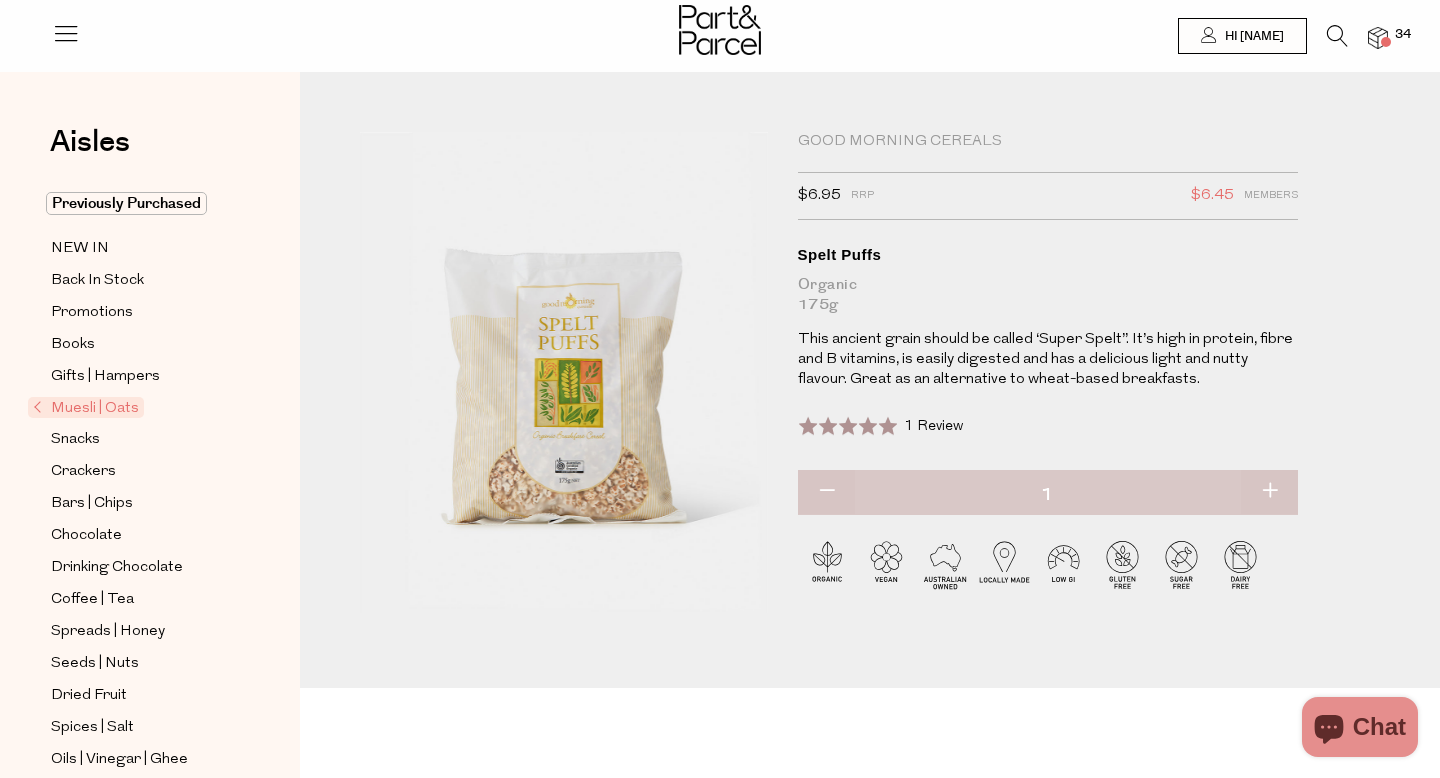 click at bounding box center [826, 492] 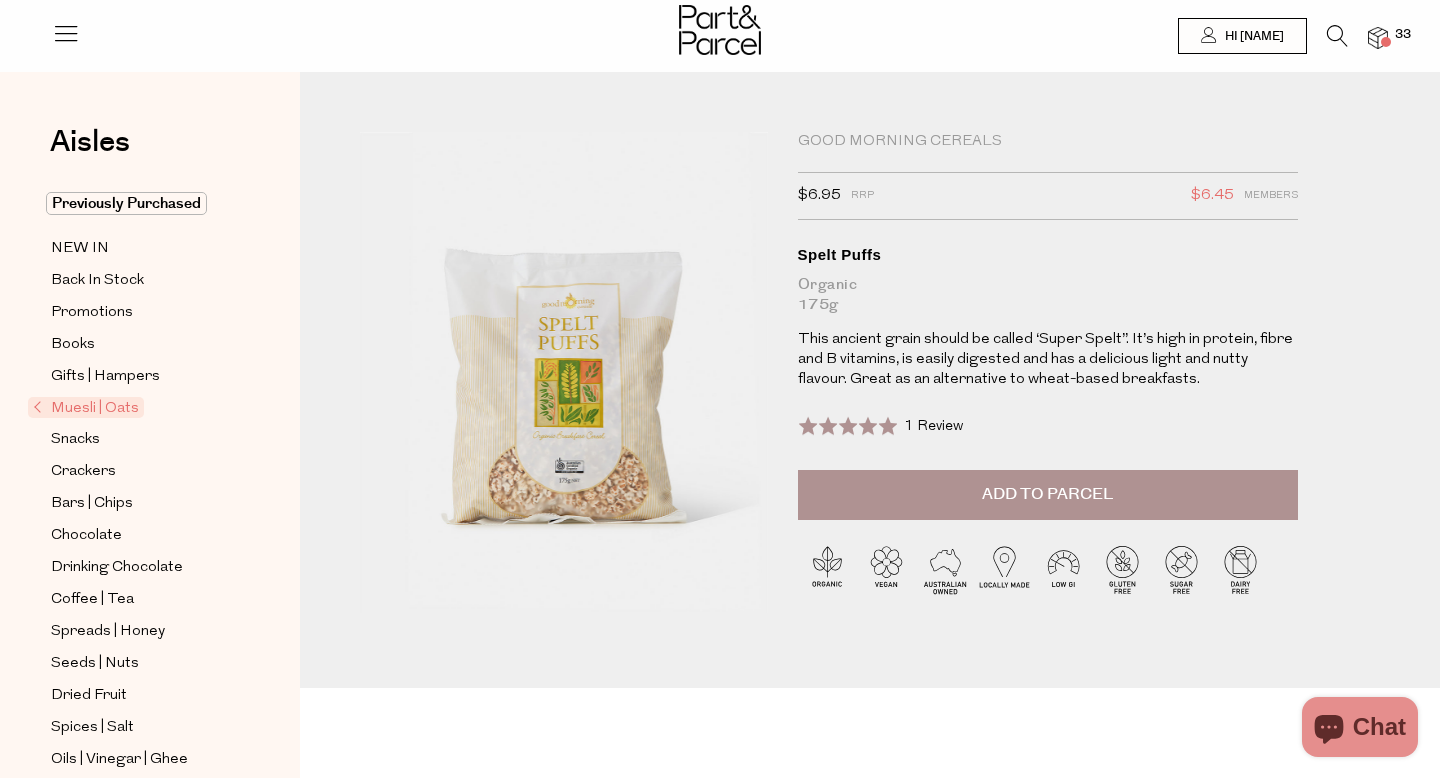 click at bounding box center [1378, 38] 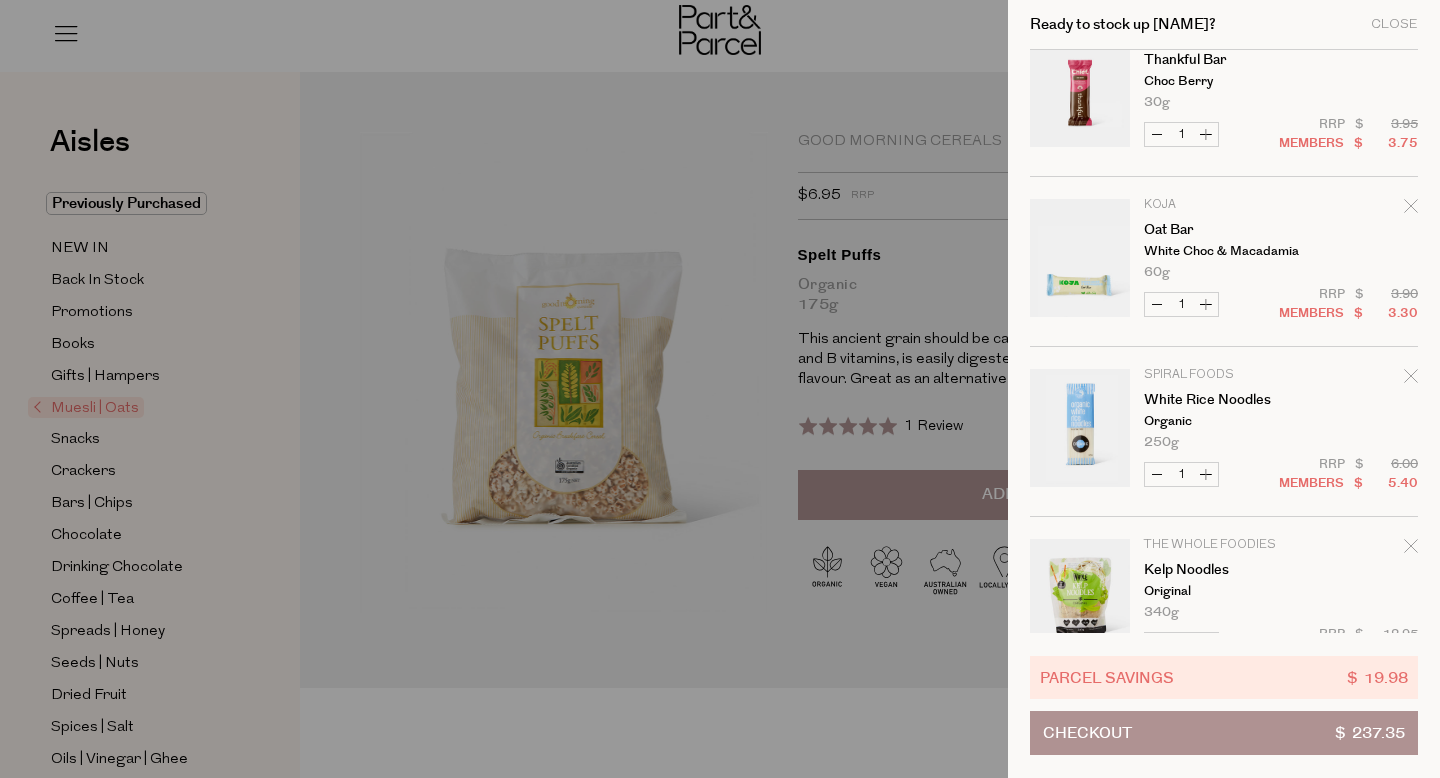 scroll, scrollTop: 1065, scrollLeft: 0, axis: vertical 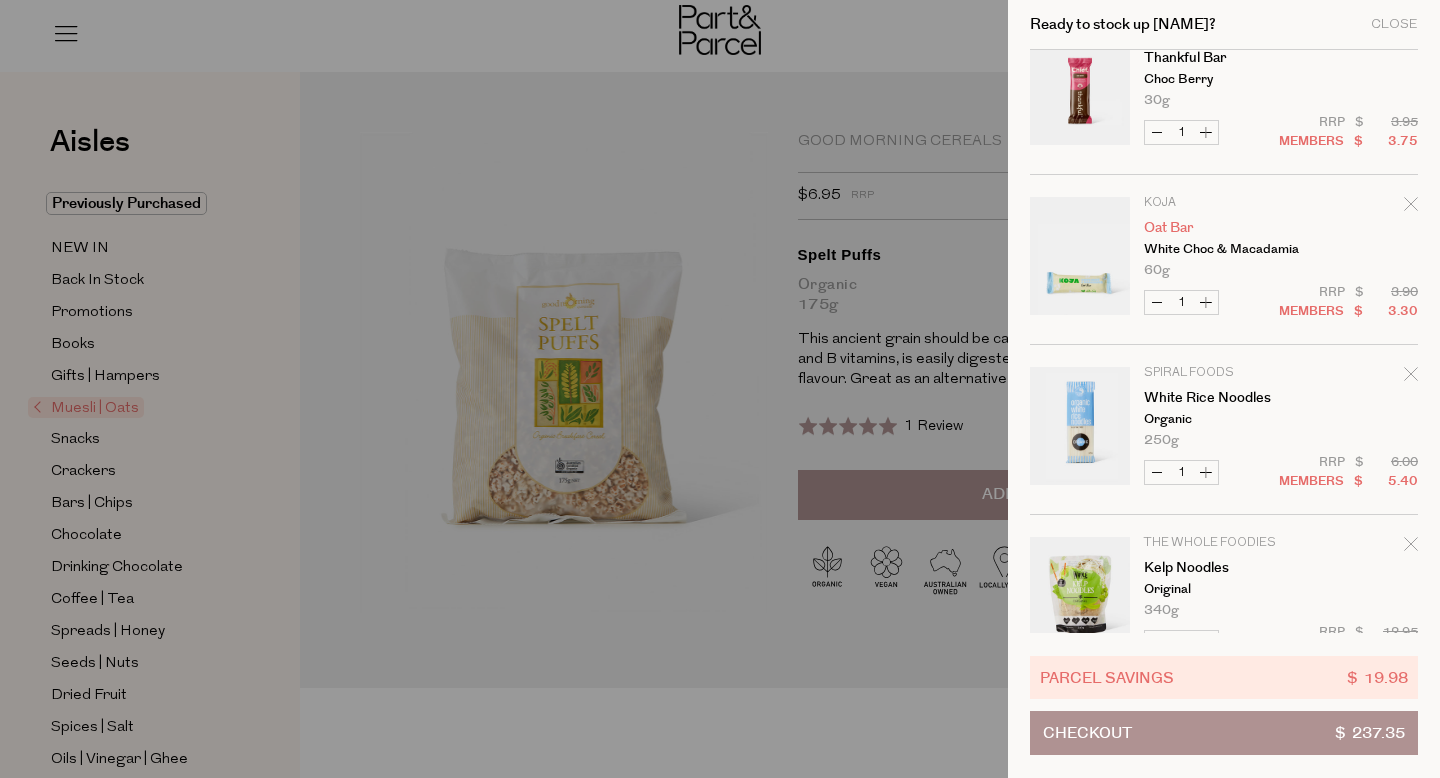 click on "Oat Bar" at bounding box center [1221, 228] 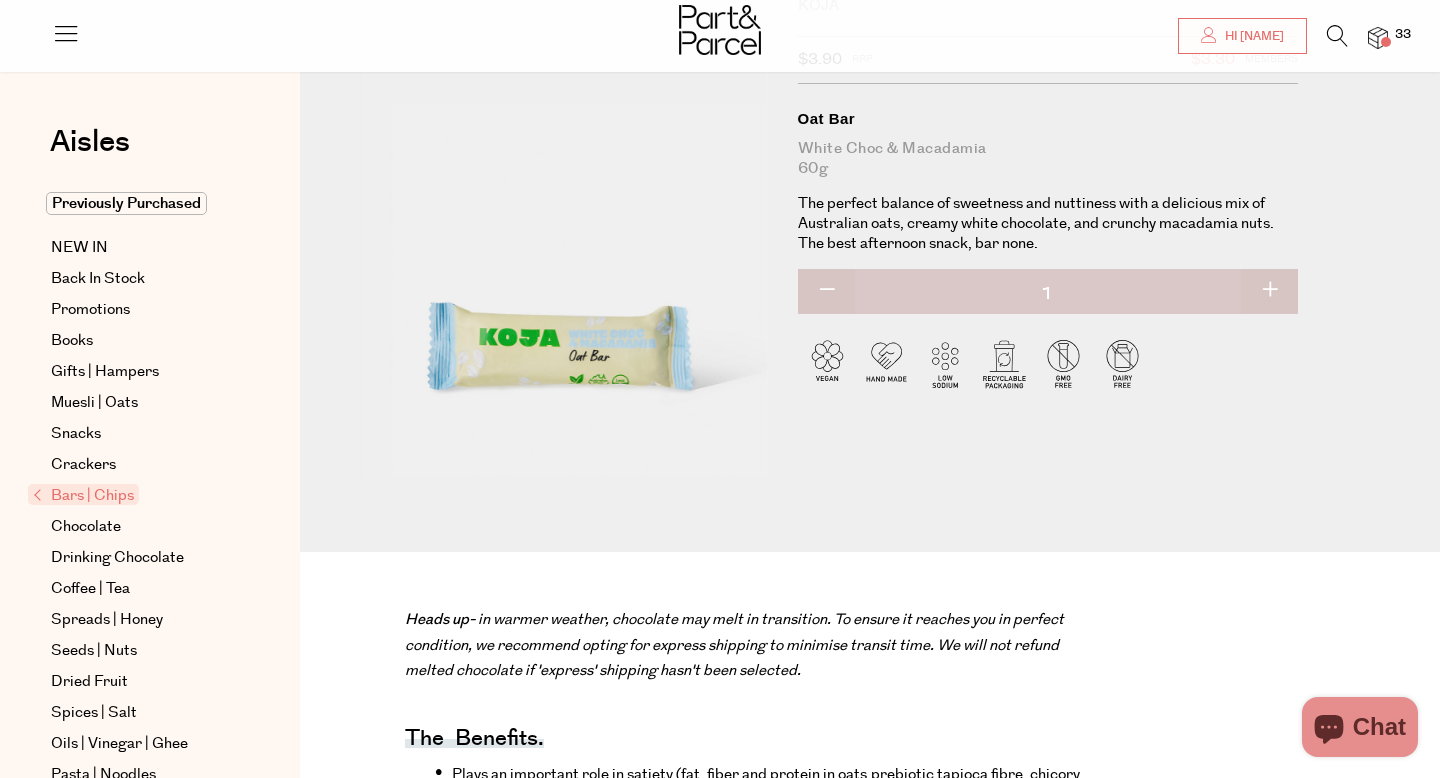 scroll, scrollTop: 0, scrollLeft: 0, axis: both 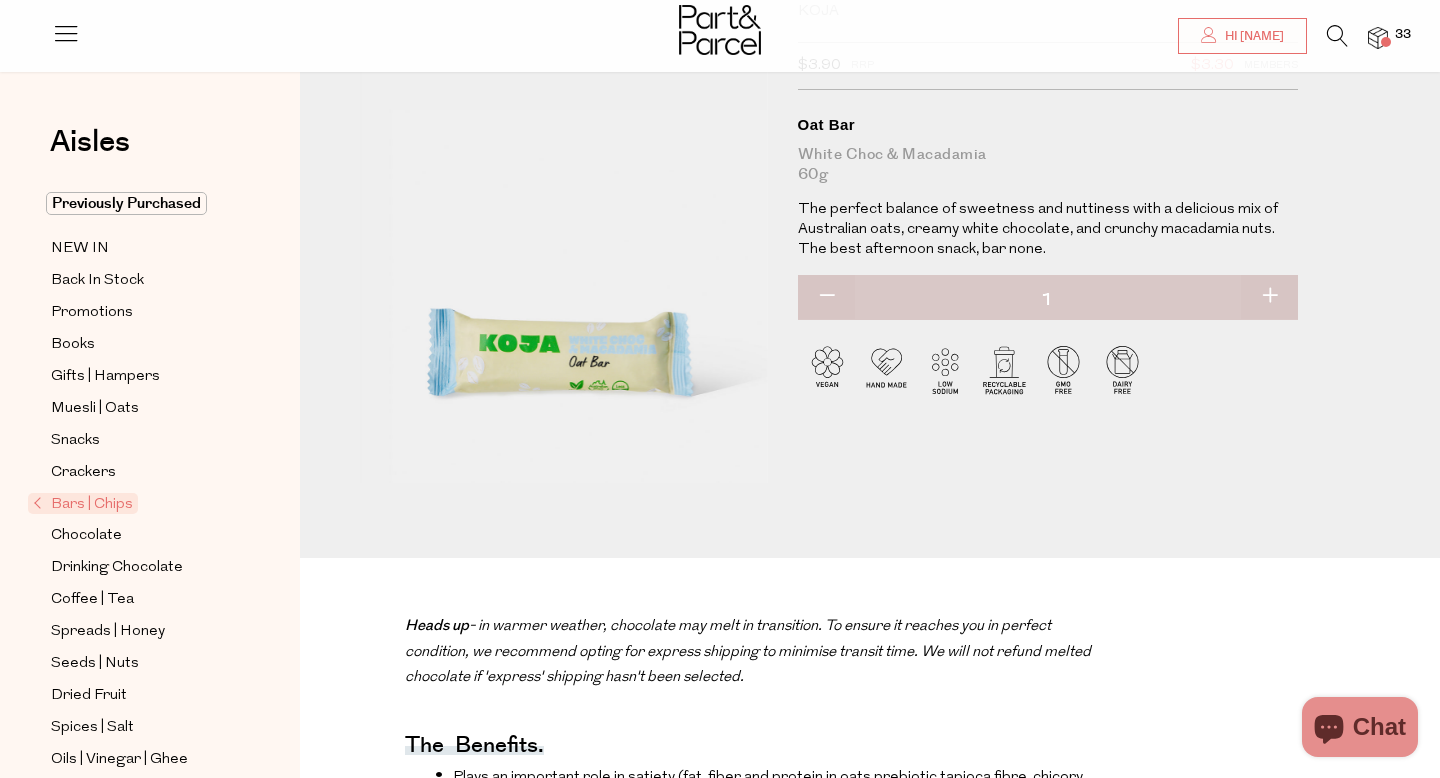 click at bounding box center (826, 297) 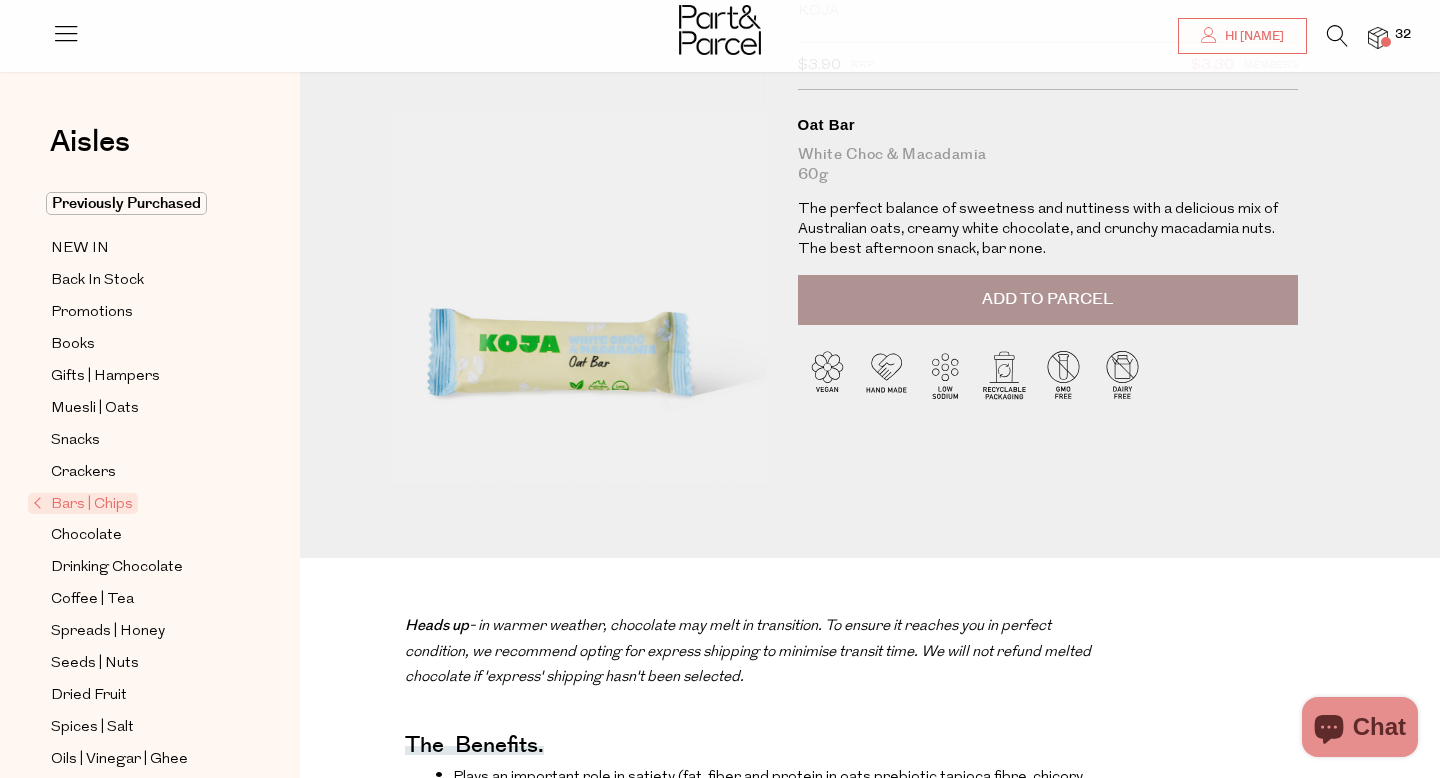 click at bounding box center [1386, 42] 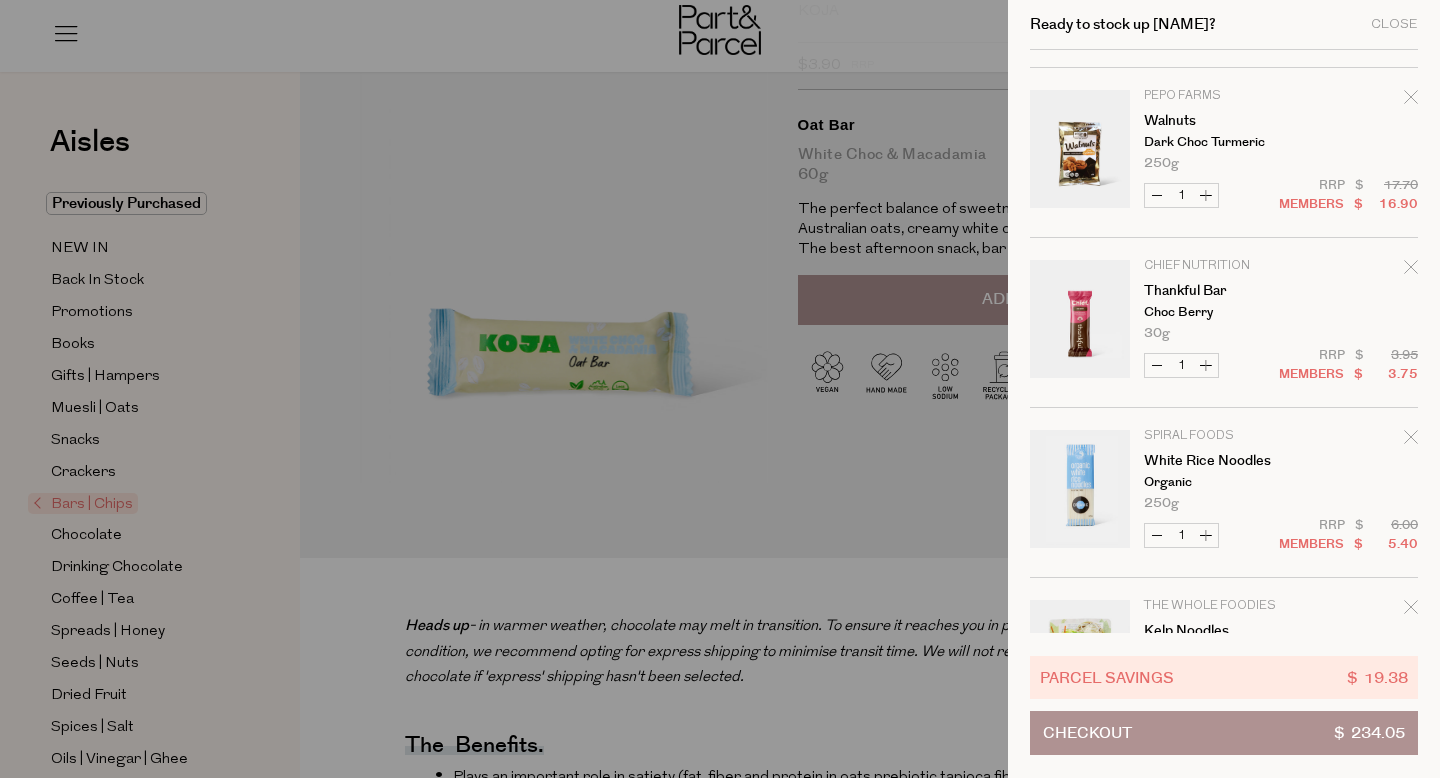 scroll, scrollTop: 837, scrollLeft: 0, axis: vertical 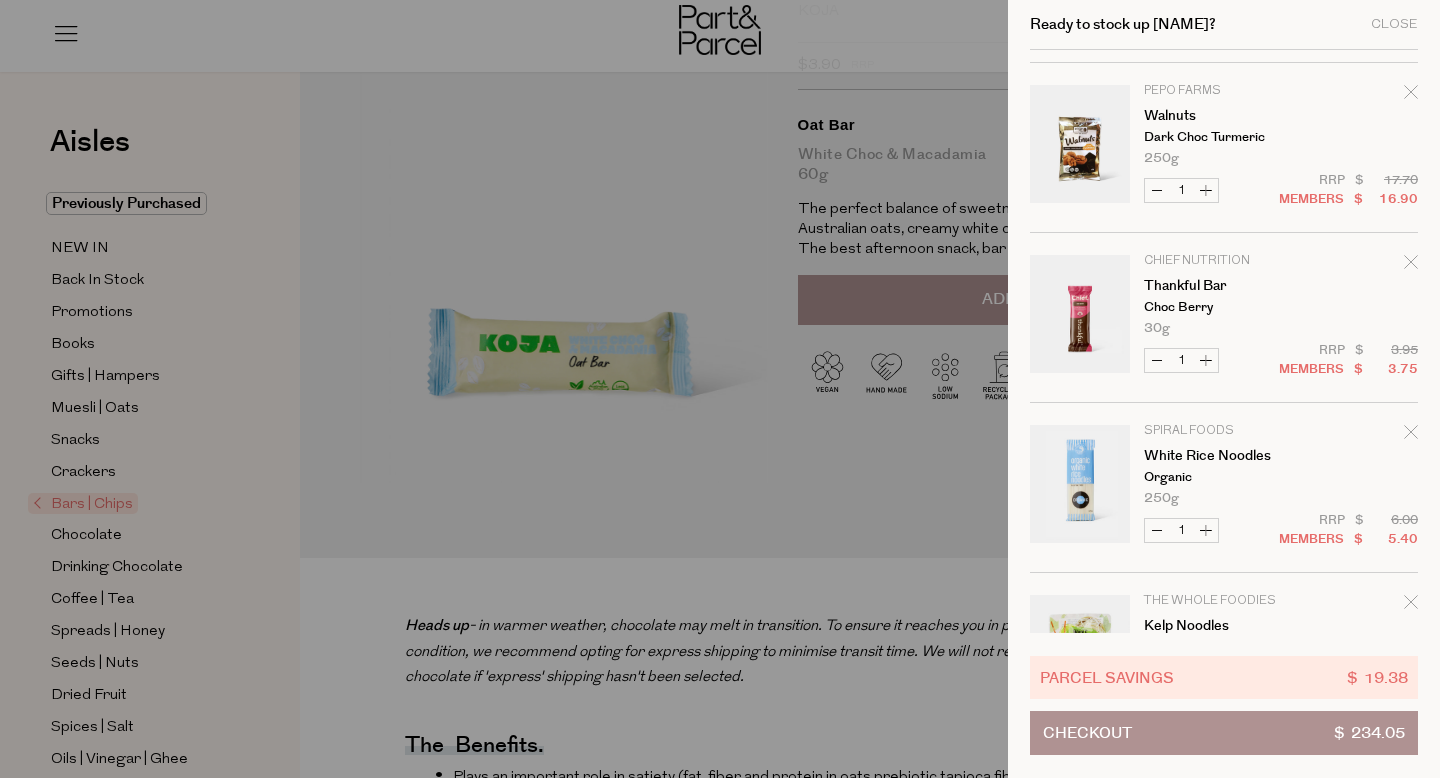 click on "Dark Choc Turmeric" at bounding box center [1221, 137] 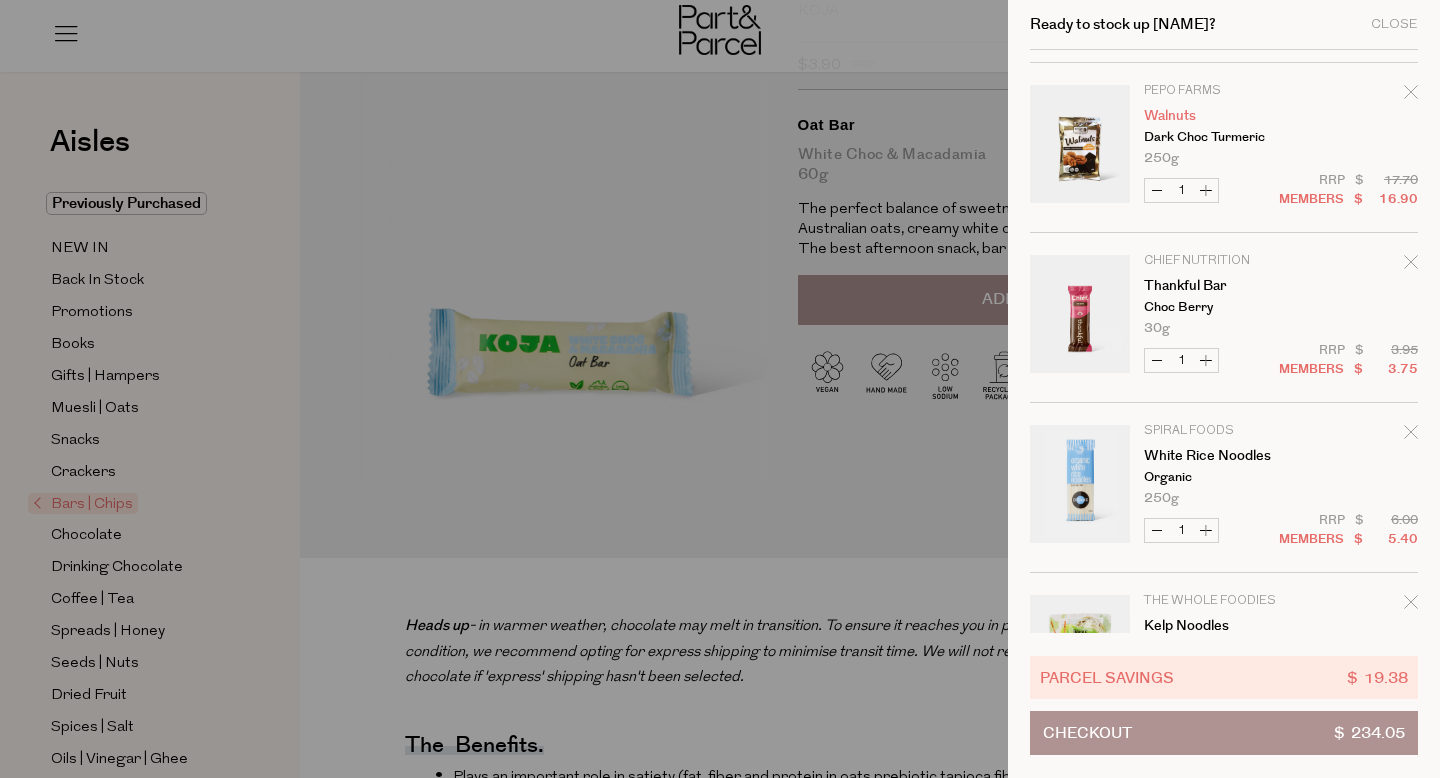 click on "Walnuts" at bounding box center [1221, 116] 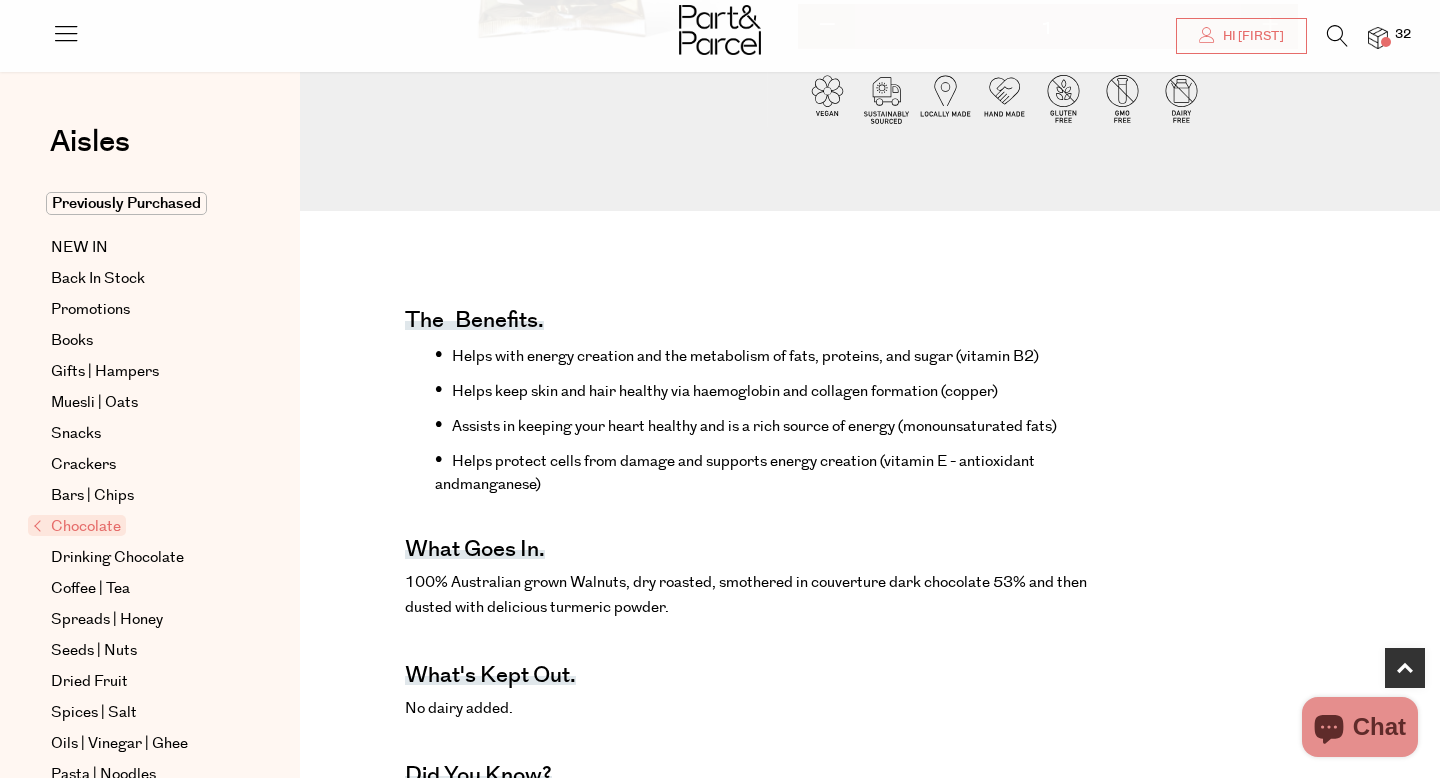 scroll, scrollTop: 0, scrollLeft: 0, axis: both 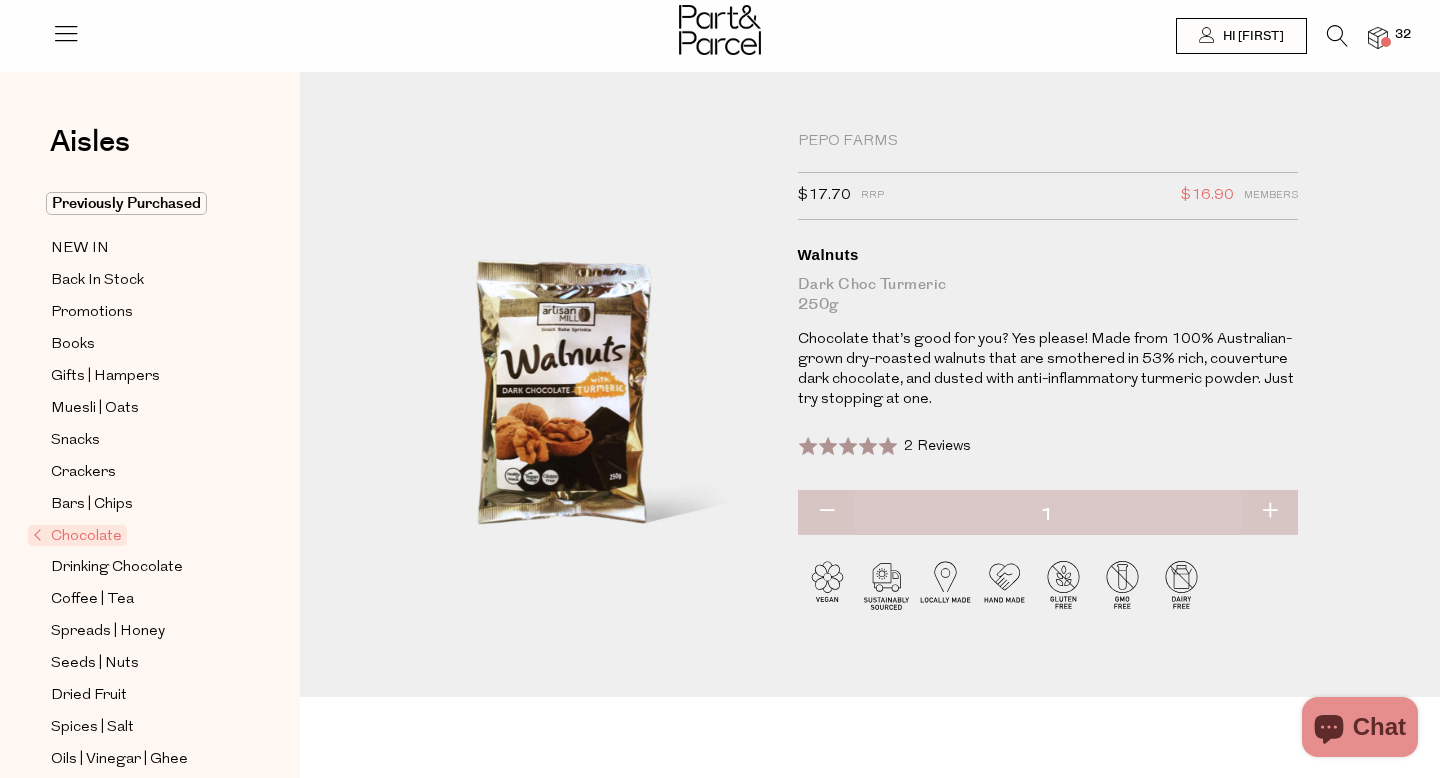 click at bounding box center [1378, 38] 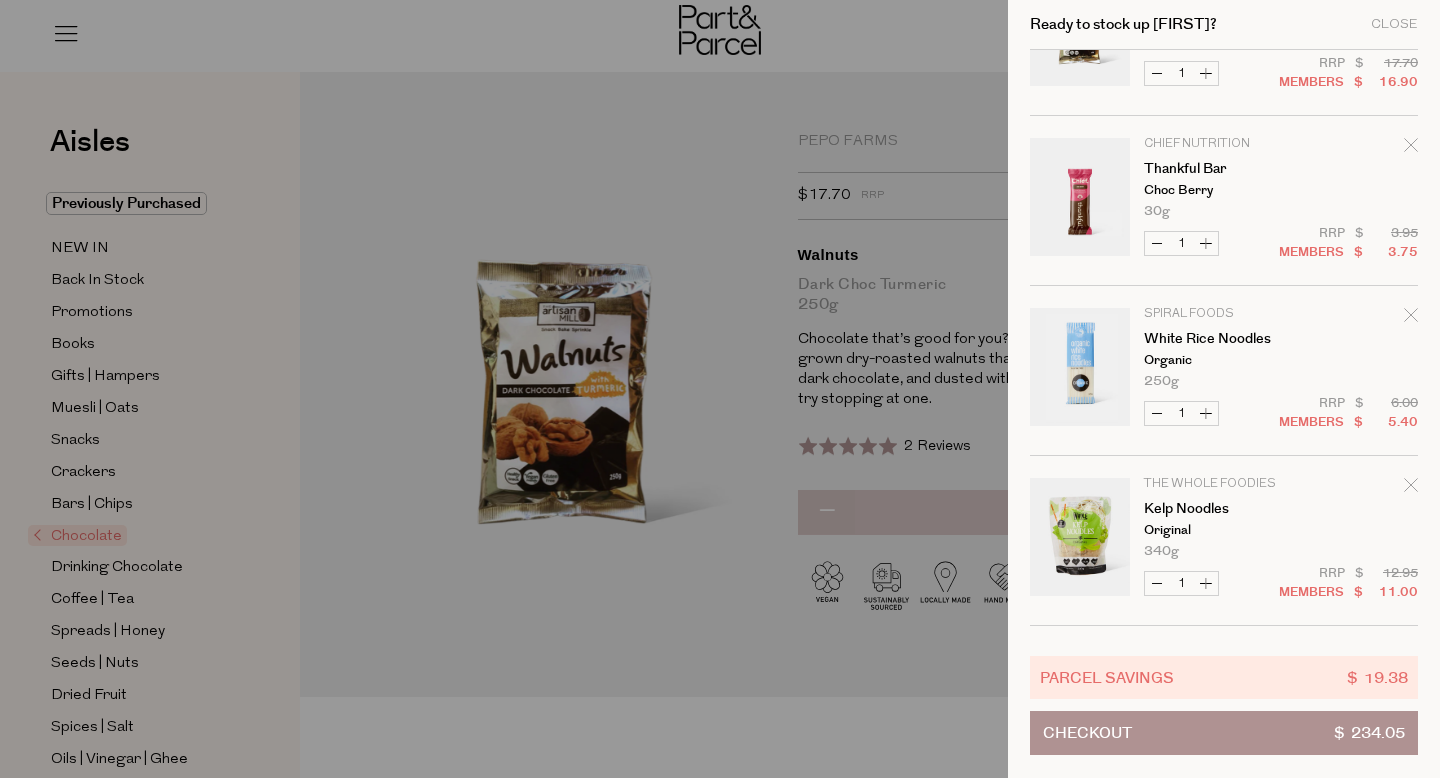 scroll, scrollTop: 959, scrollLeft: 0, axis: vertical 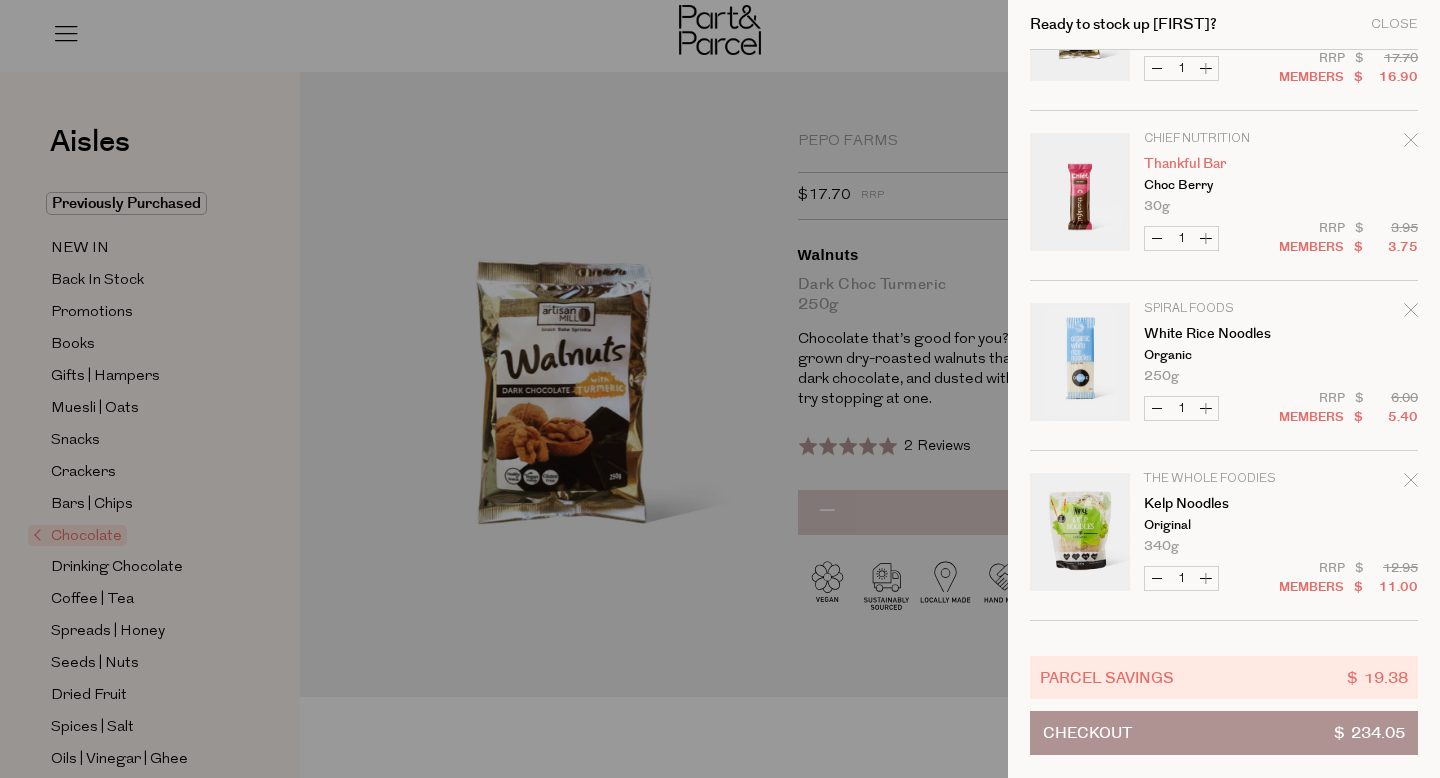 click on "Thankful Bar" at bounding box center (1221, 164) 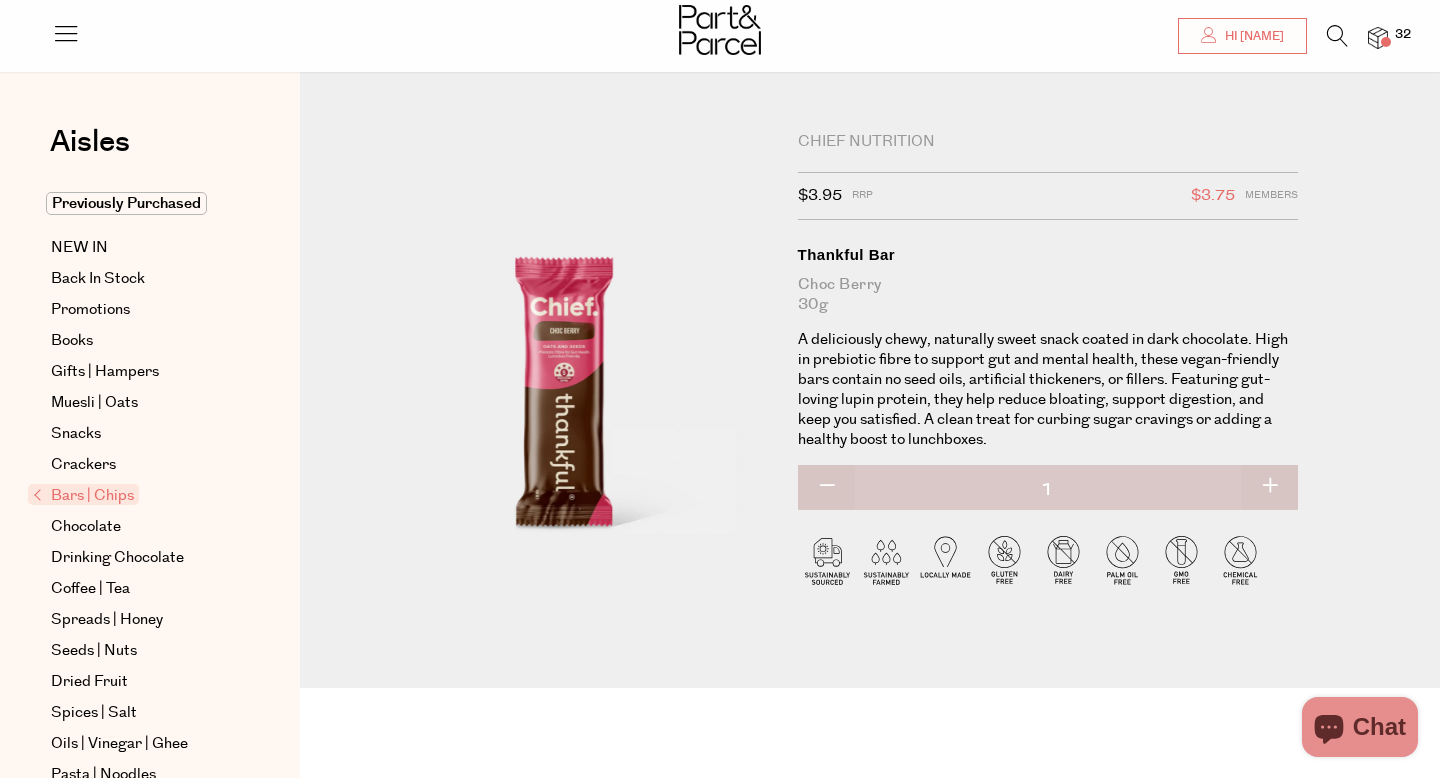 scroll, scrollTop: 84, scrollLeft: 0, axis: vertical 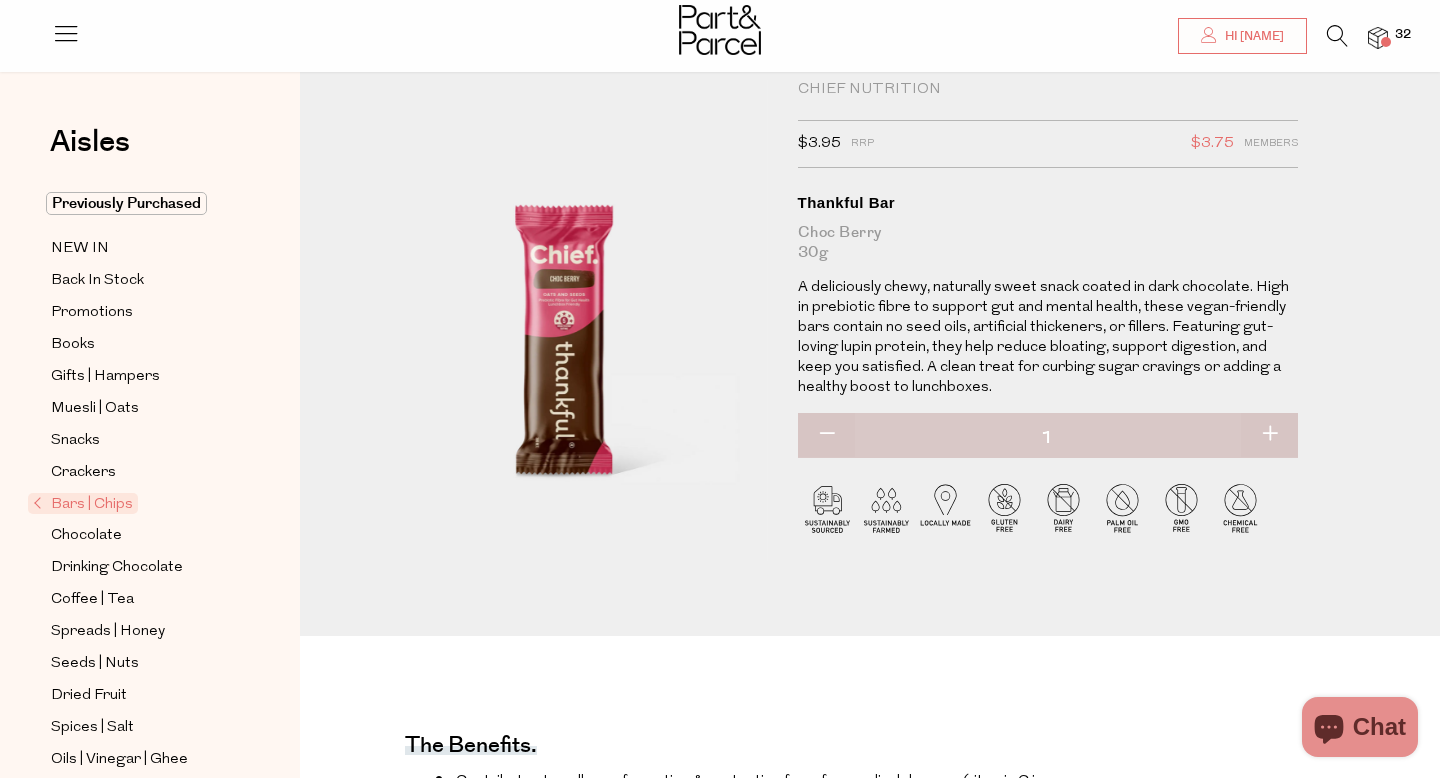 click at bounding box center [826, 435] 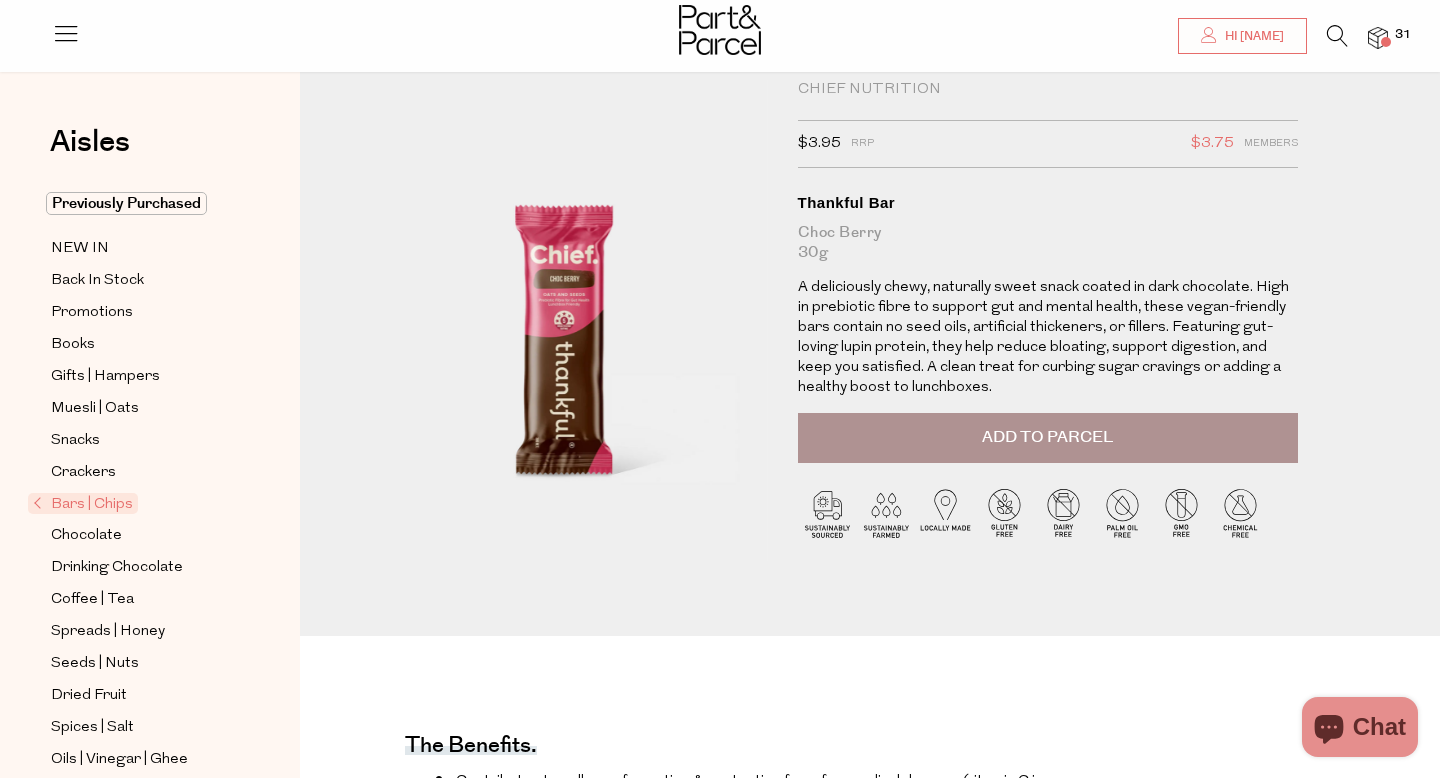click at bounding box center [1378, 38] 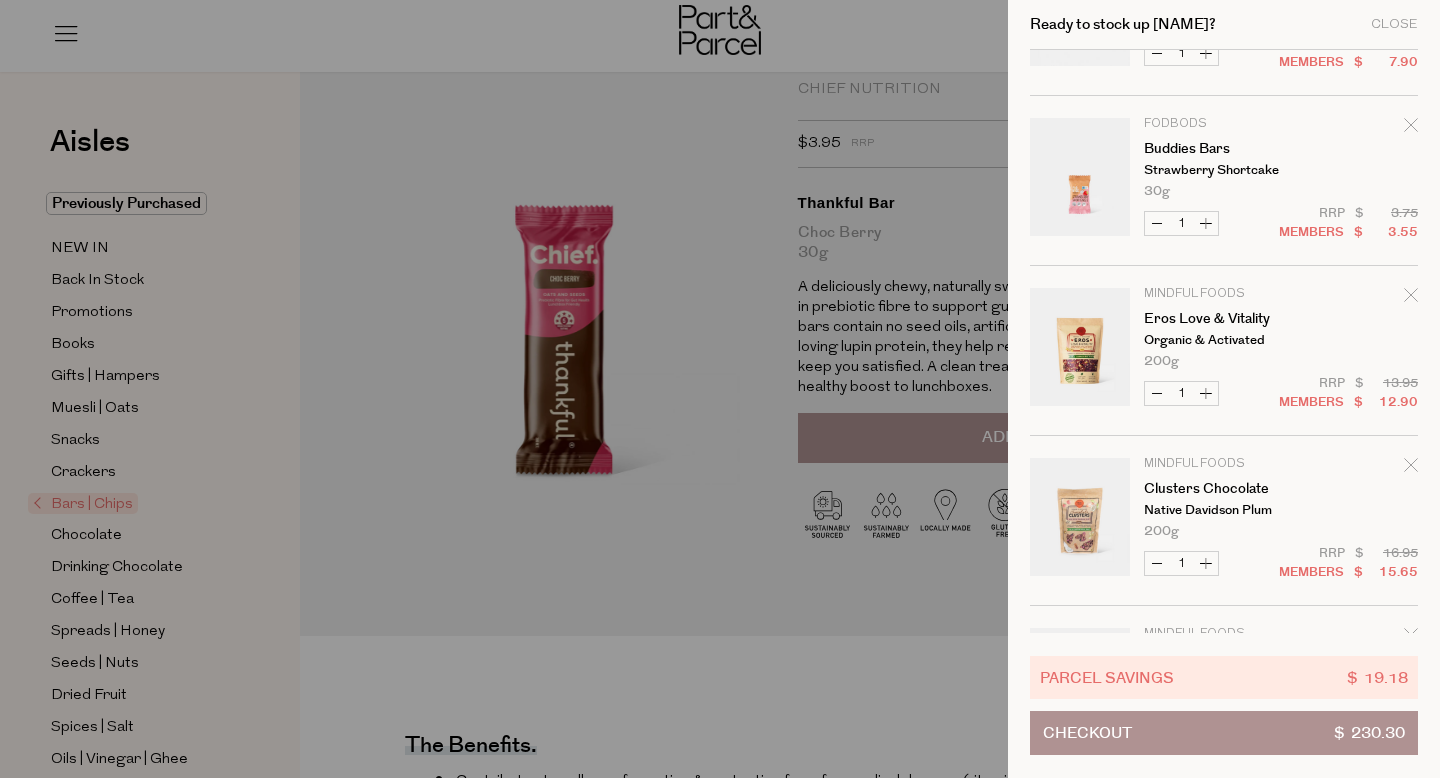 scroll, scrollTop: 2001, scrollLeft: 0, axis: vertical 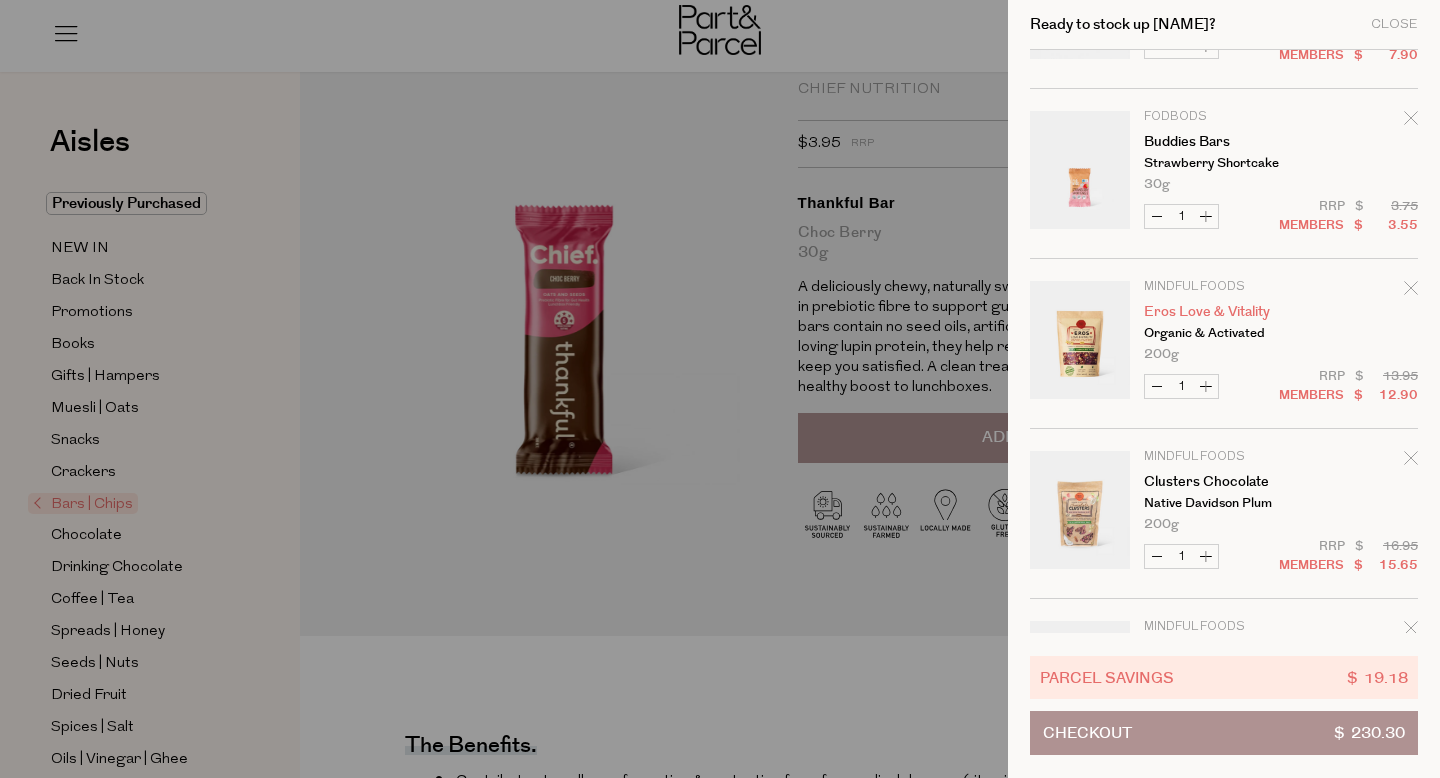 click on "Eros Love & Vitality" at bounding box center (1221, 312) 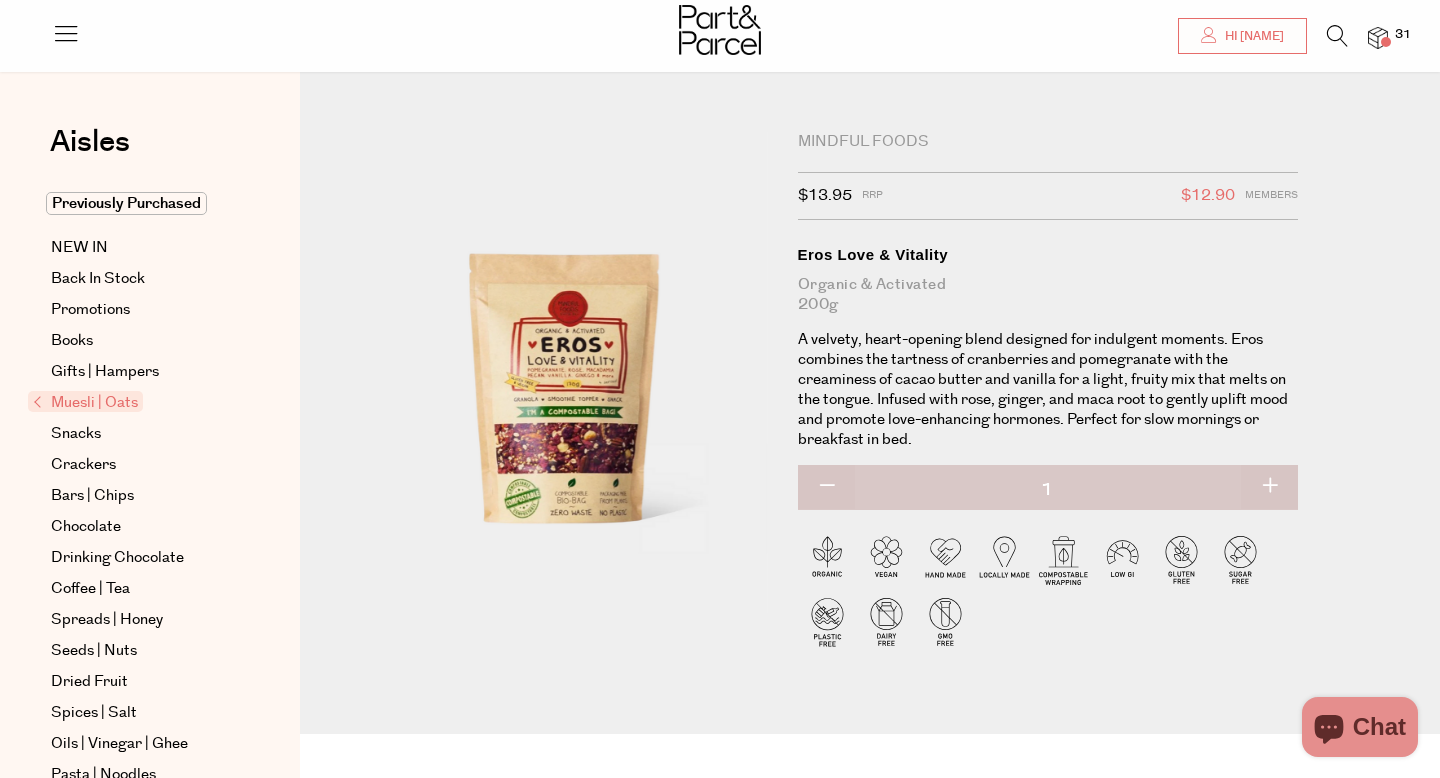 scroll, scrollTop: 348, scrollLeft: 0, axis: vertical 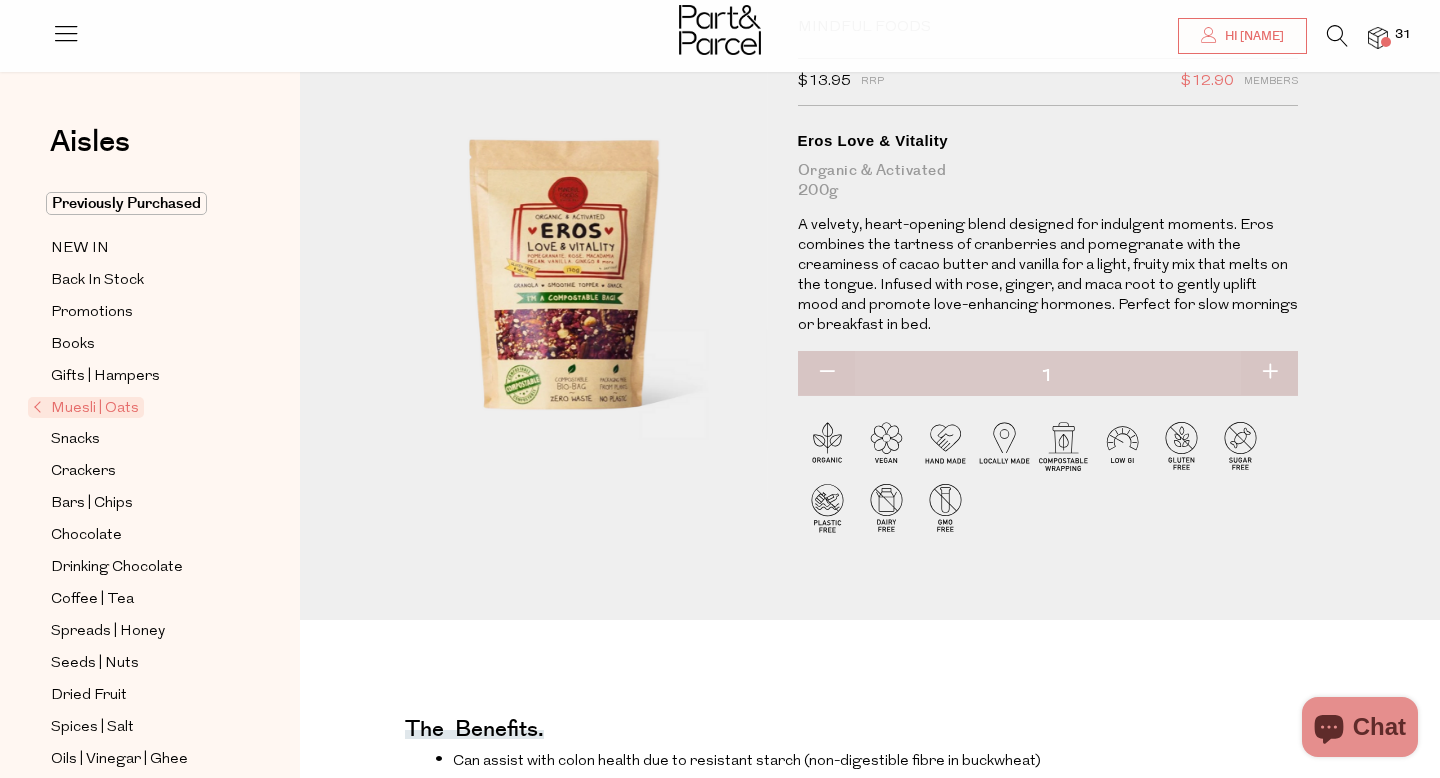 click at bounding box center [826, 373] 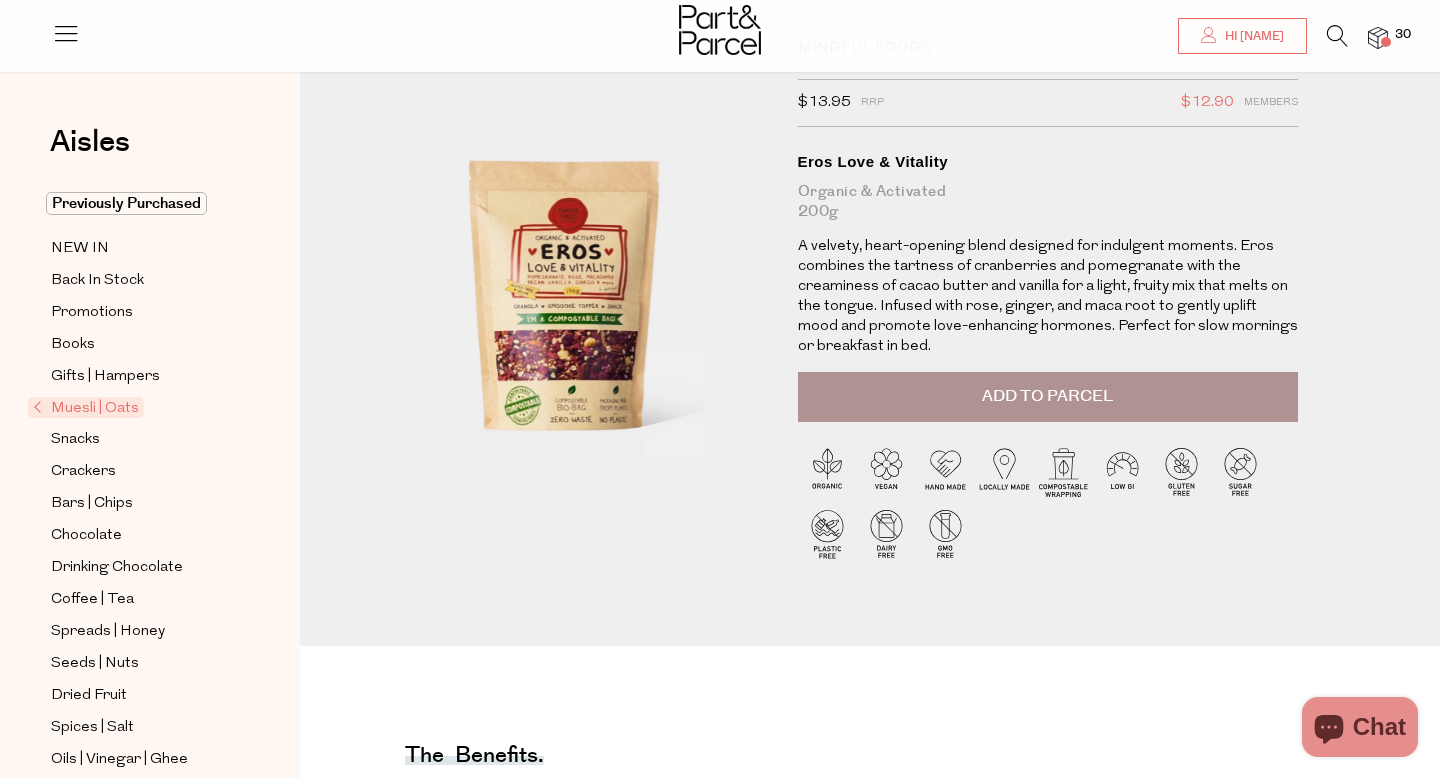 scroll, scrollTop: 89, scrollLeft: 0, axis: vertical 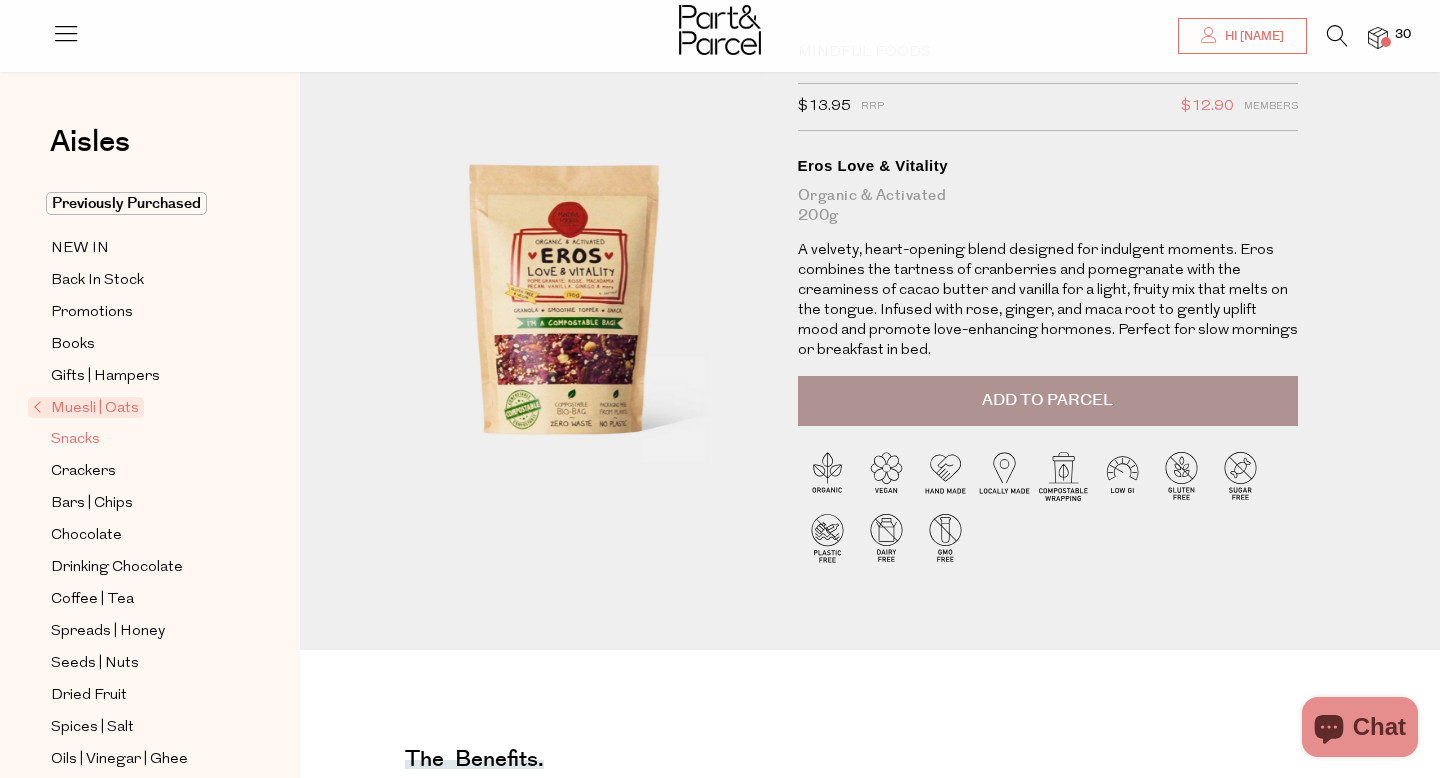 click on "Snacks" at bounding box center (75, 440) 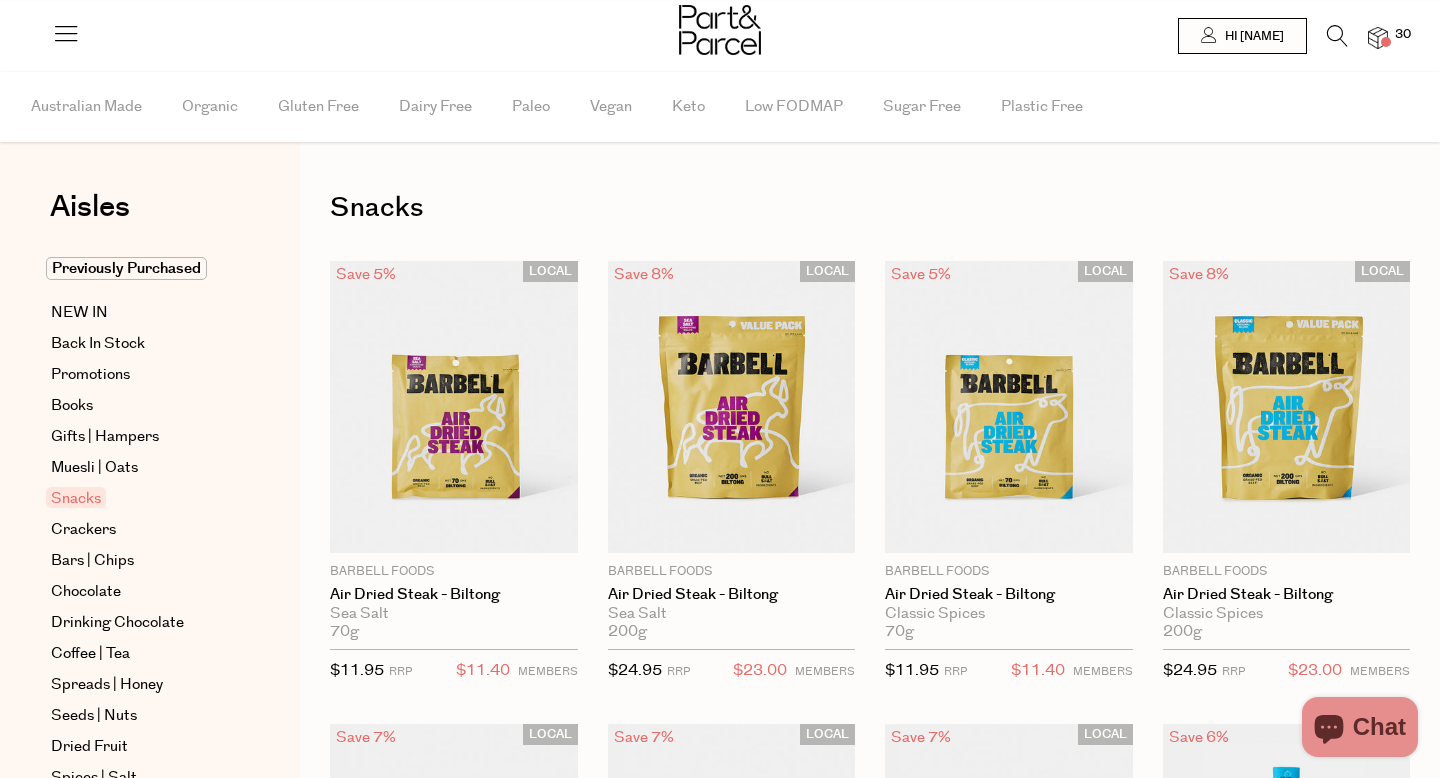 scroll, scrollTop: 0, scrollLeft: 0, axis: both 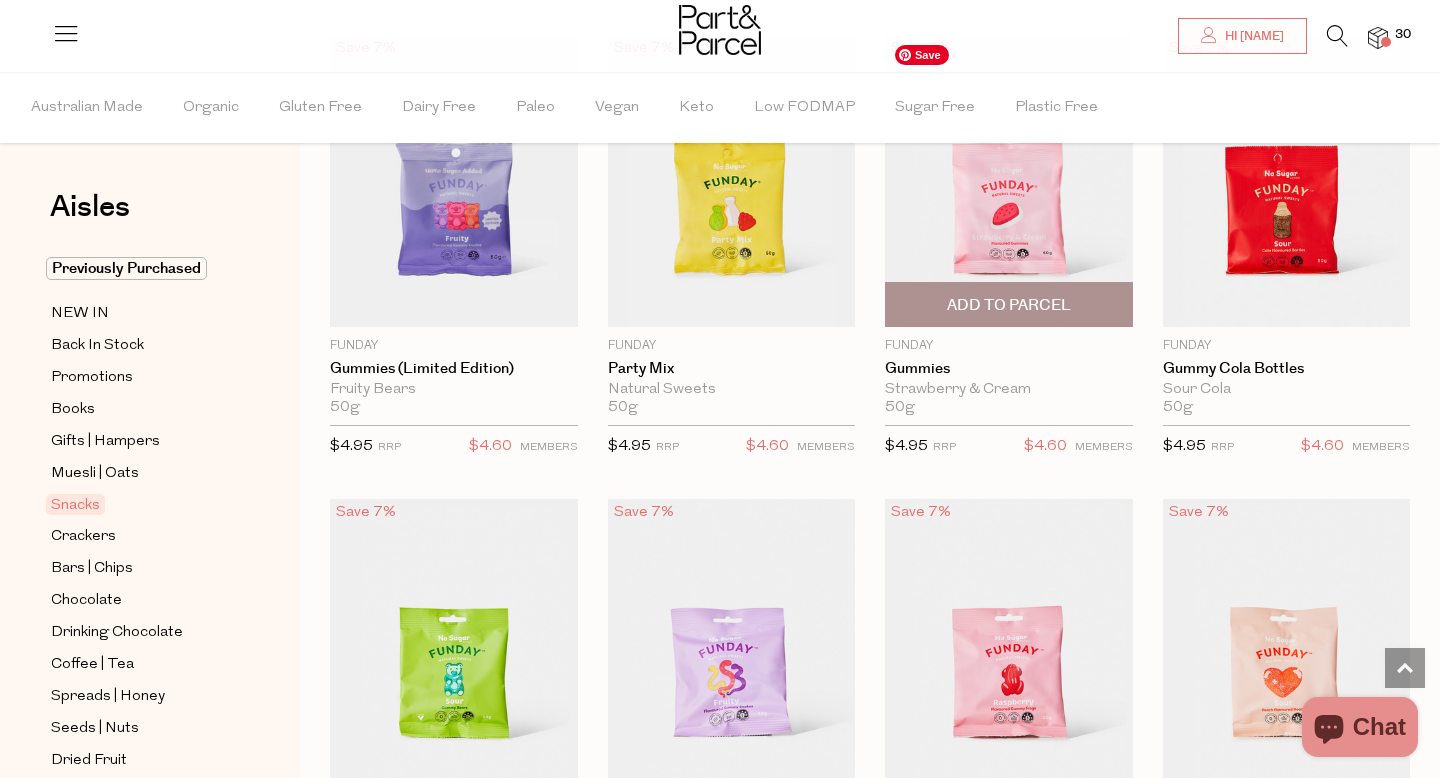 click at bounding box center [1009, 181] 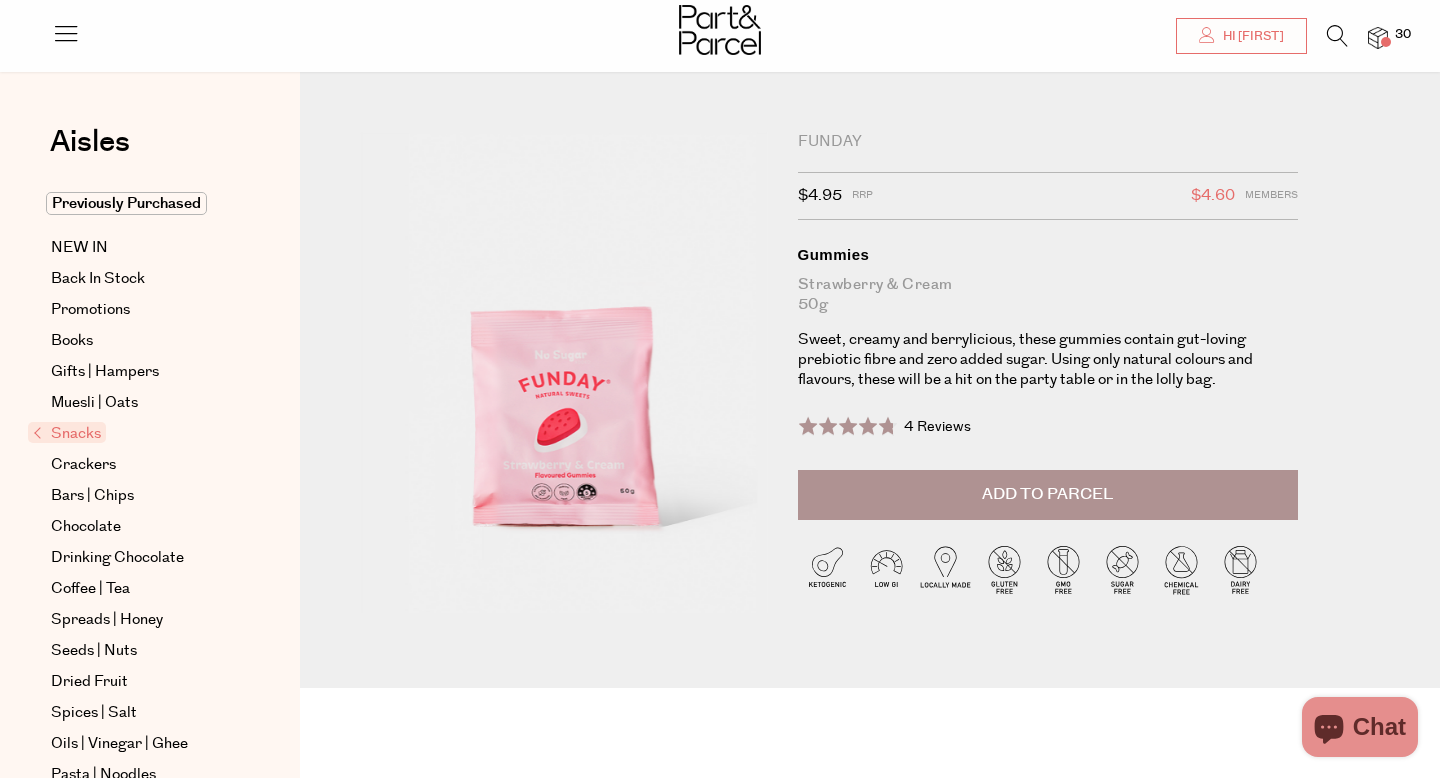 scroll, scrollTop: 354, scrollLeft: 0, axis: vertical 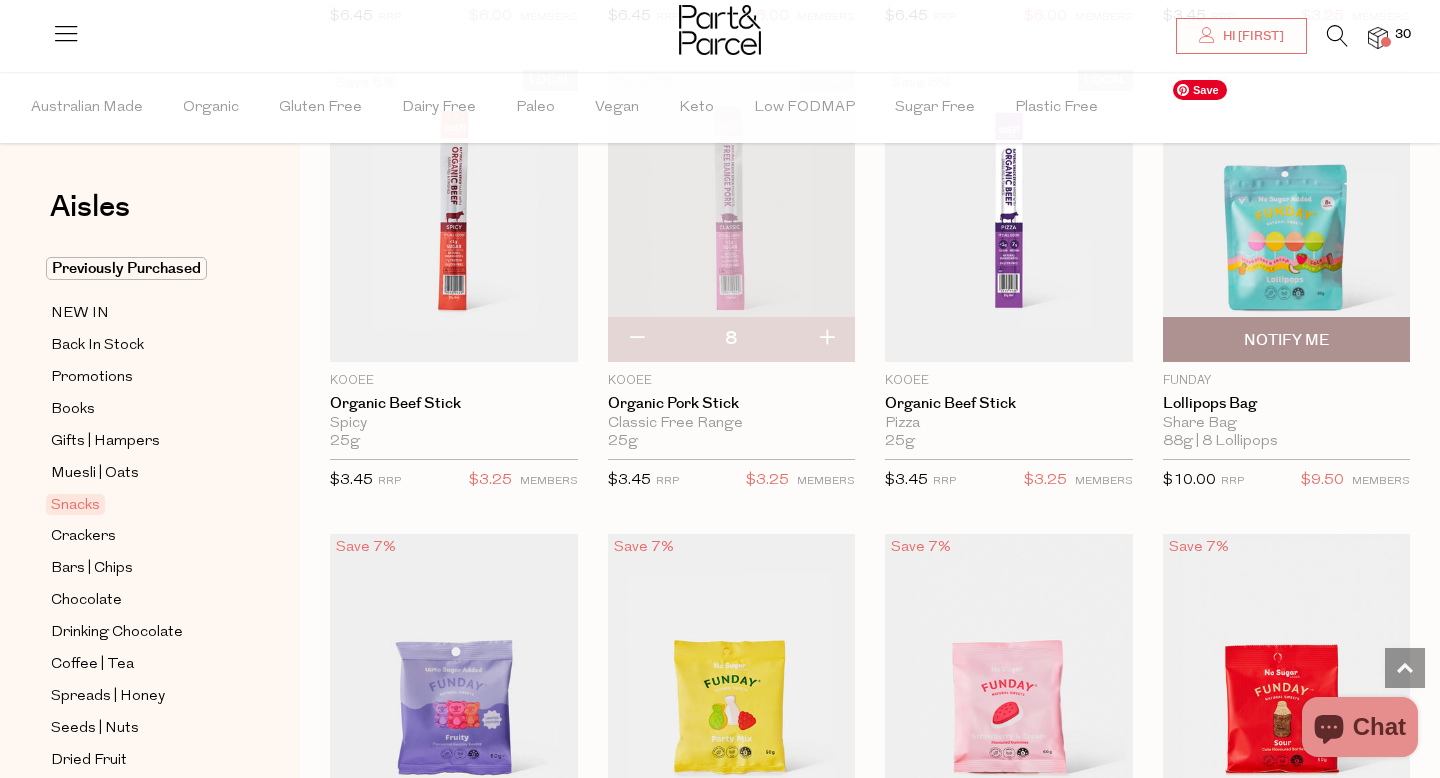 click at bounding box center (1287, 216) 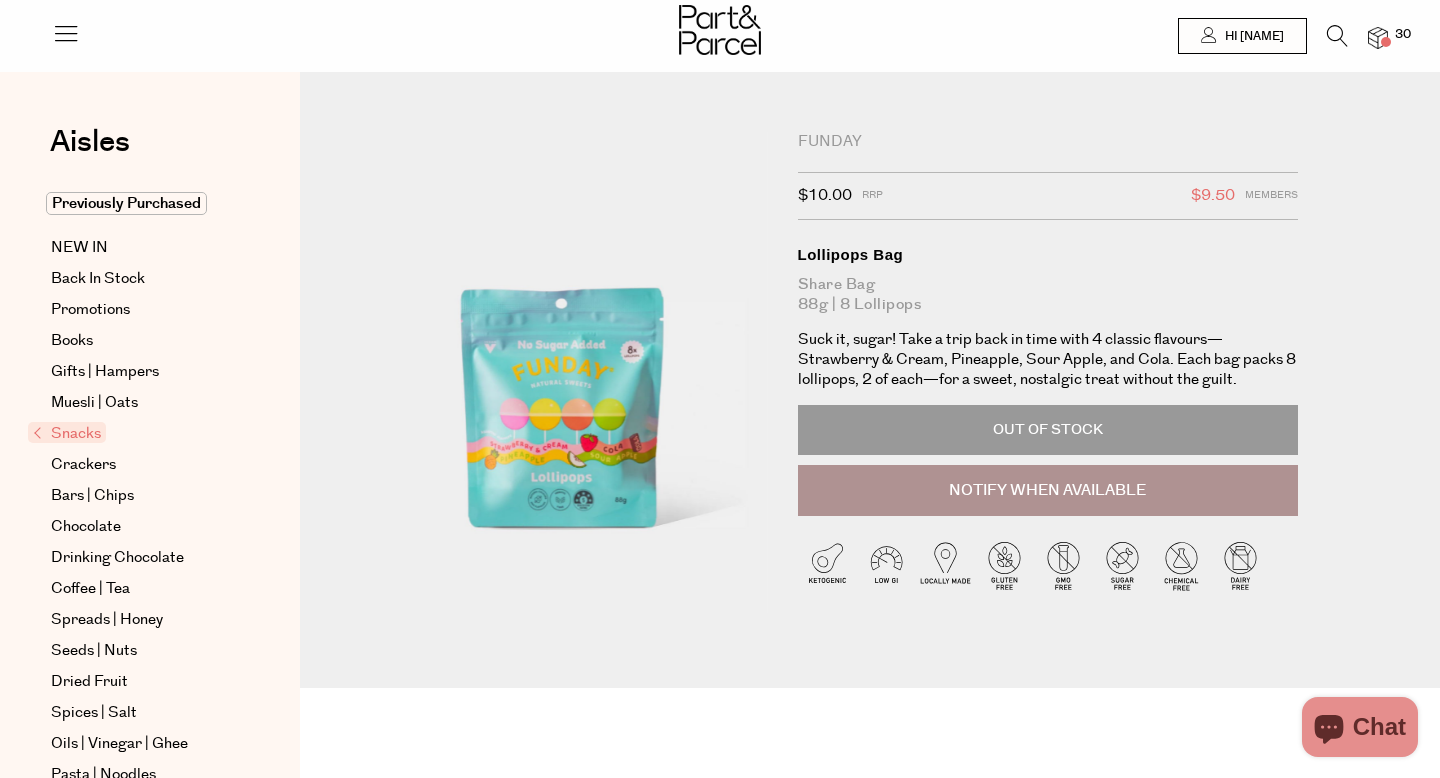 scroll, scrollTop: 0, scrollLeft: 0, axis: both 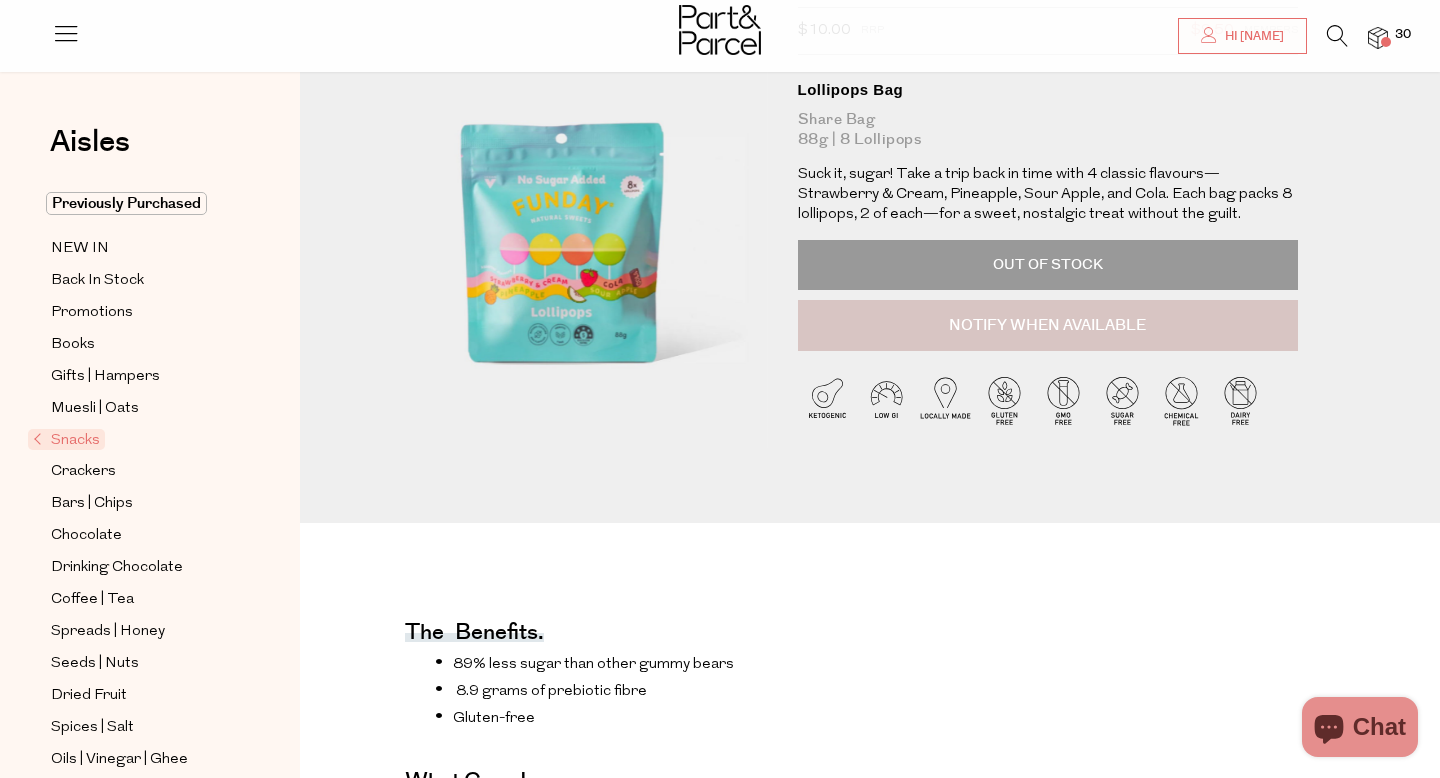 click on "Notify When Available" at bounding box center (1048, 326) 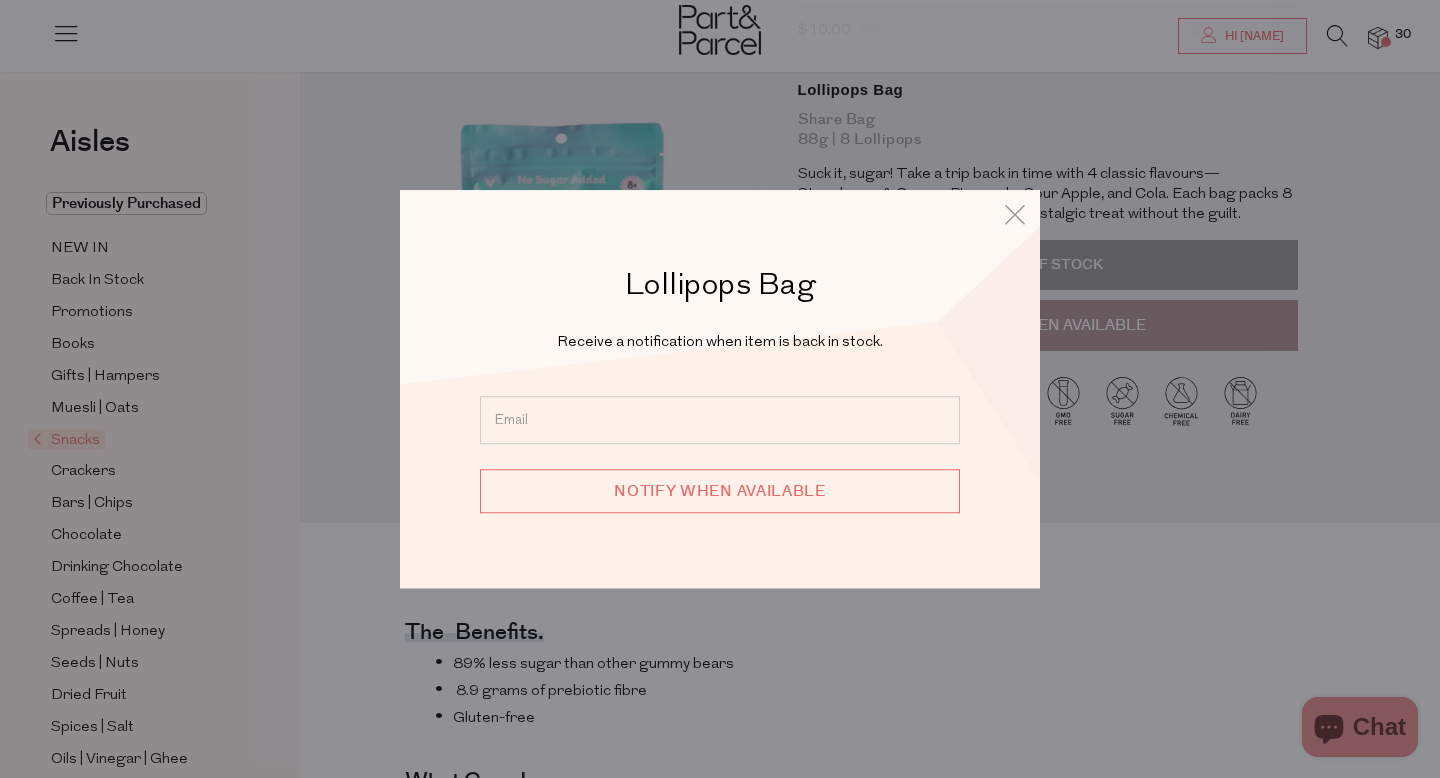 click at bounding box center (720, 420) 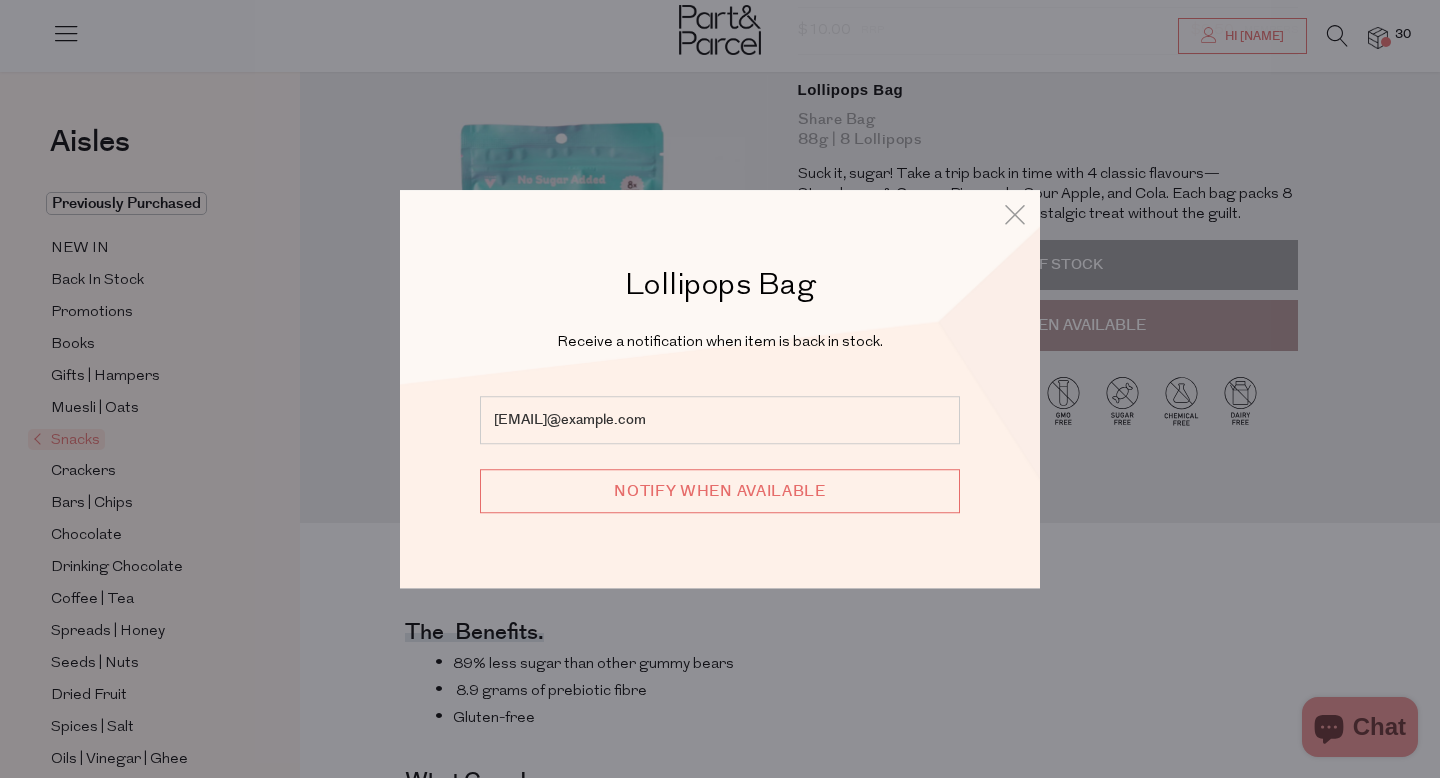 click on "Notify when available" at bounding box center [720, 491] 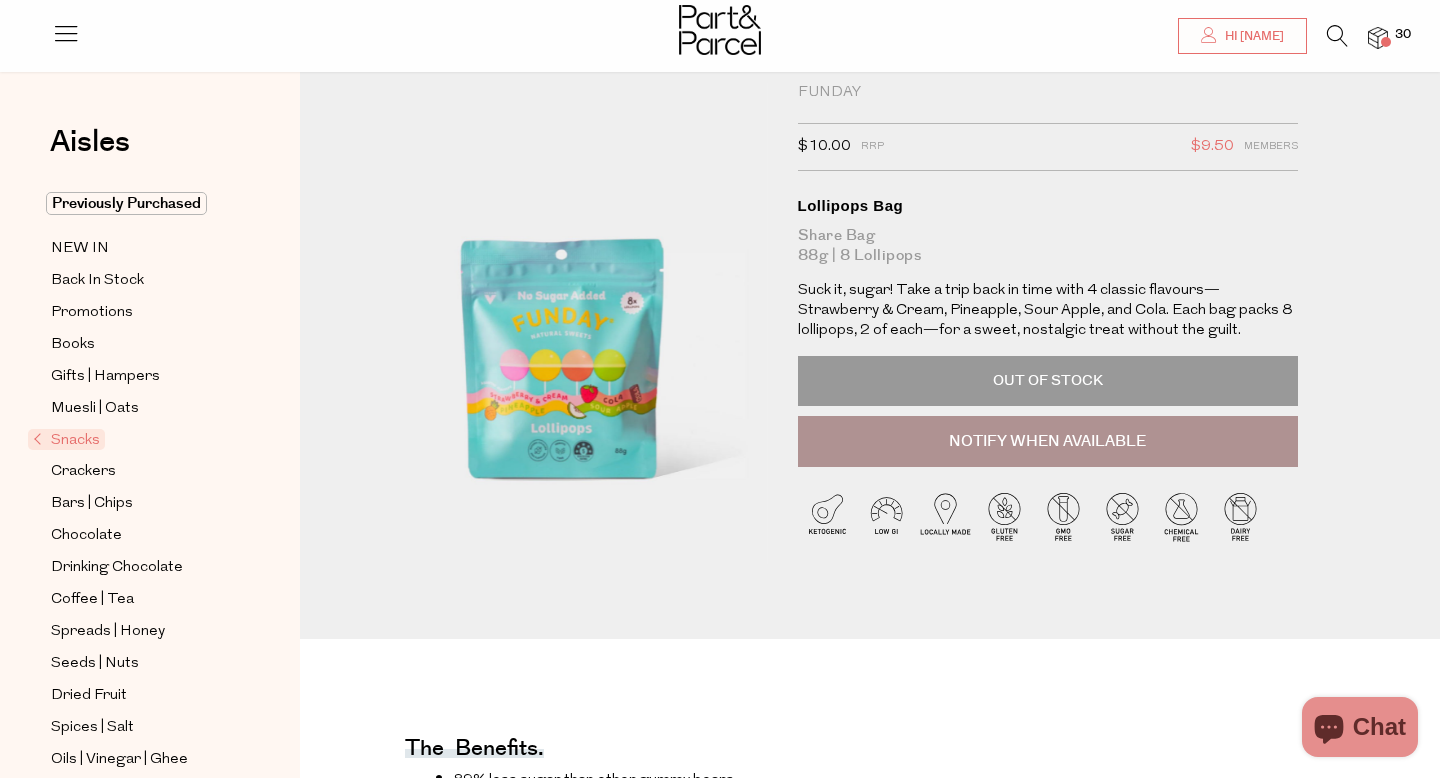 scroll, scrollTop: 0, scrollLeft: 0, axis: both 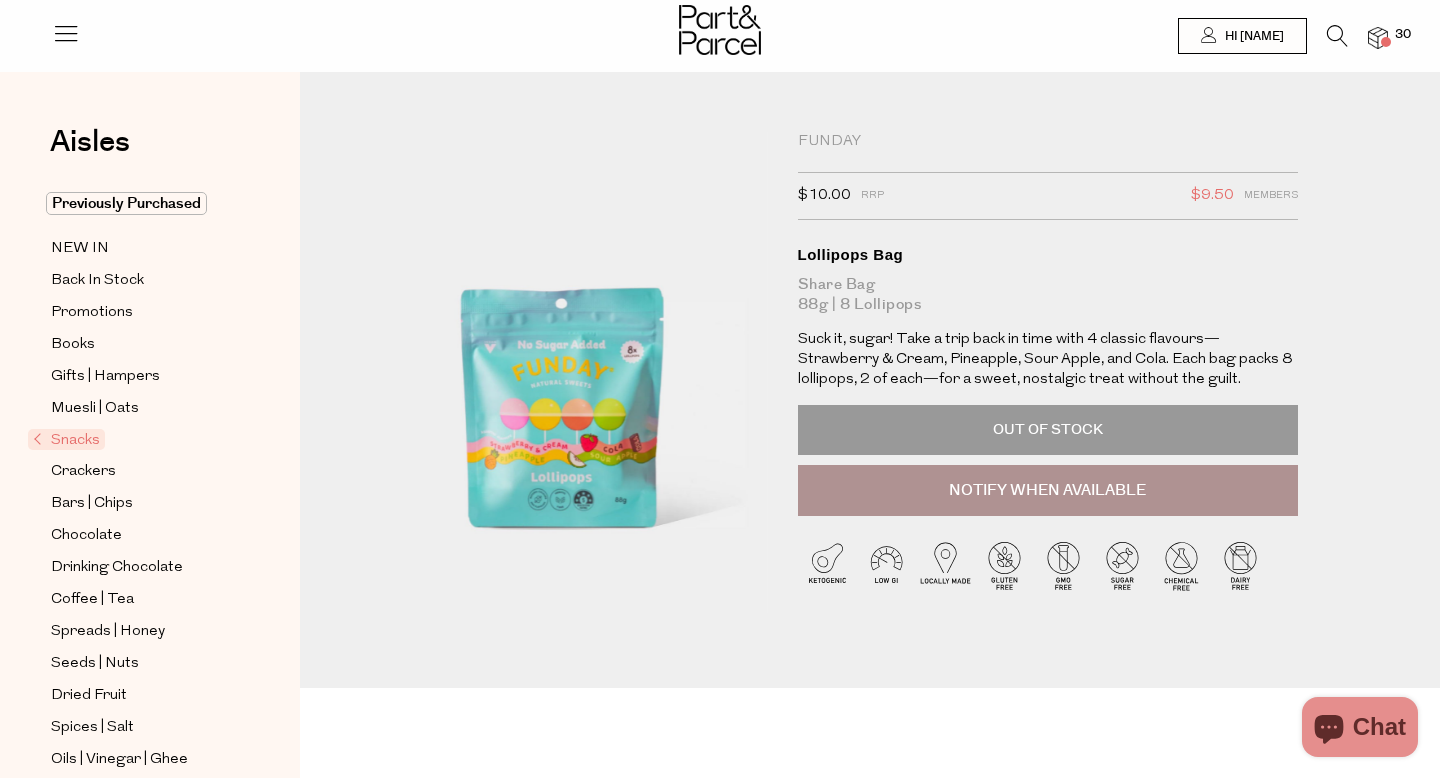 click at bounding box center (1386, 42) 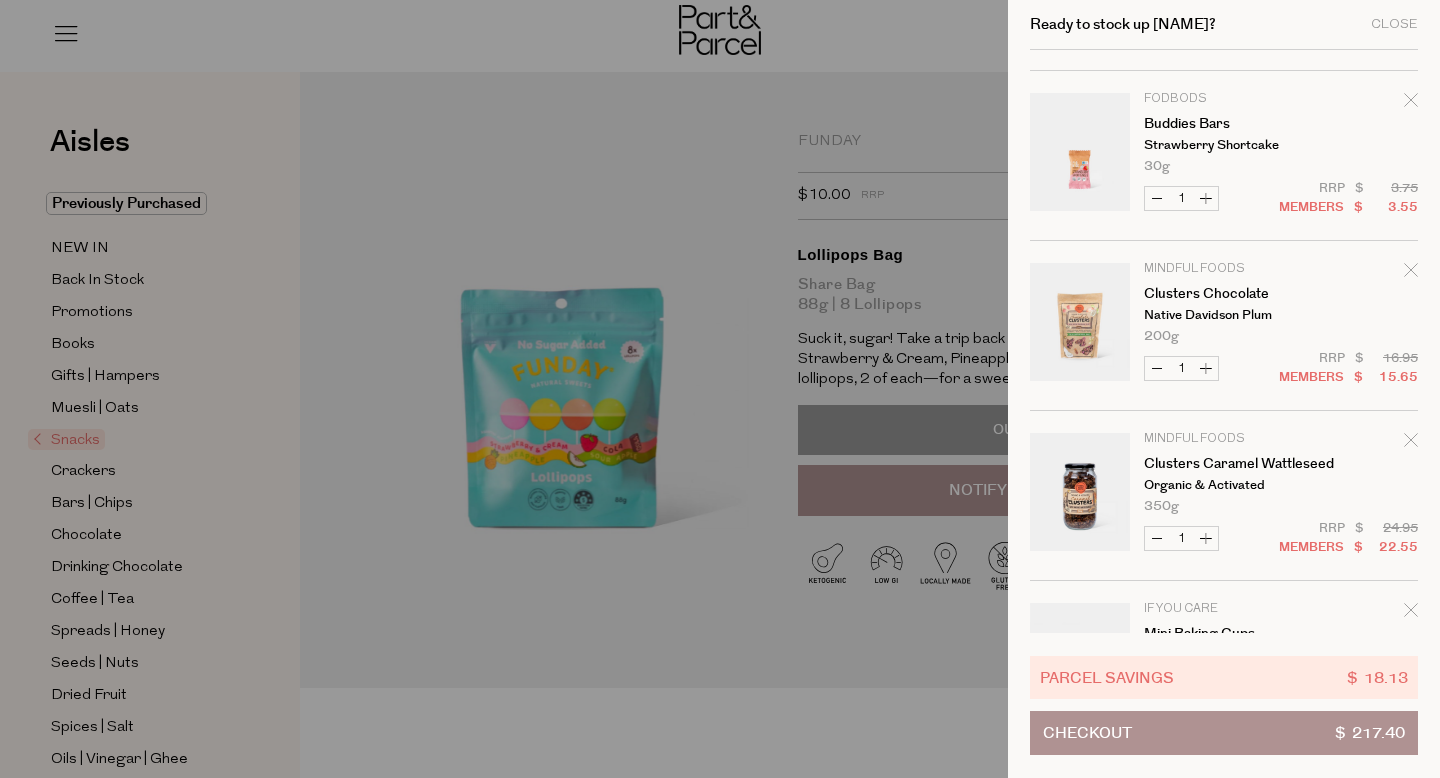 scroll, scrollTop: 2024, scrollLeft: 0, axis: vertical 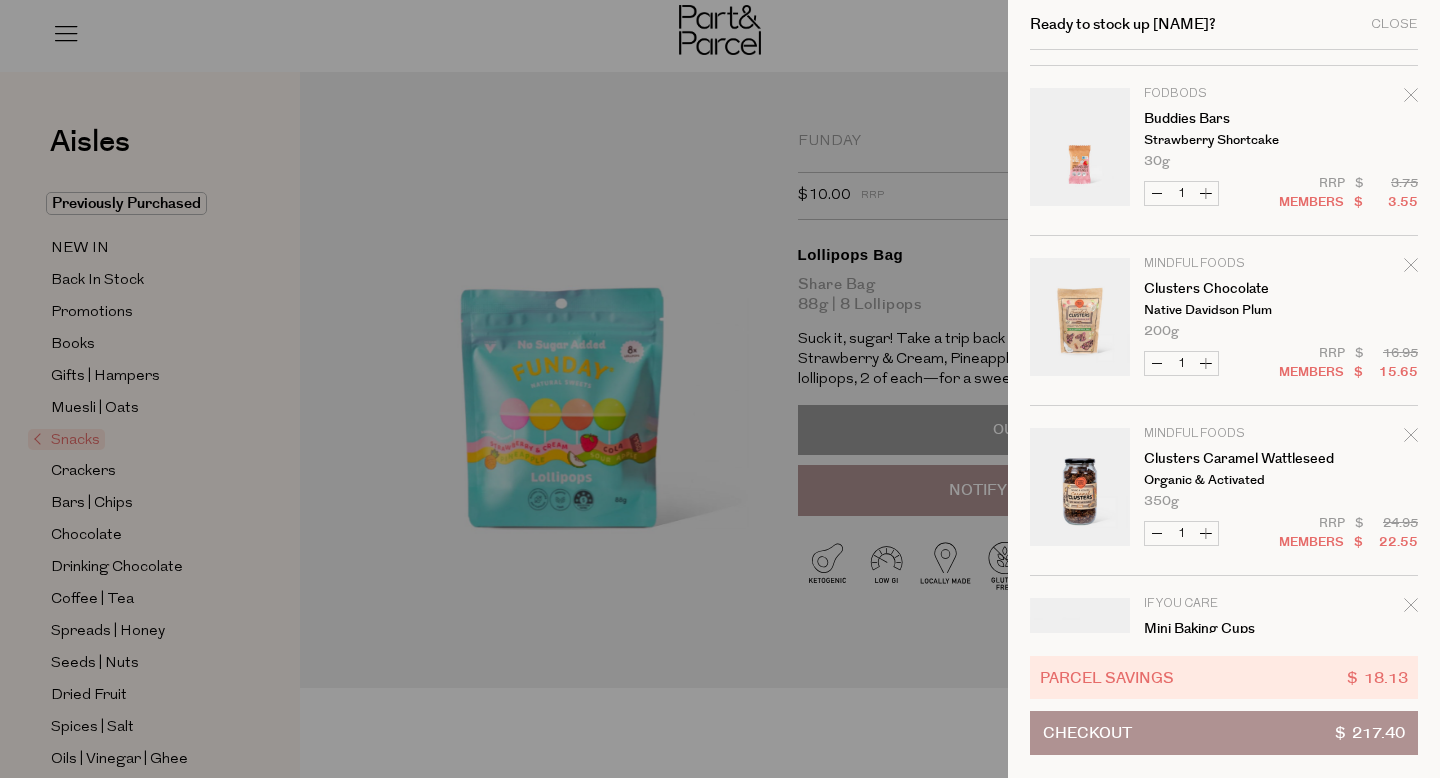 click 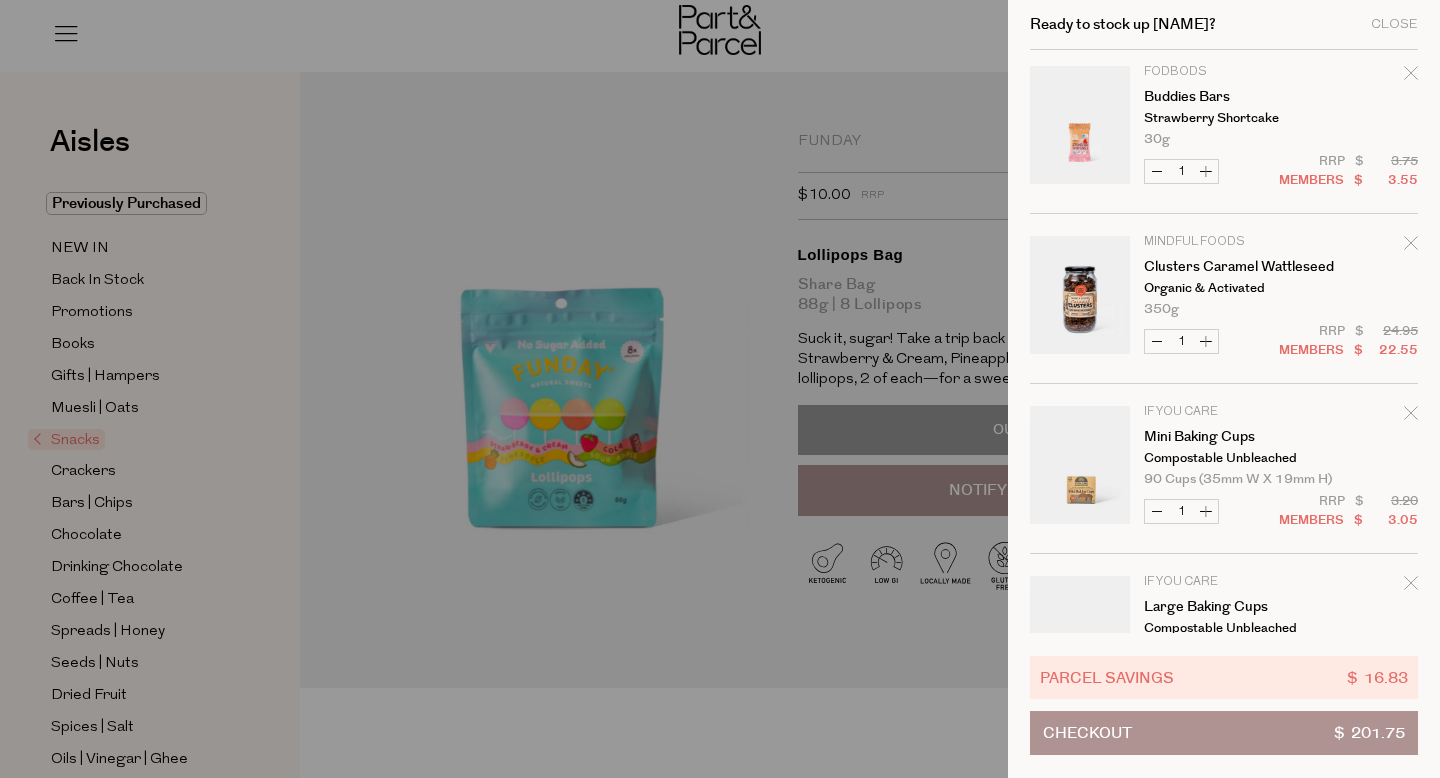 scroll, scrollTop: 2058, scrollLeft: 0, axis: vertical 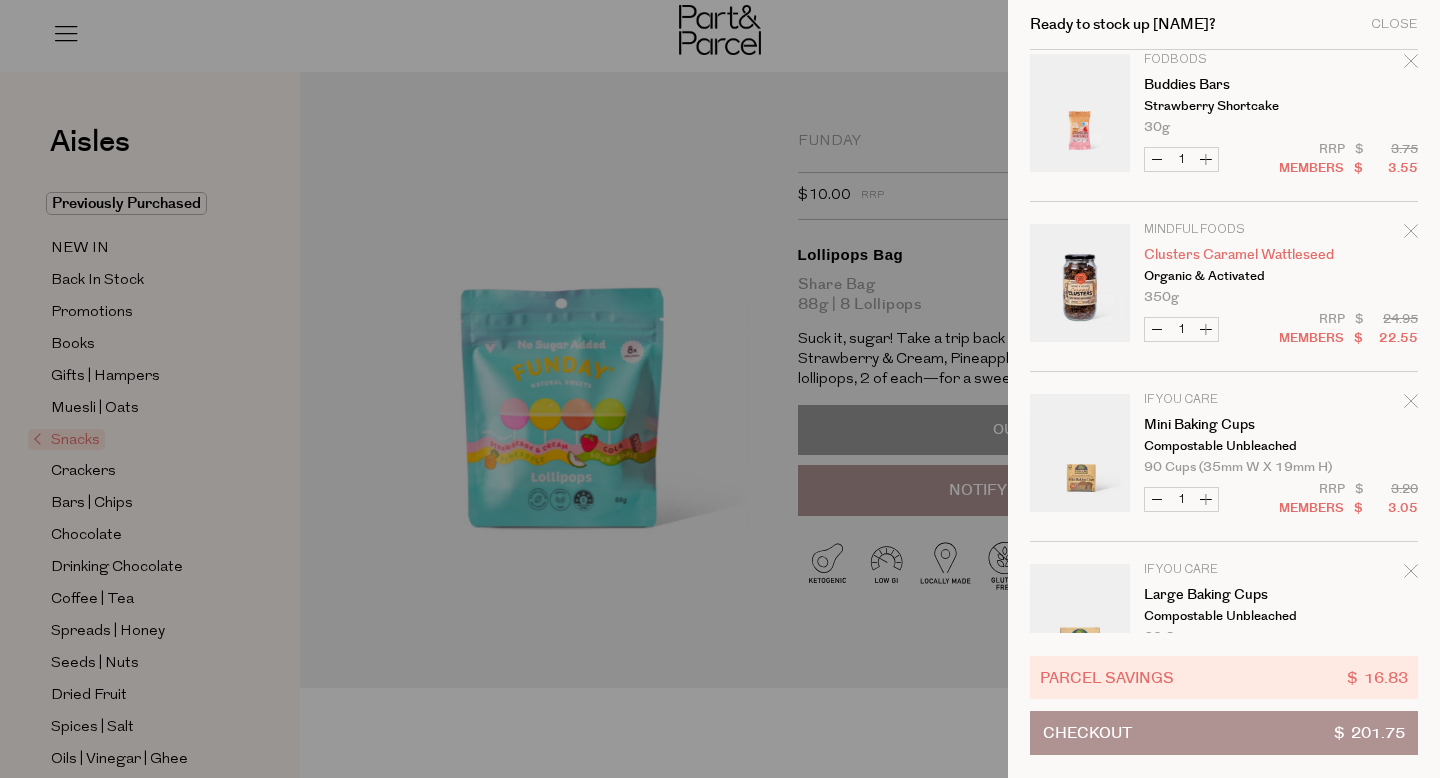 click on "Clusters Caramel Wattleseed" at bounding box center (1221, 255) 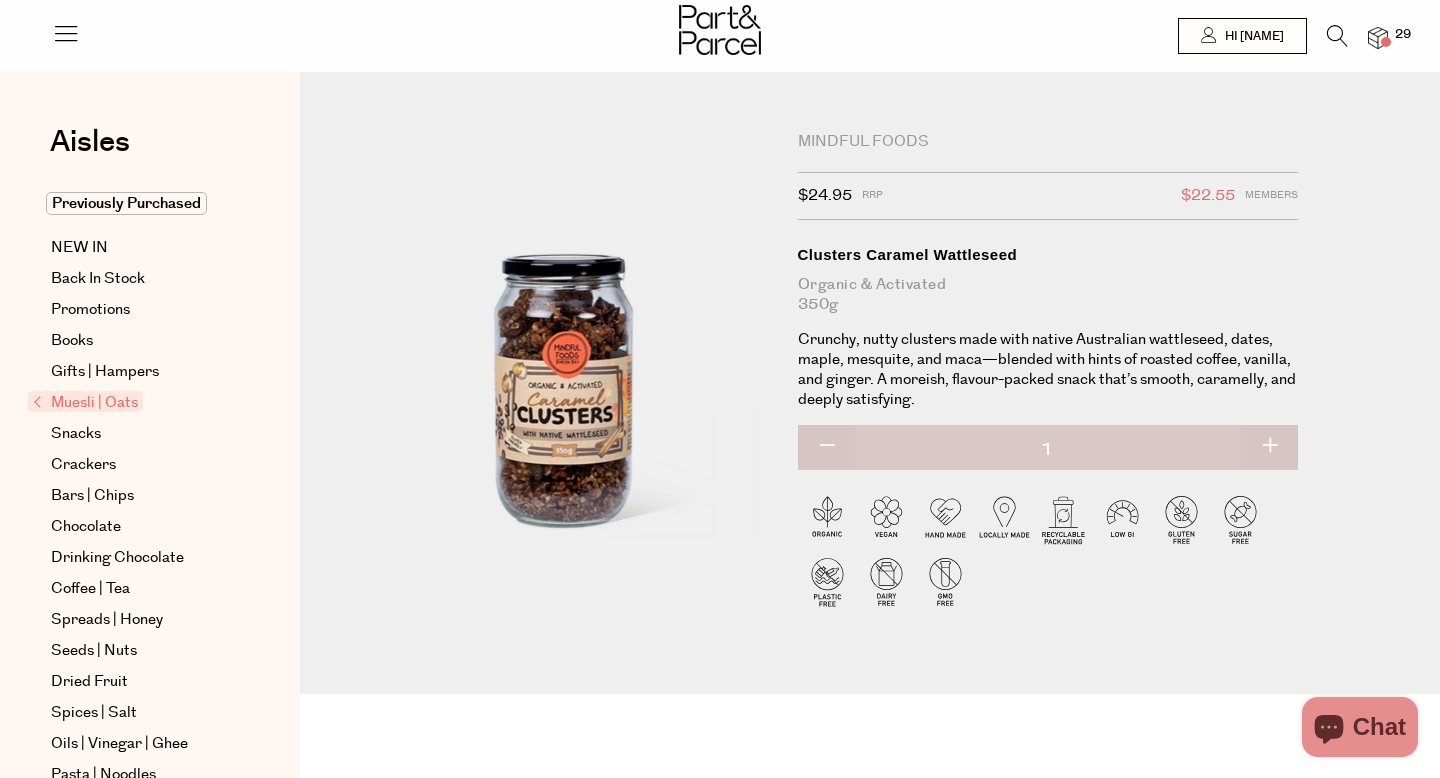 scroll, scrollTop: 0, scrollLeft: 0, axis: both 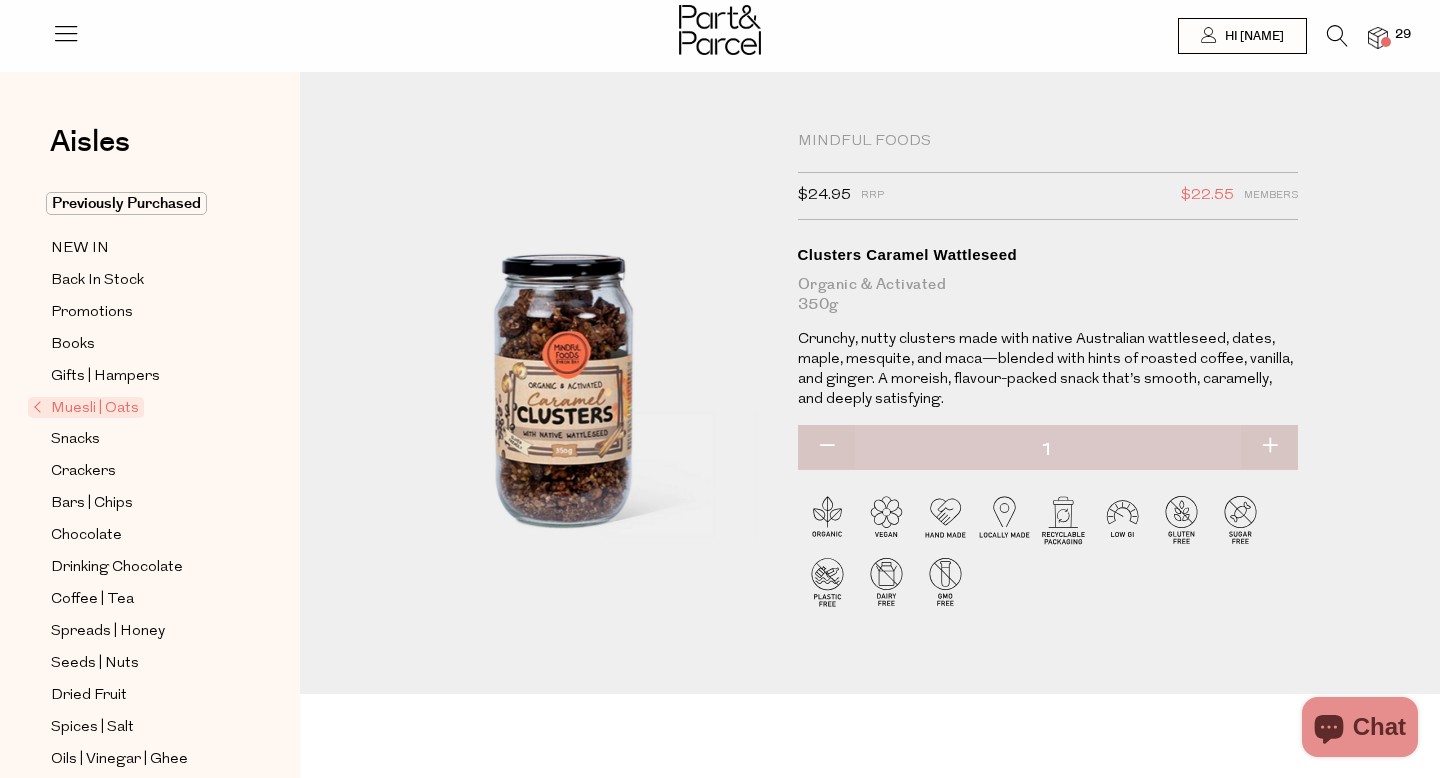click at bounding box center [1378, 38] 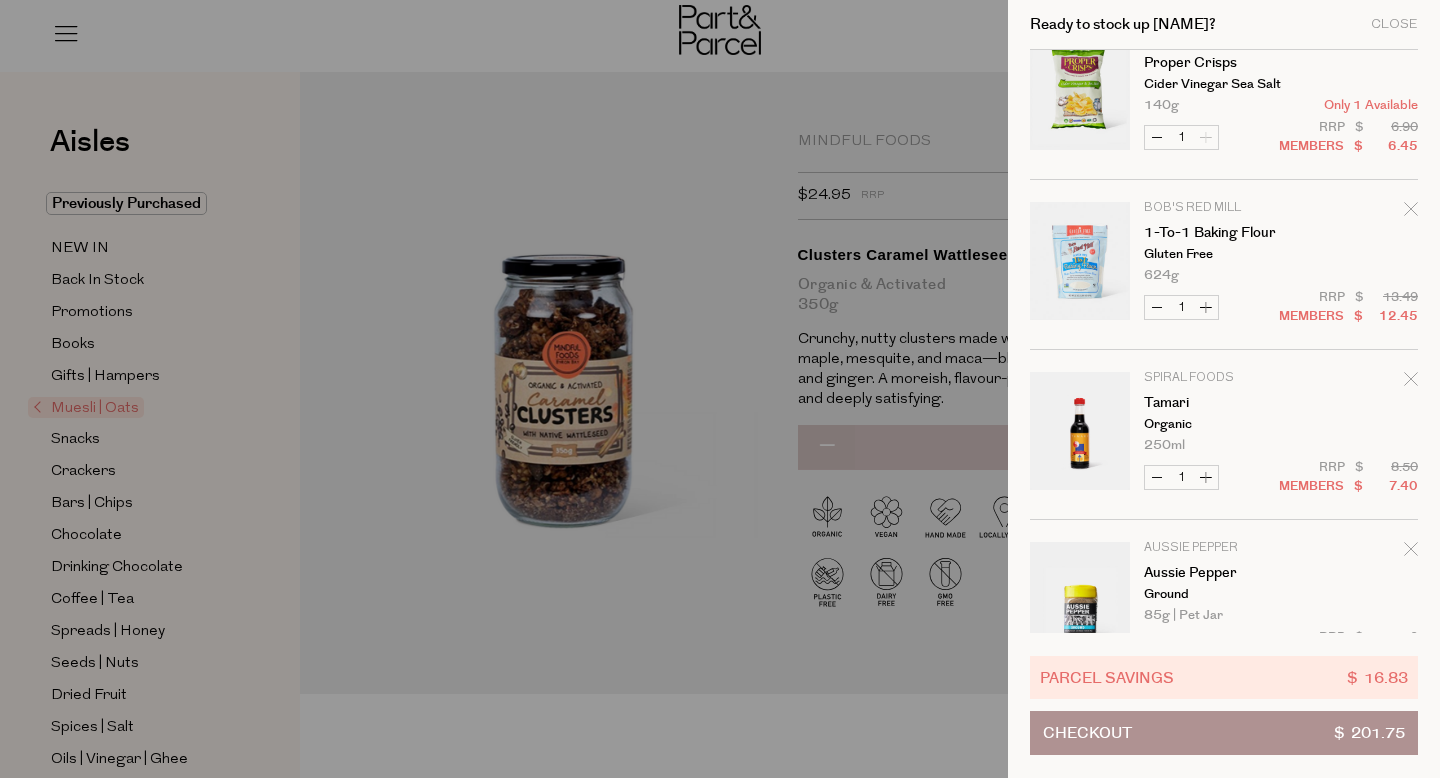 scroll, scrollTop: 0, scrollLeft: 0, axis: both 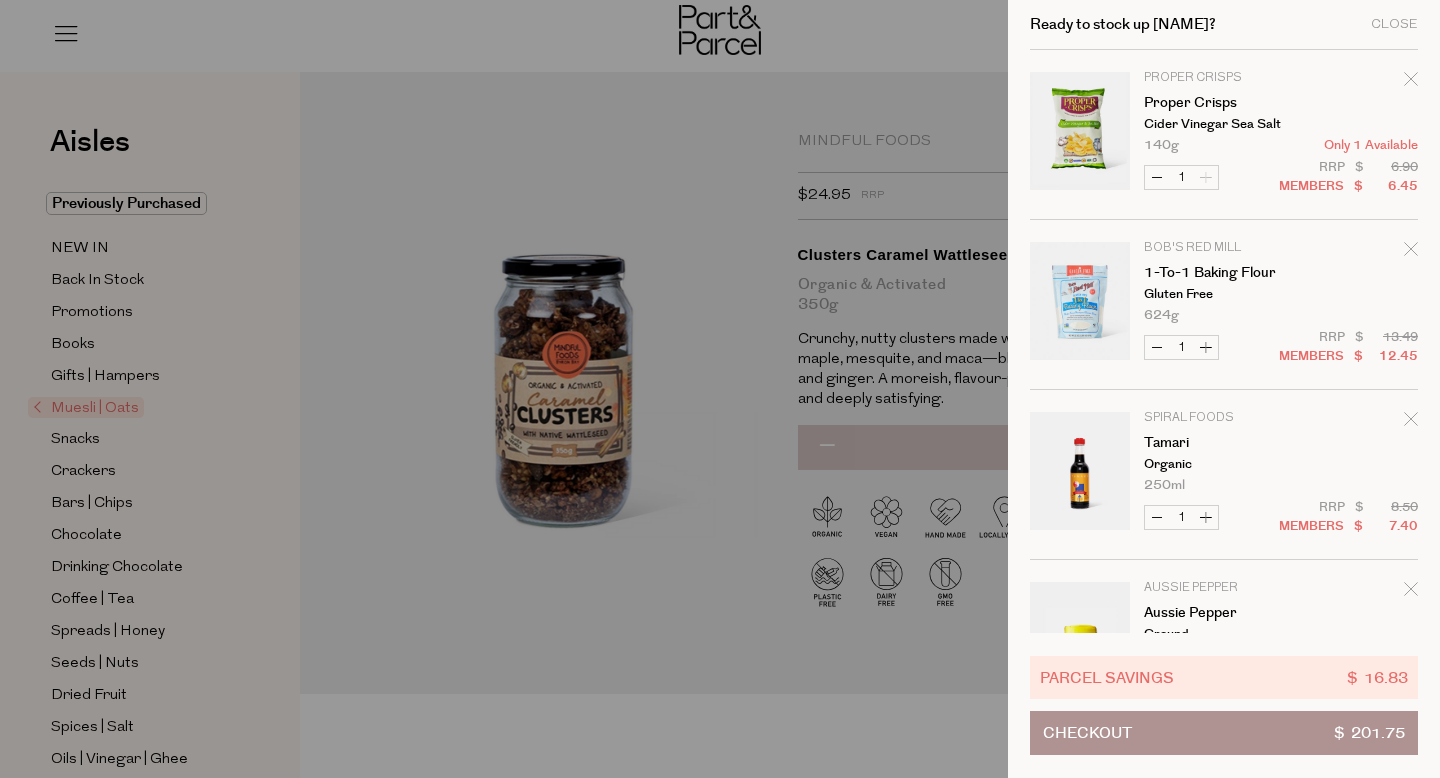 click on "Checkout $ 201.75" at bounding box center (1224, 733) 